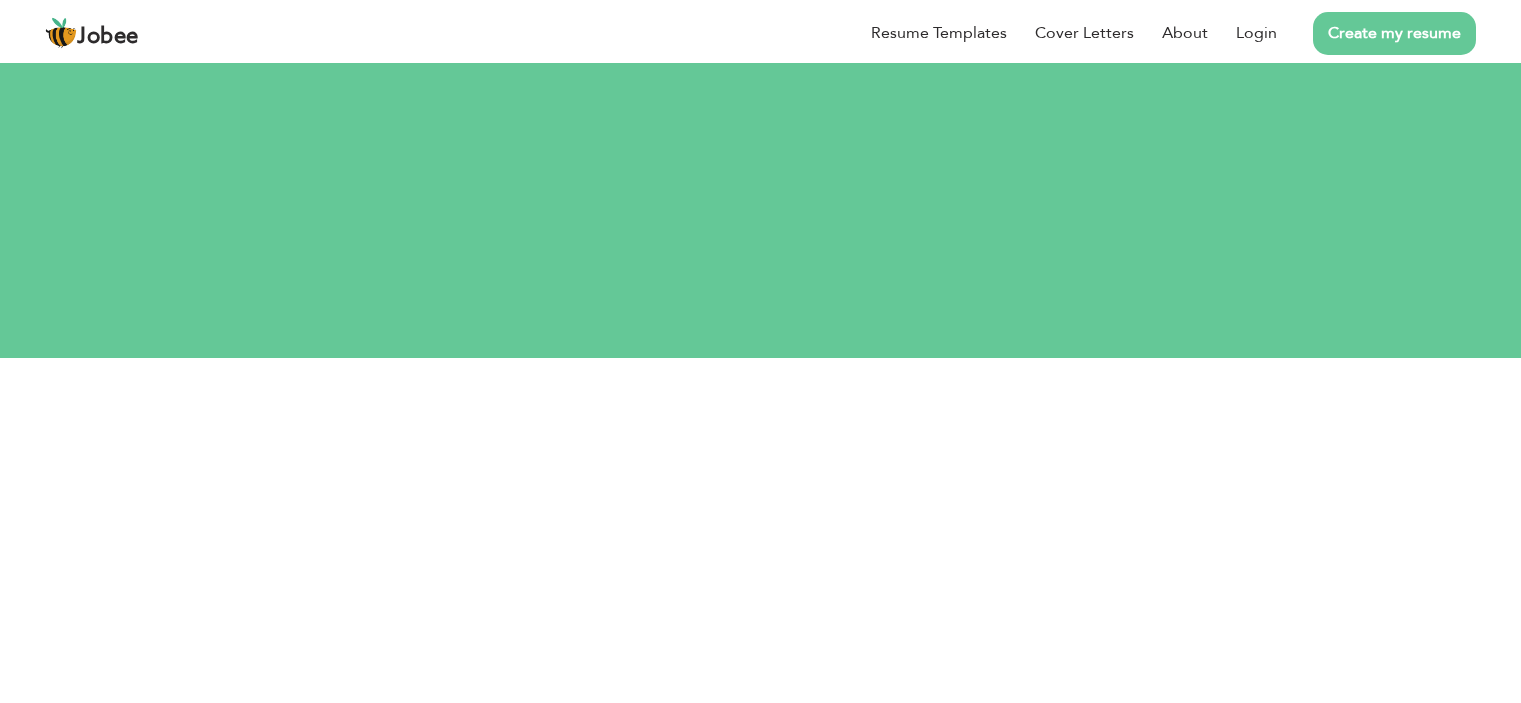 scroll, scrollTop: 0, scrollLeft: 0, axis: both 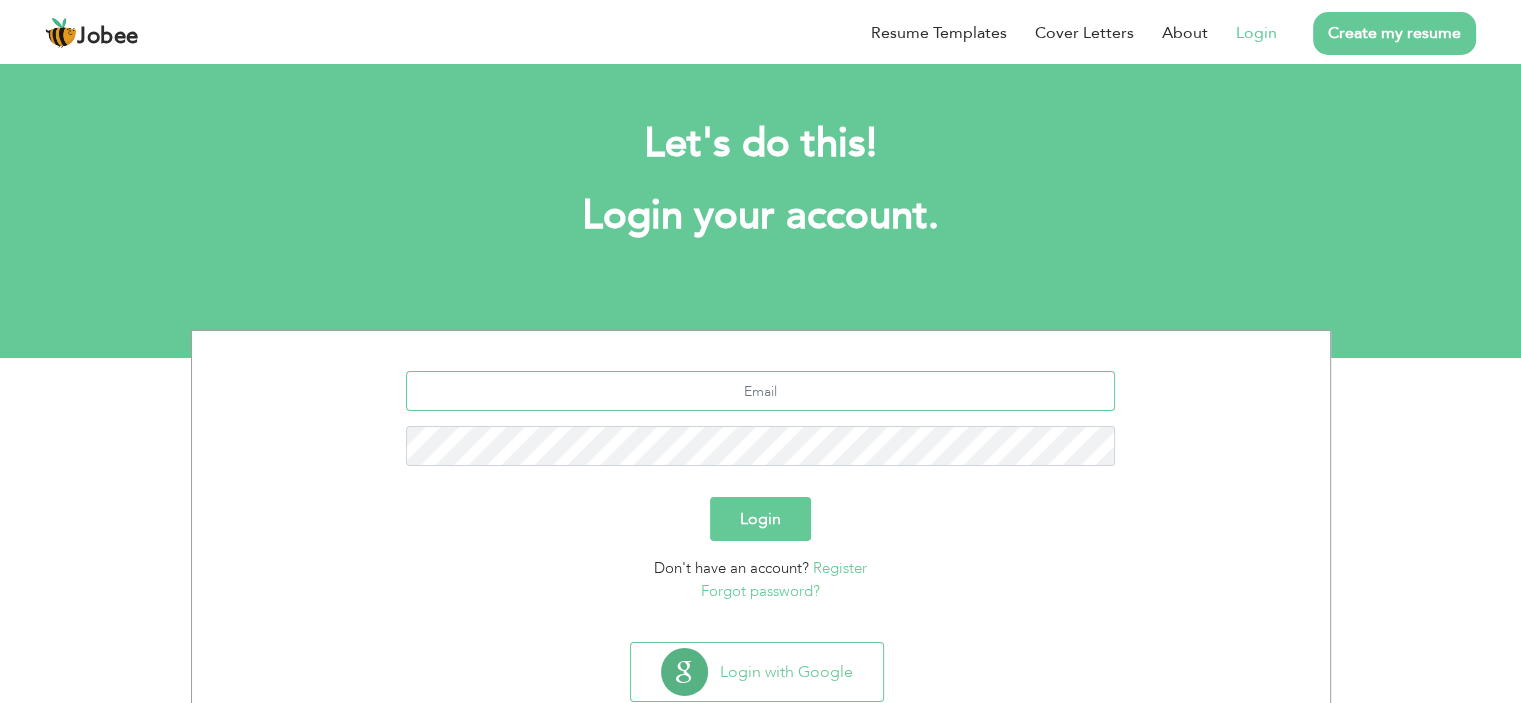 type on "[EMAIL_ADDRESS][DOMAIN_NAME]" 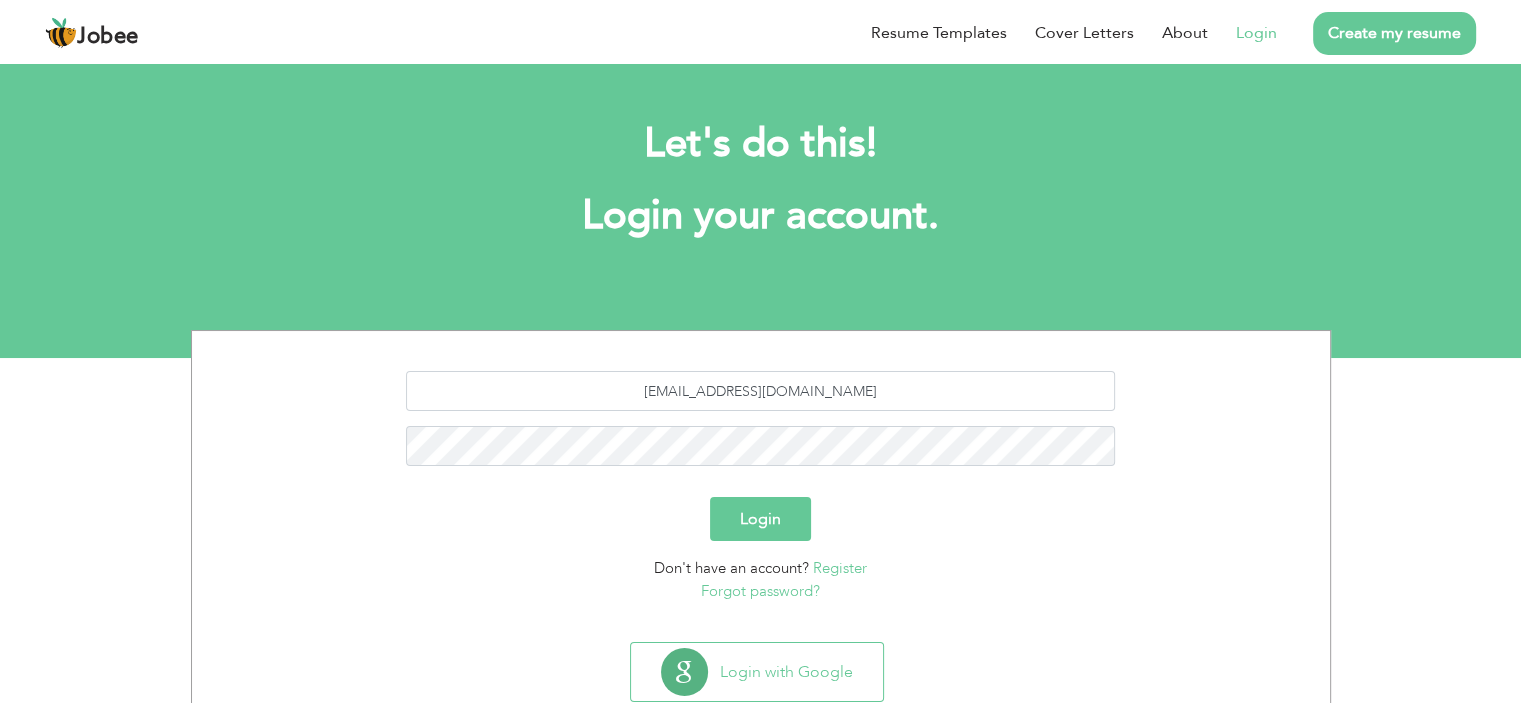 click on "Login" at bounding box center (760, 519) 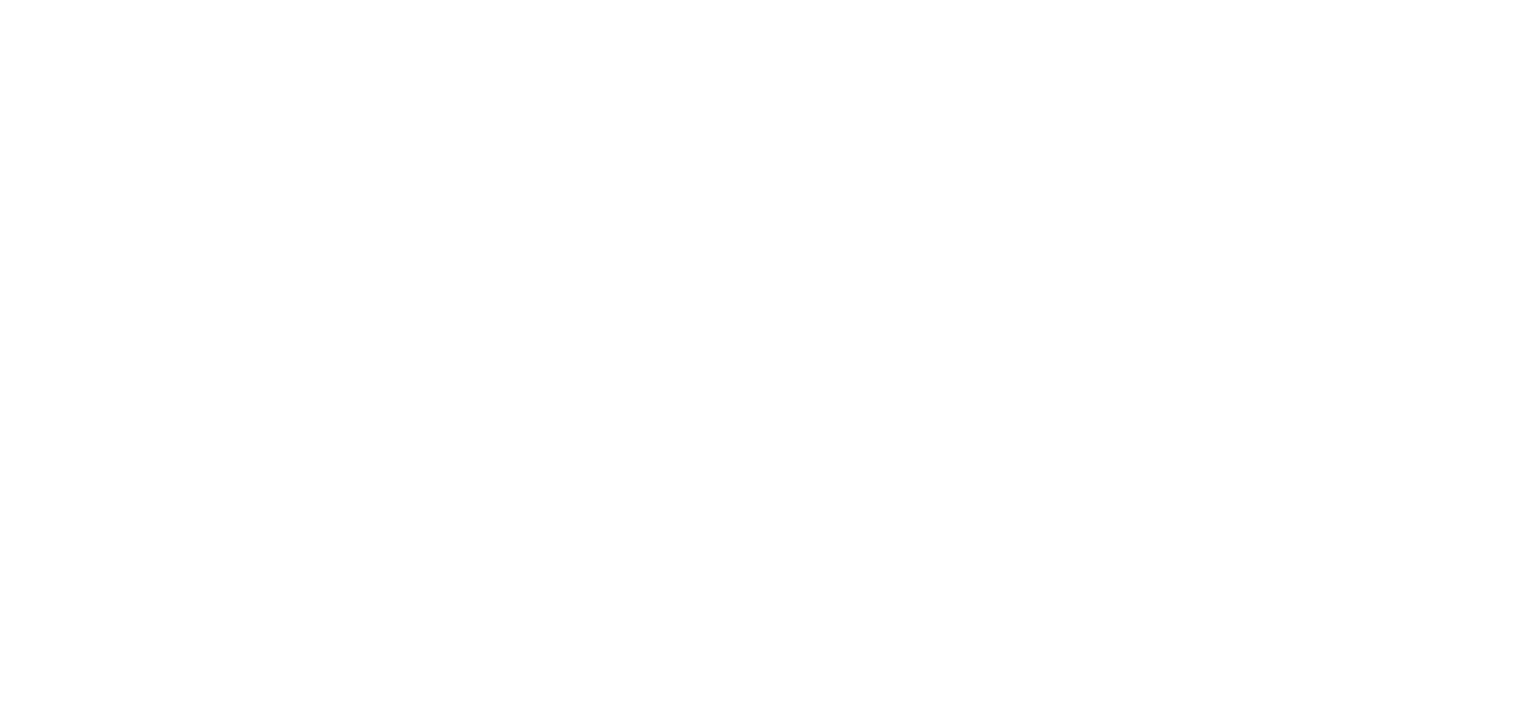 scroll, scrollTop: 0, scrollLeft: 0, axis: both 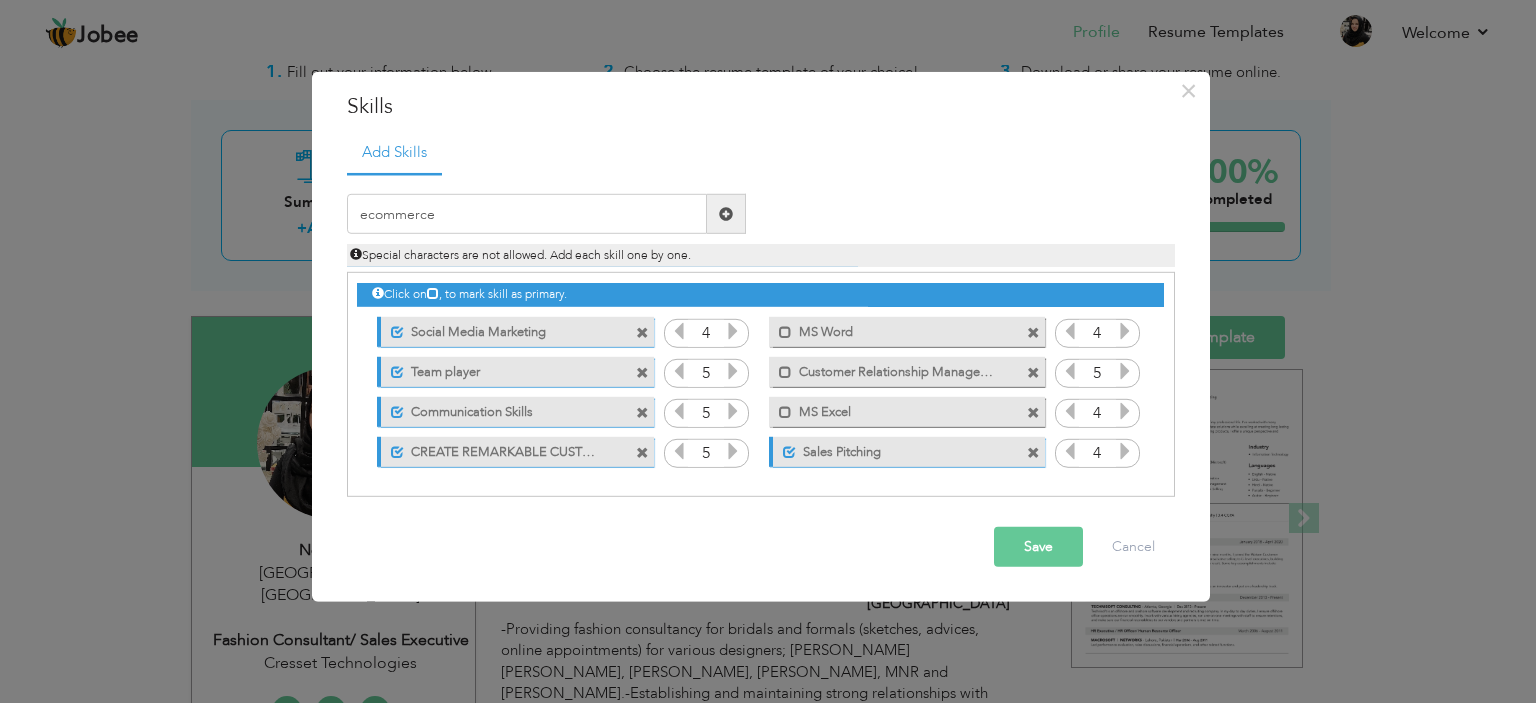 type on "ecommerce" 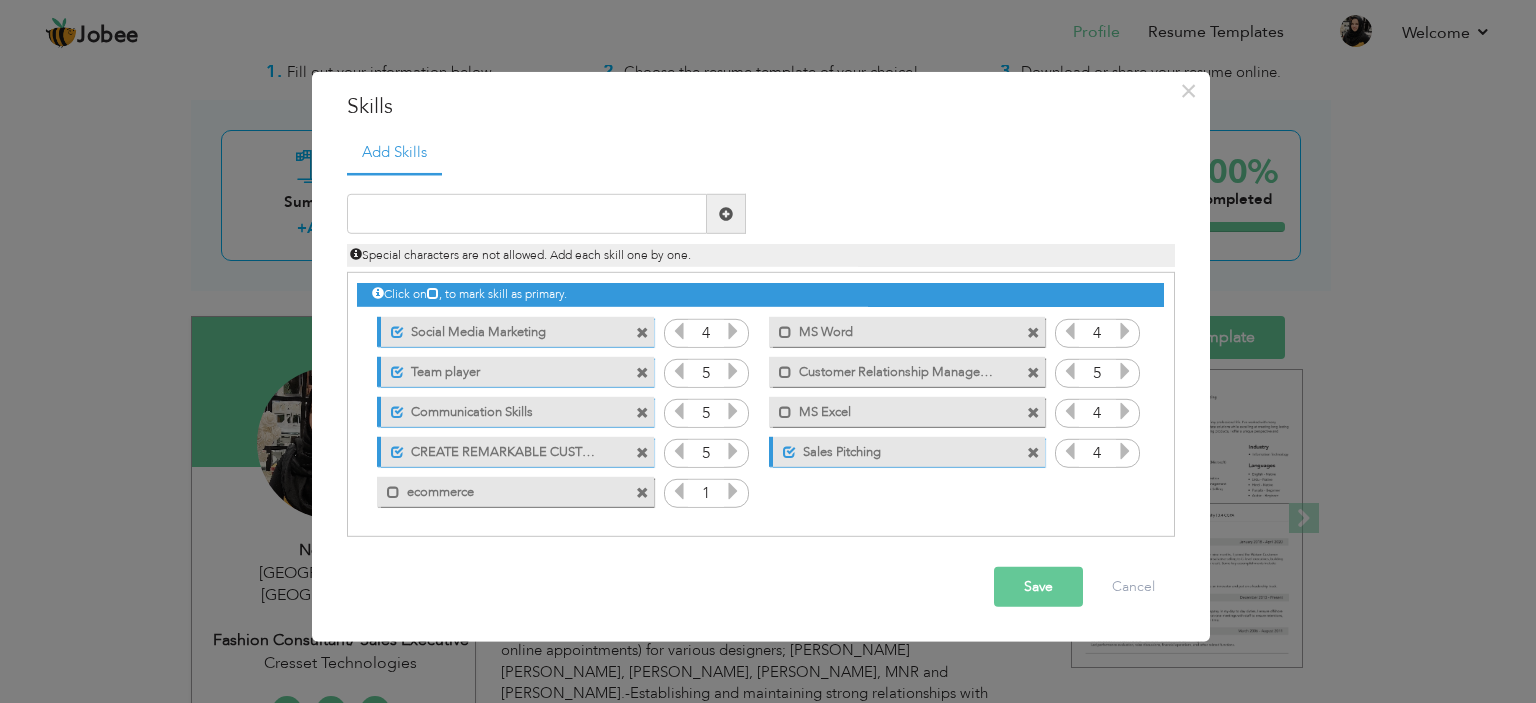 click at bounding box center [642, 492] 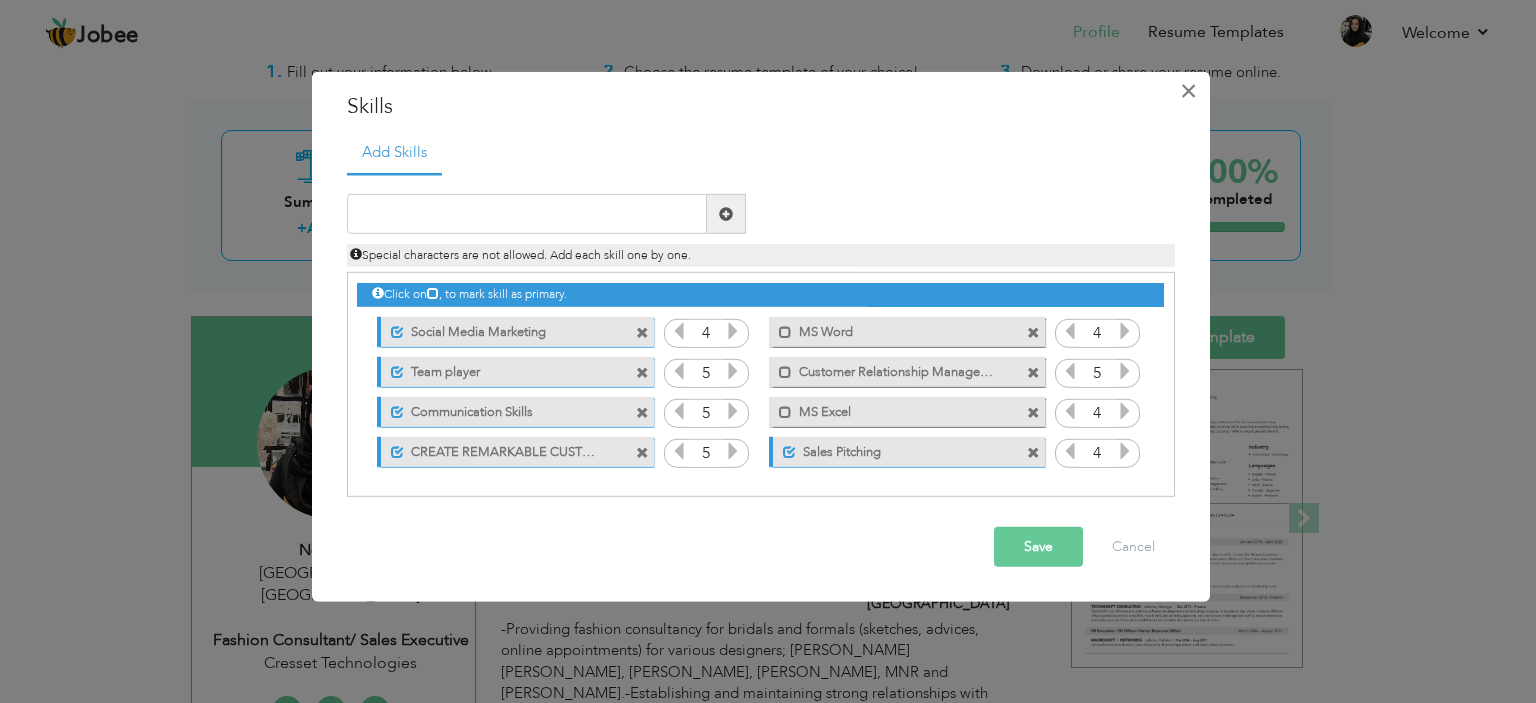 click on "×" at bounding box center [1188, 90] 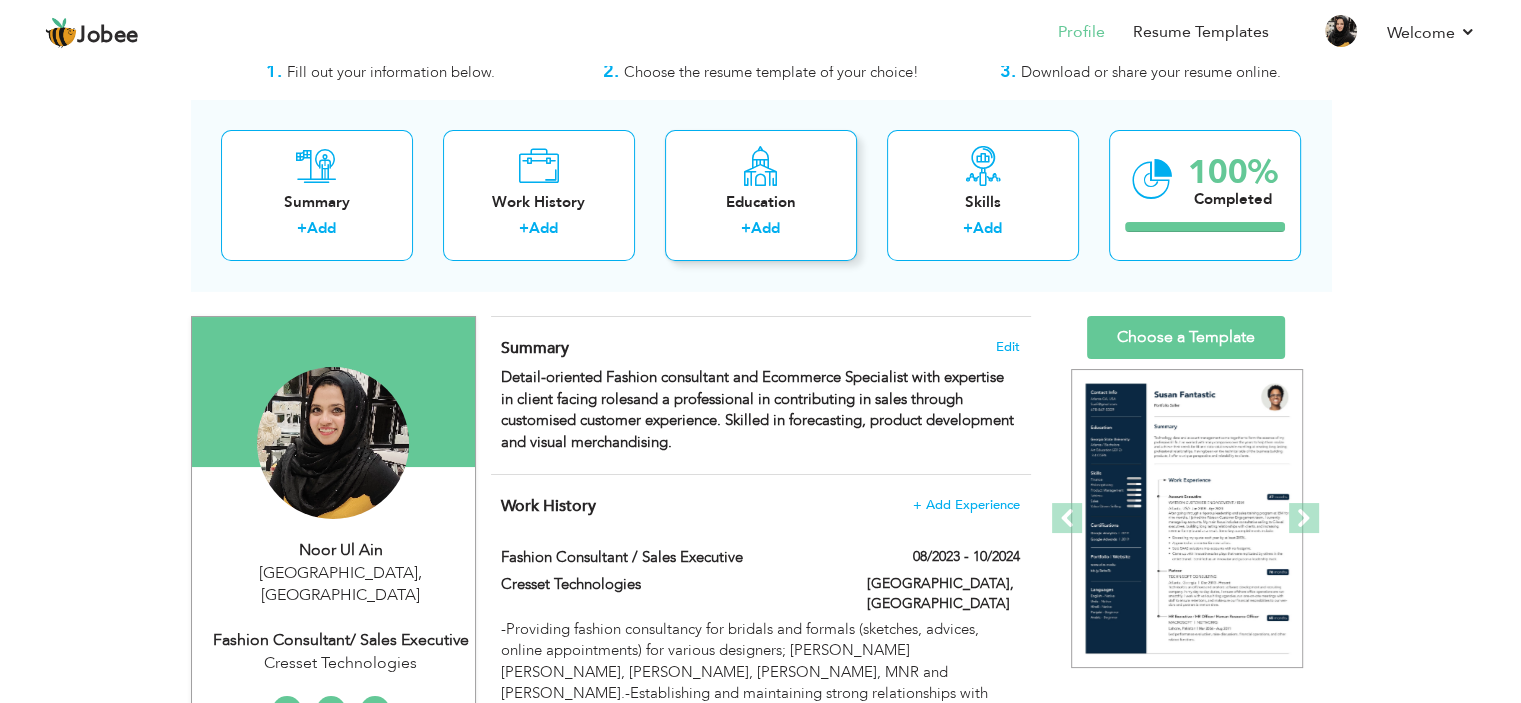 click on "Education" at bounding box center [761, 202] 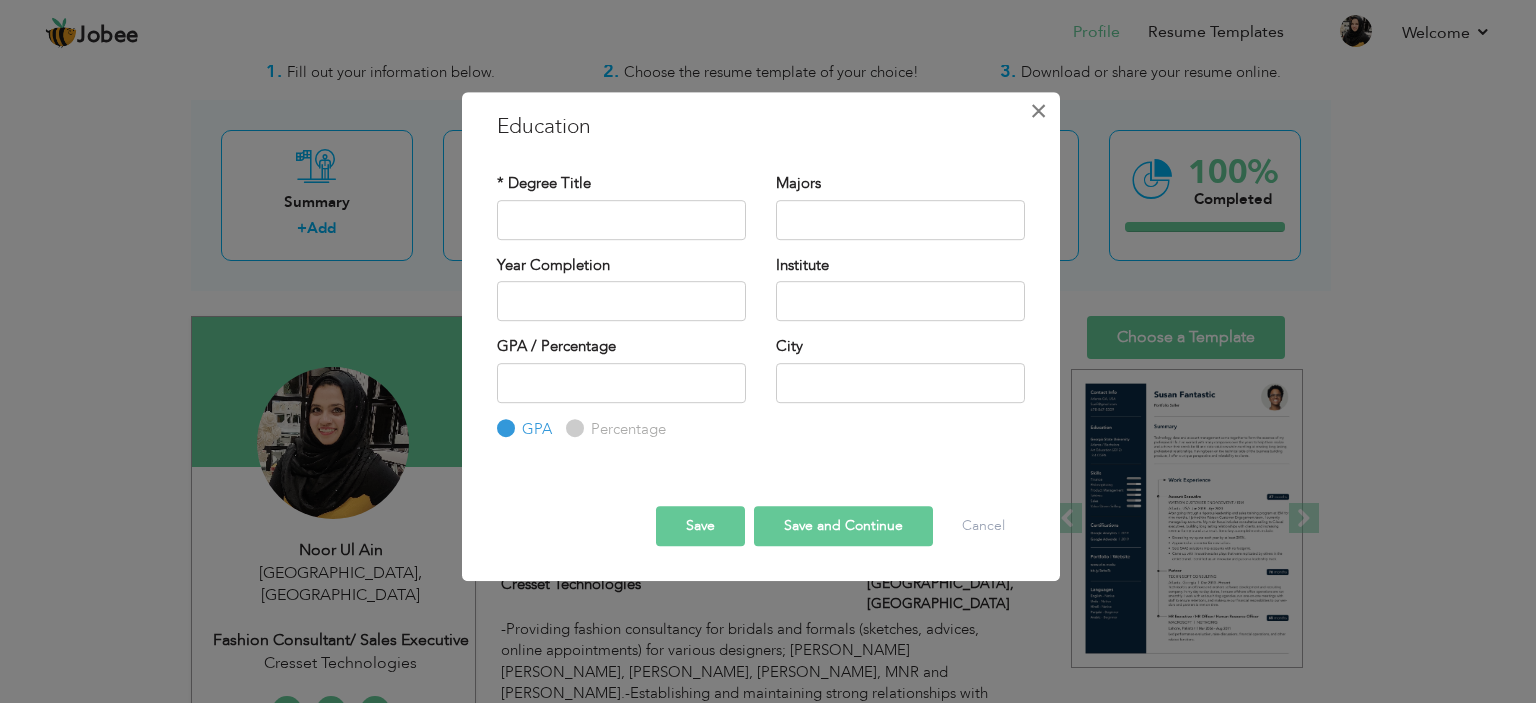 click on "×" at bounding box center (1038, 111) 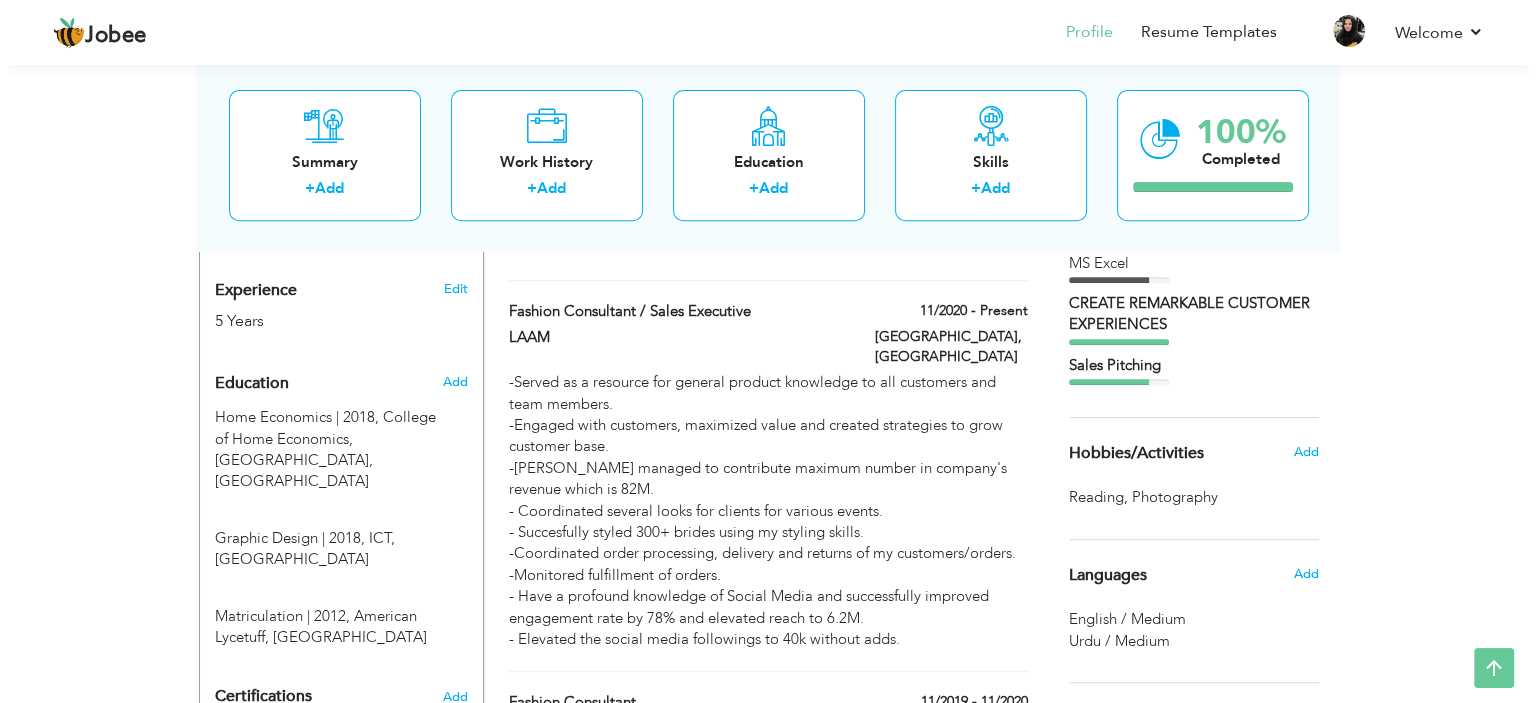 scroll, scrollTop: 764, scrollLeft: 0, axis: vertical 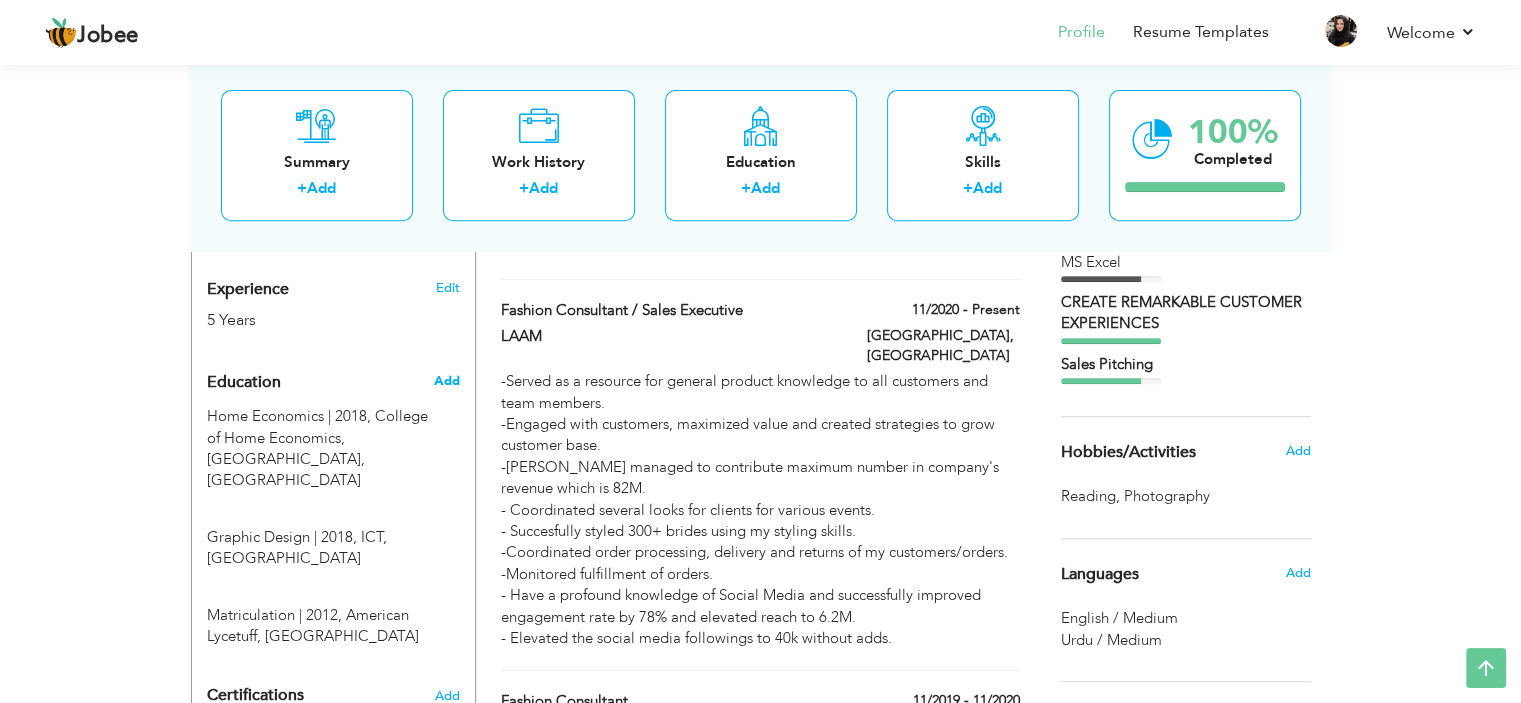 click on "Add" at bounding box center [446, 381] 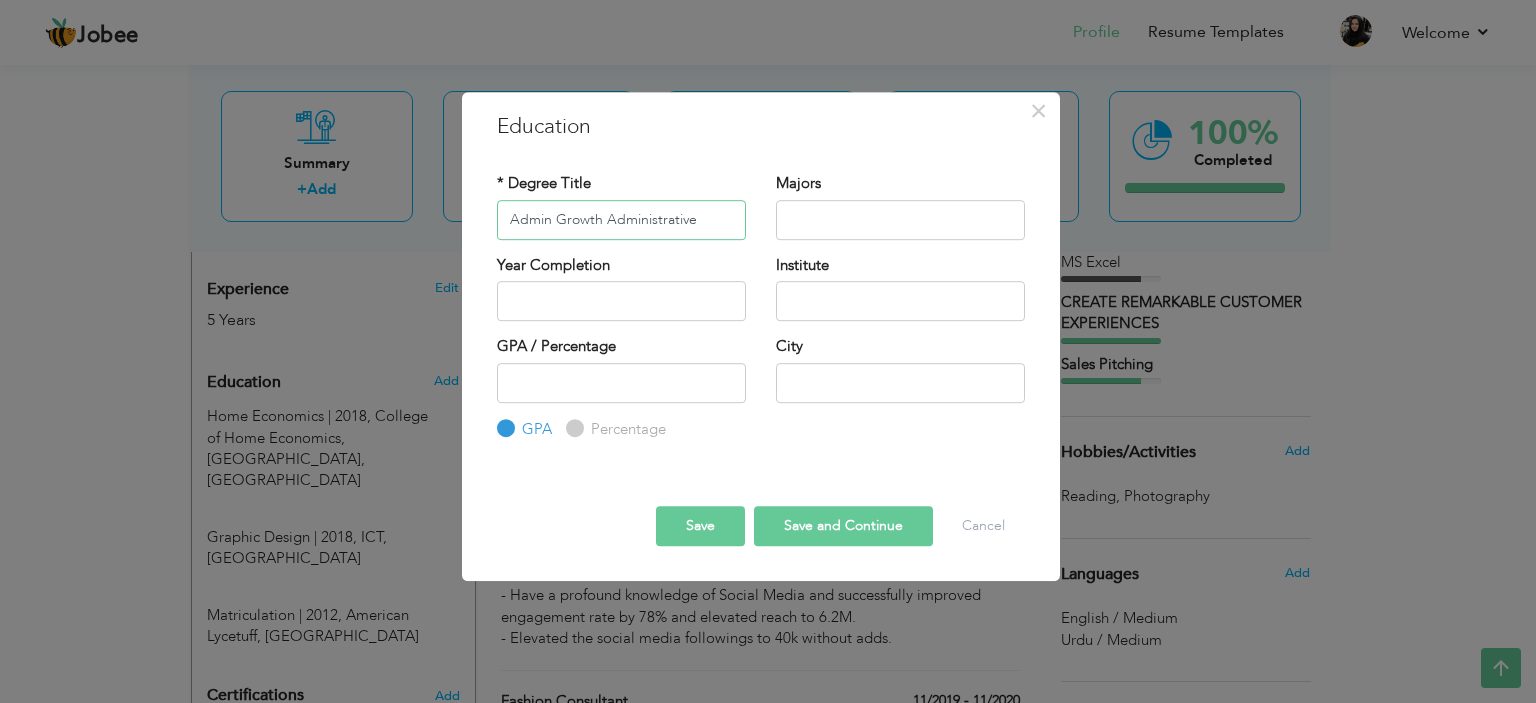 type on "Admin Growth Administrative" 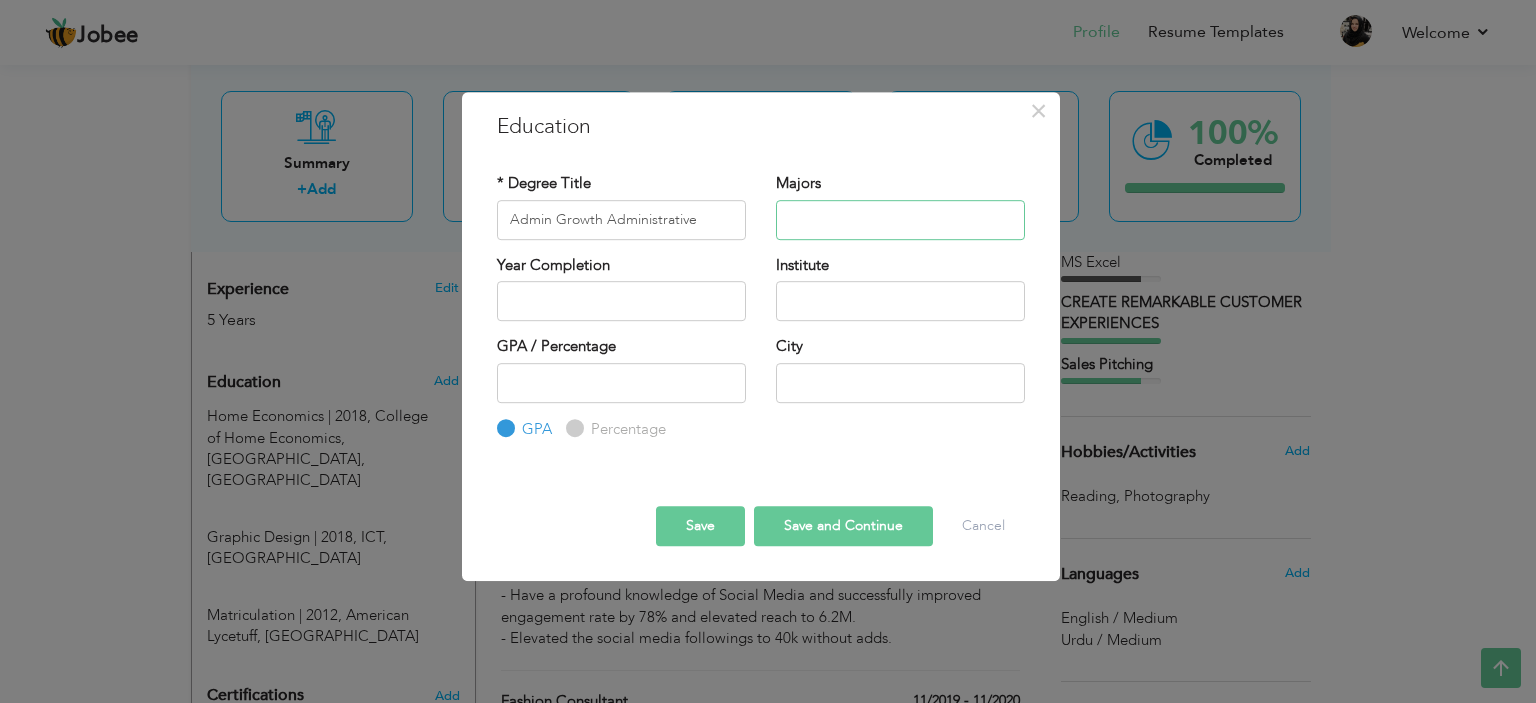 click at bounding box center (900, 220) 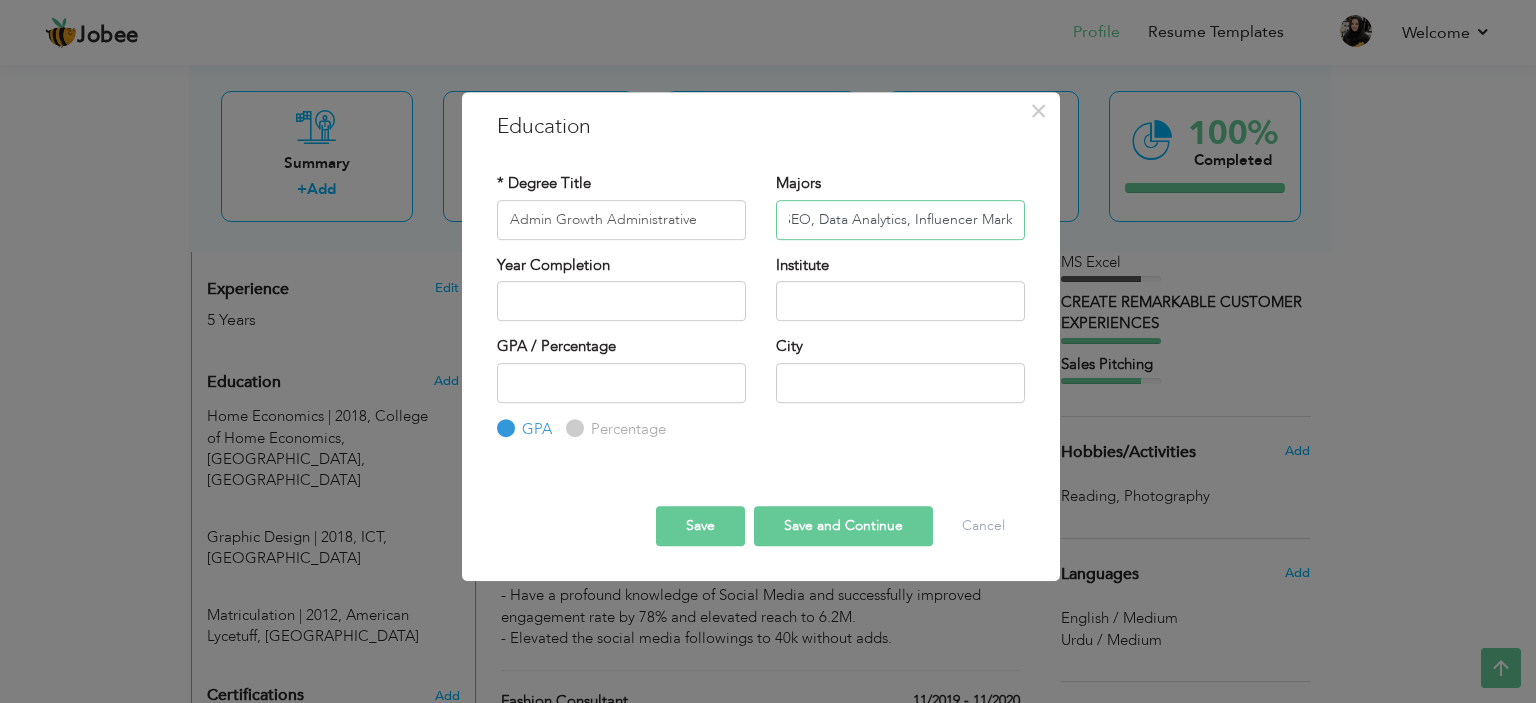 scroll, scrollTop: 0, scrollLeft: 188, axis: horizontal 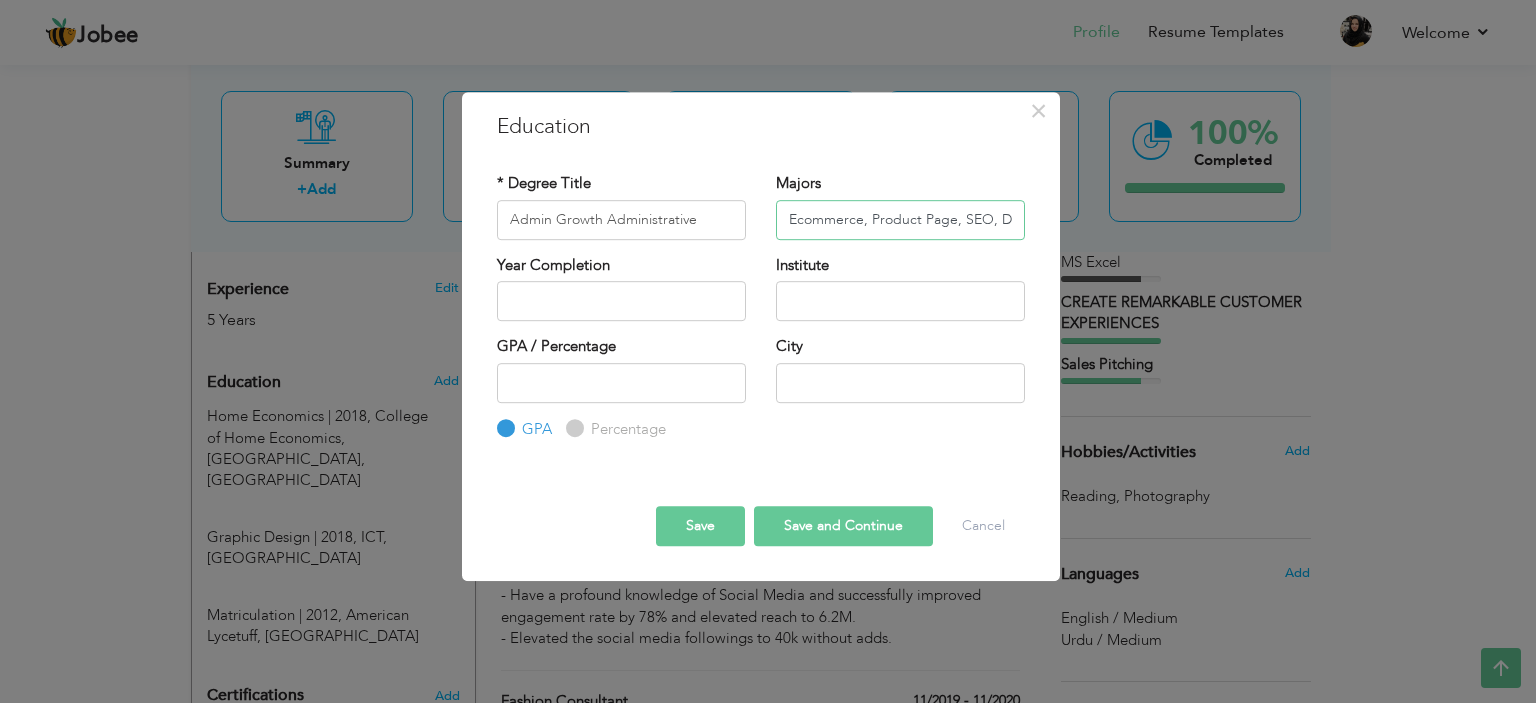 click on "Ecommerce, Product Page, SEO, Data Analytics, Influencer Market" at bounding box center (900, 220) 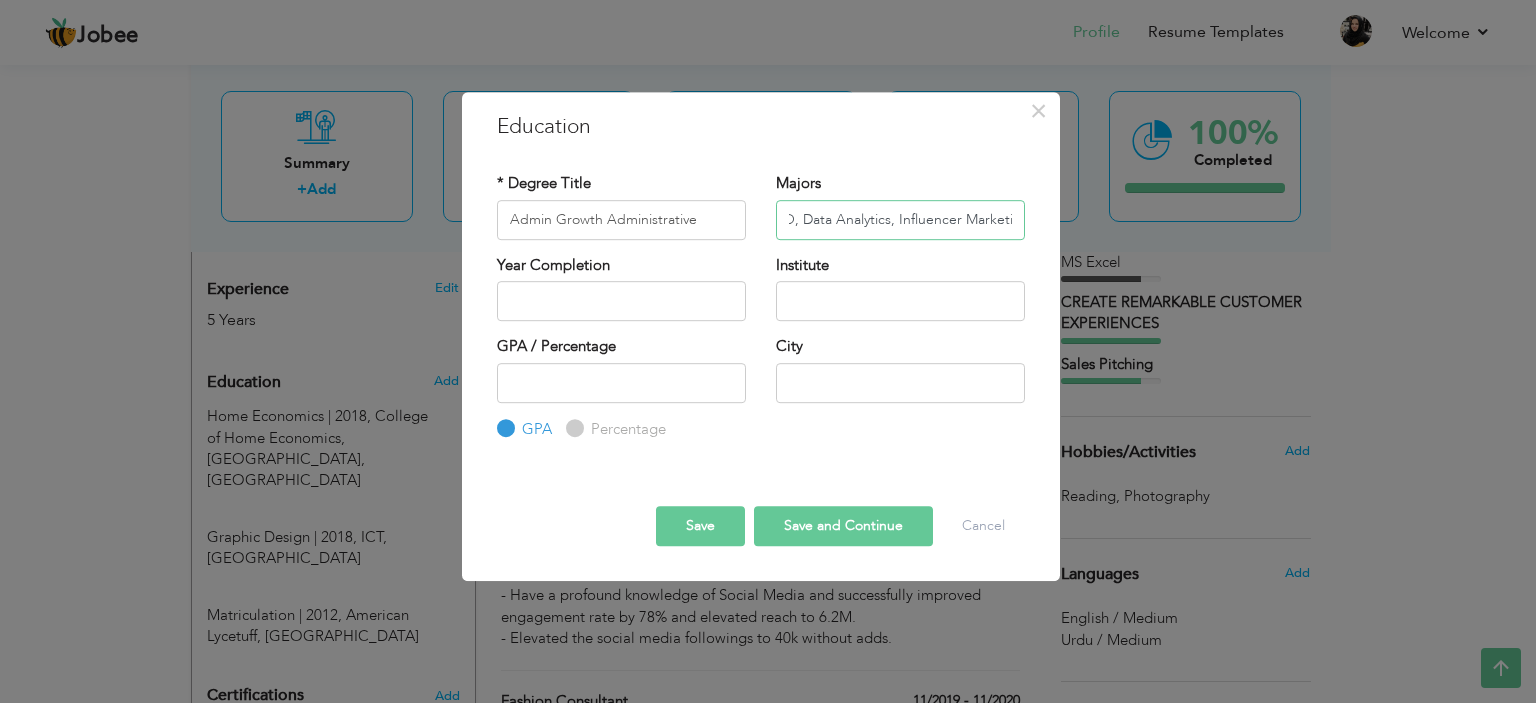 scroll, scrollTop: 0, scrollLeft: 207, axis: horizontal 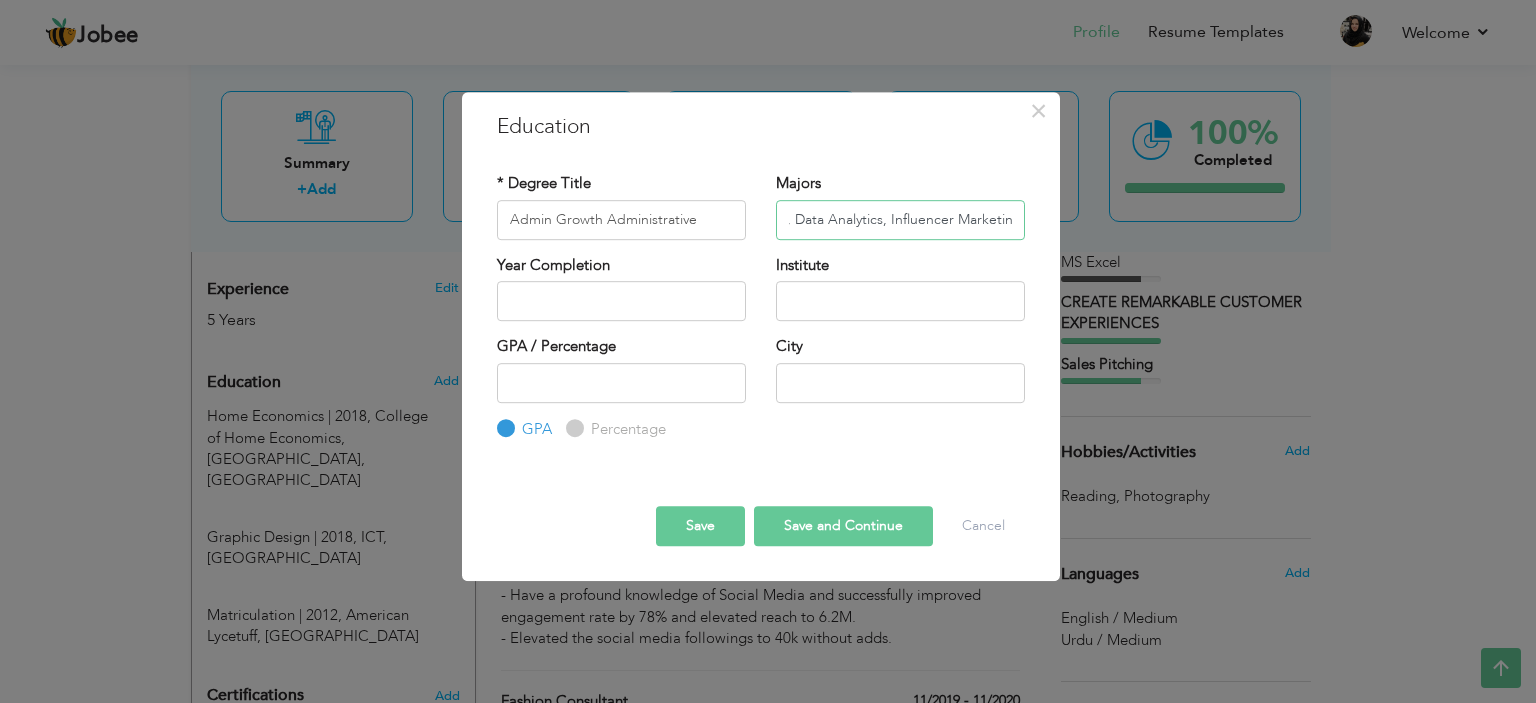 type on "Ecommerce, Product Page, SEO, Data Analytics, Influencer Marketing" 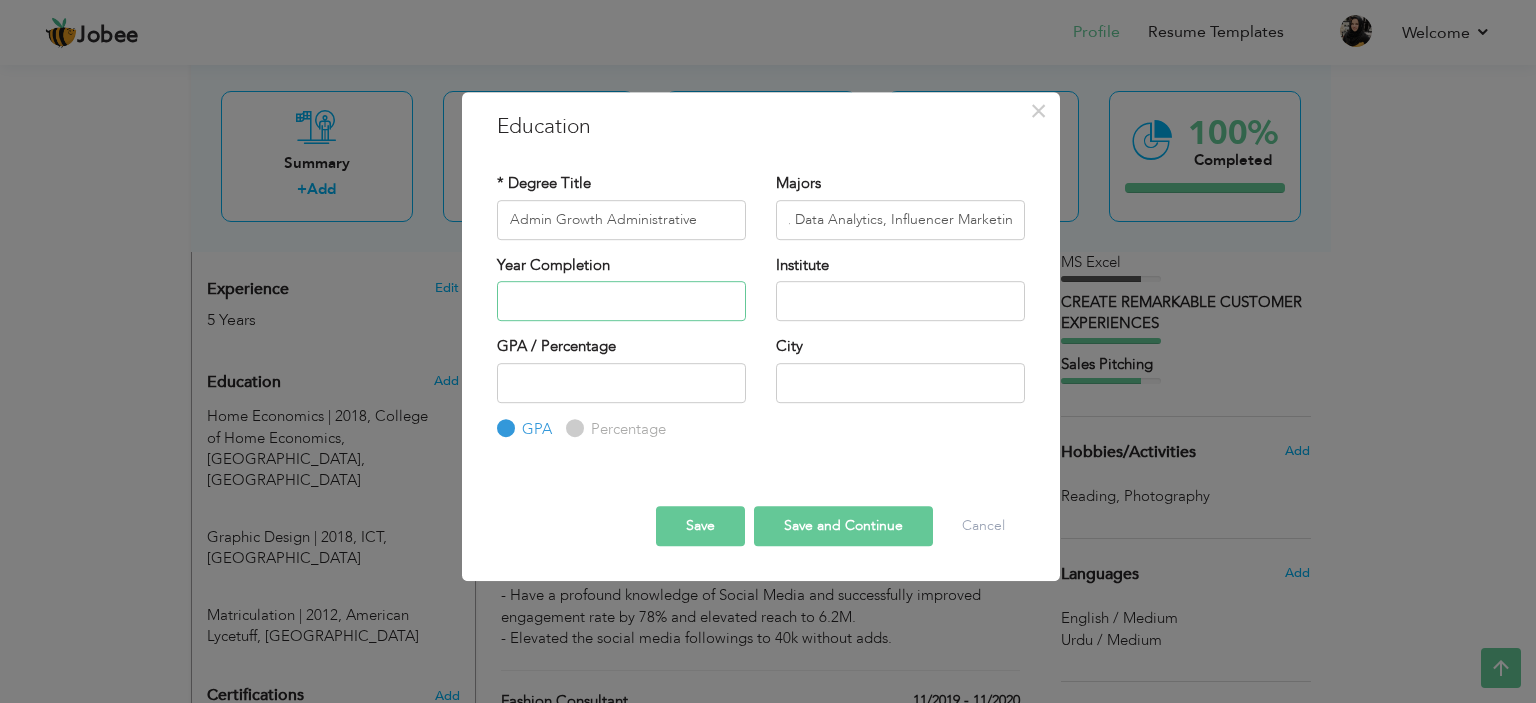 type on "2025" 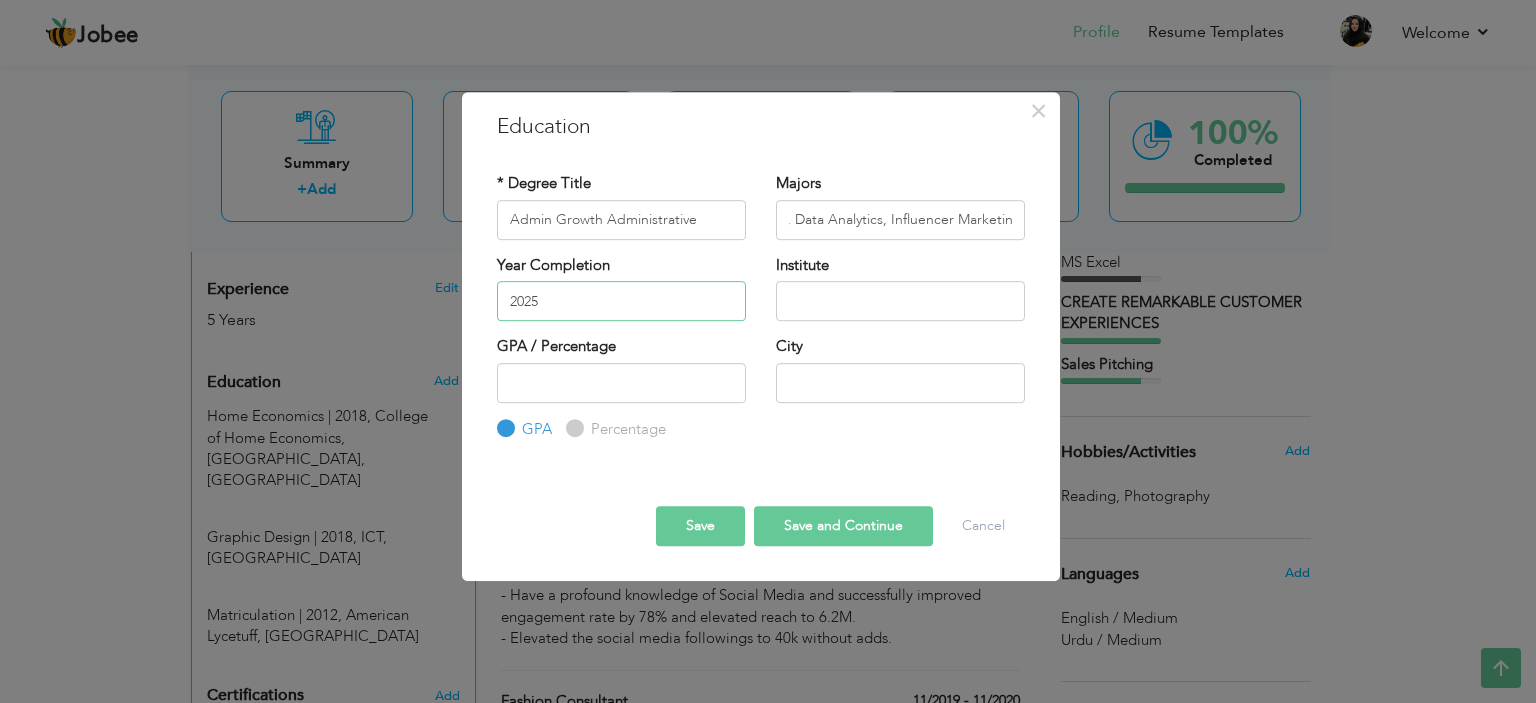 scroll, scrollTop: 0, scrollLeft: 0, axis: both 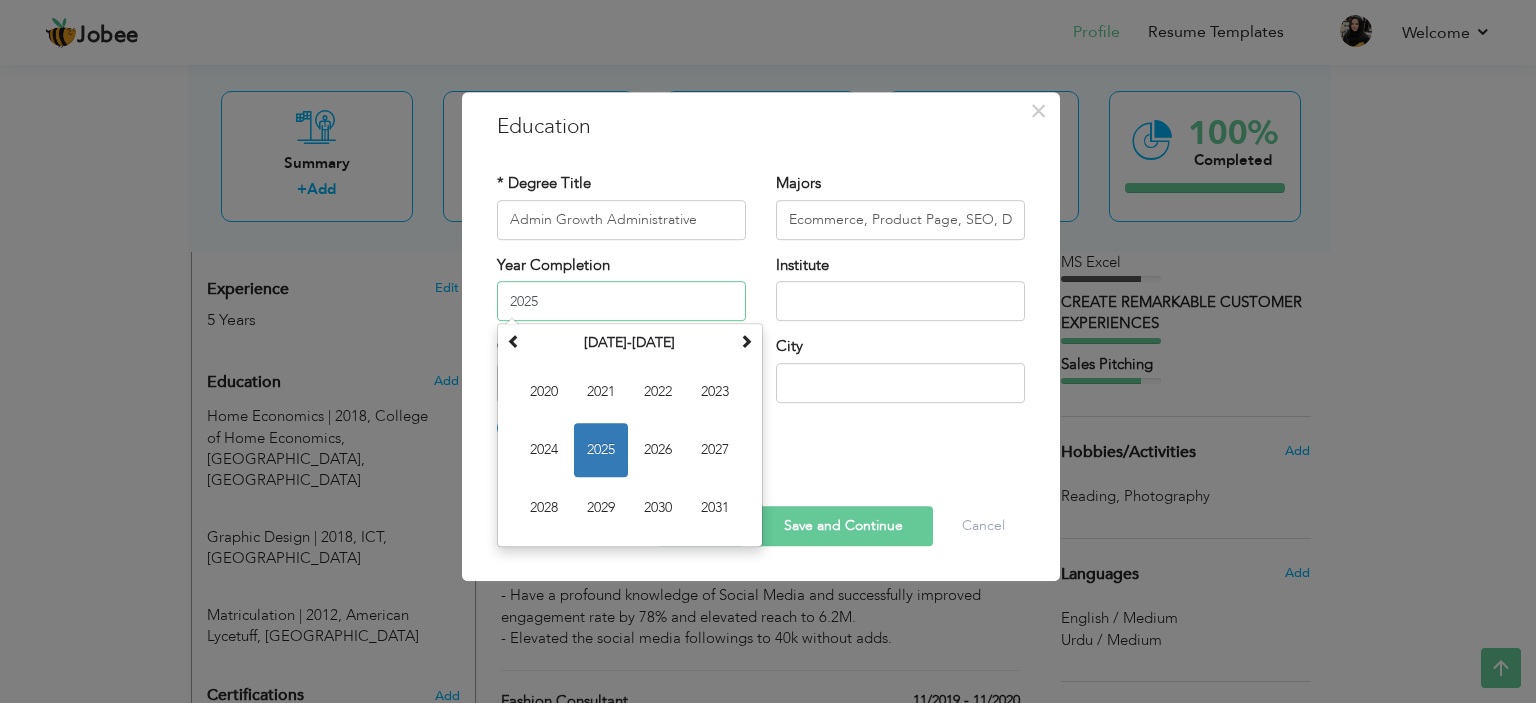 click on "2025" at bounding box center (621, 301) 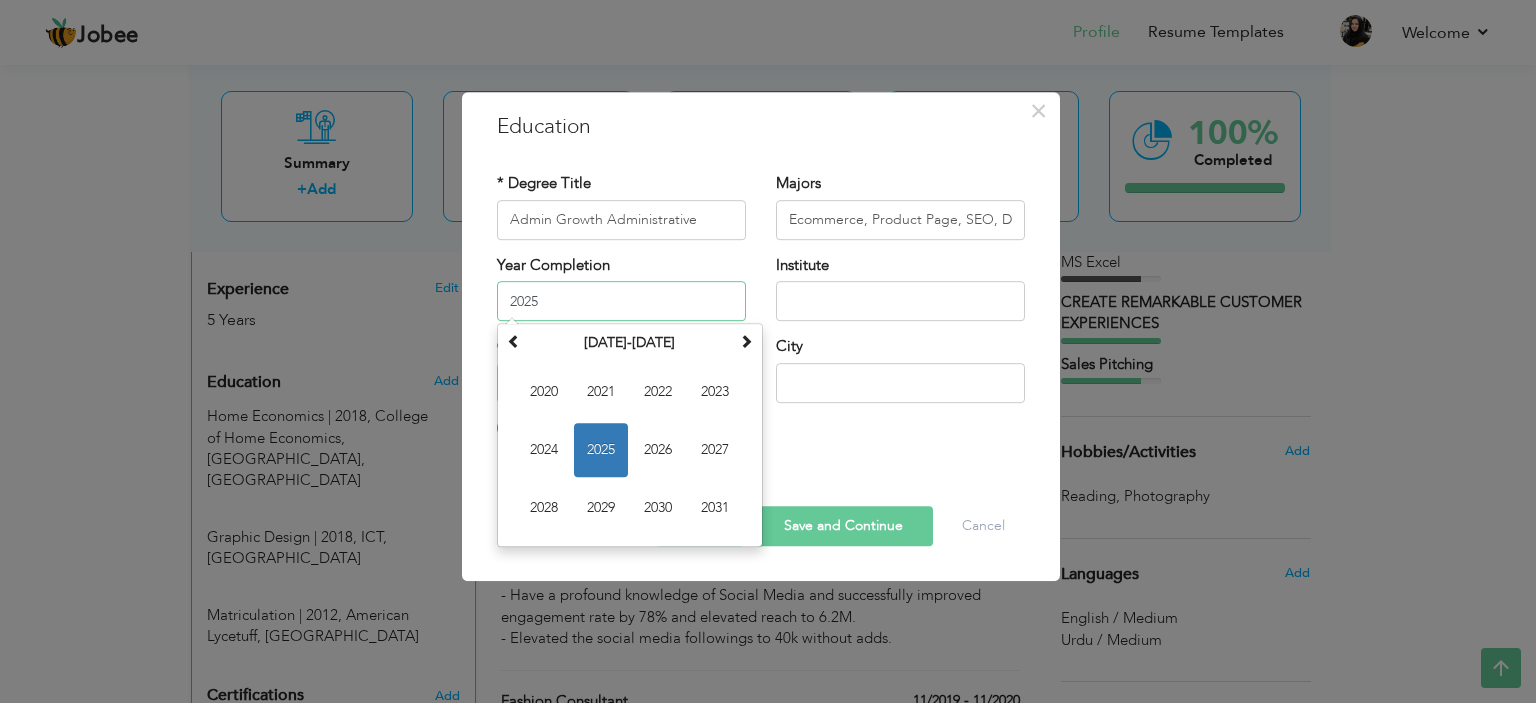 click on "2025" at bounding box center [601, 450] 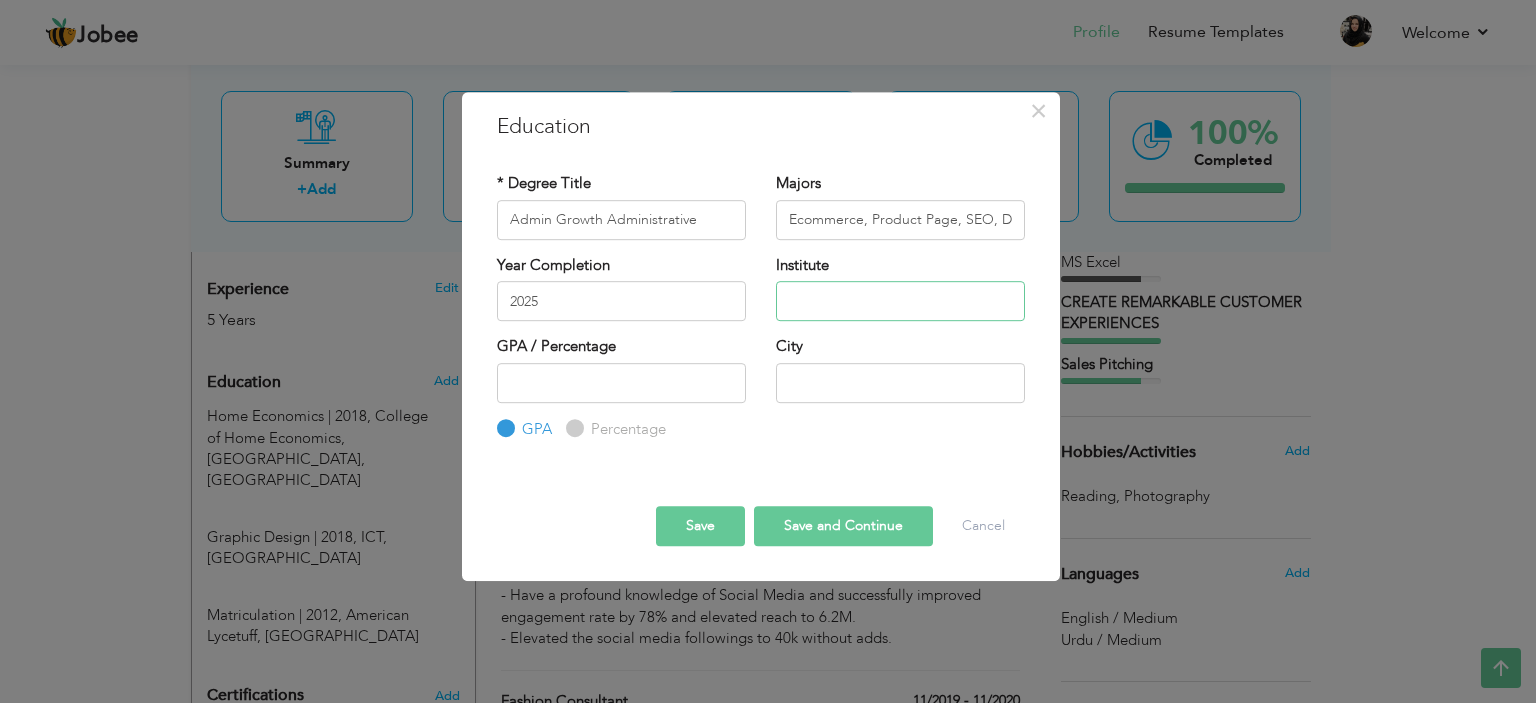 click at bounding box center (900, 301) 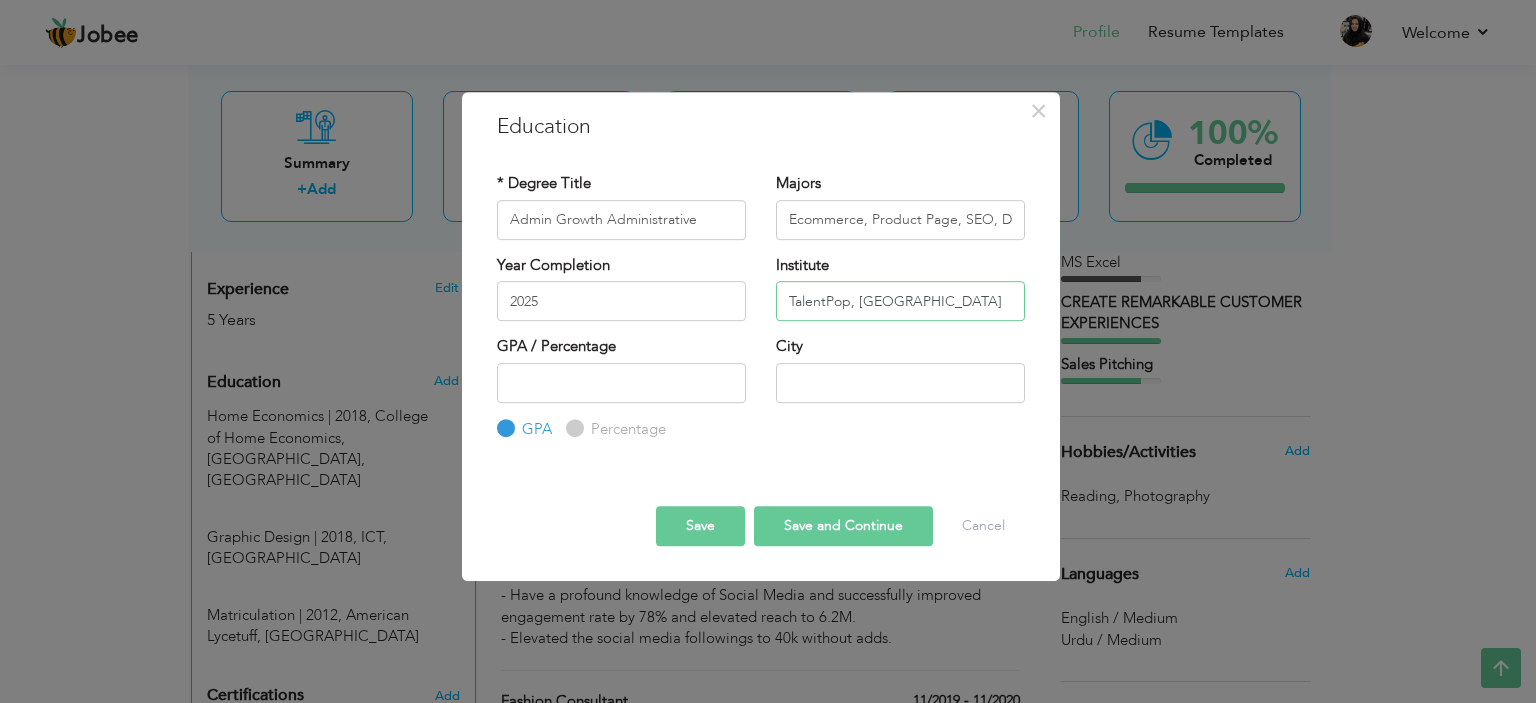 type on "TalentPop, US" 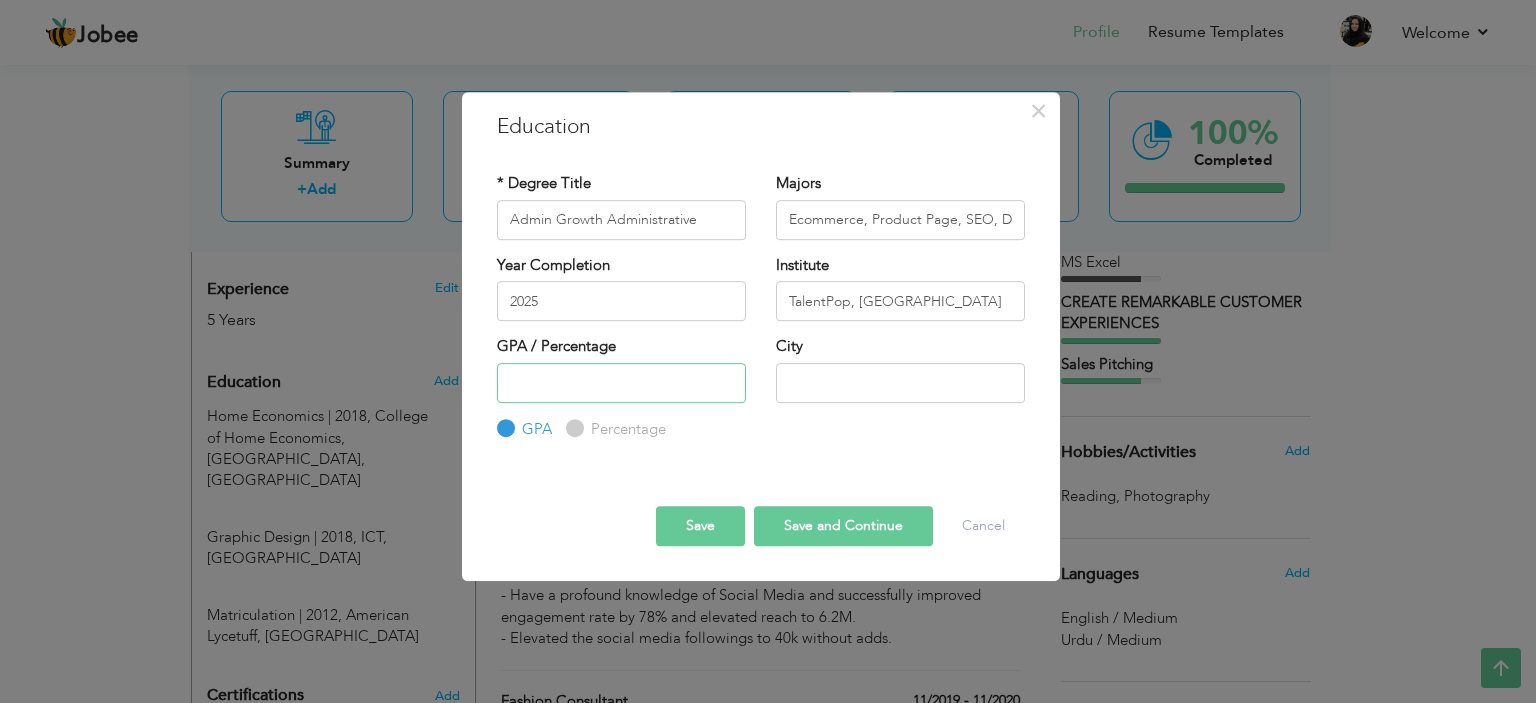 click at bounding box center (621, 383) 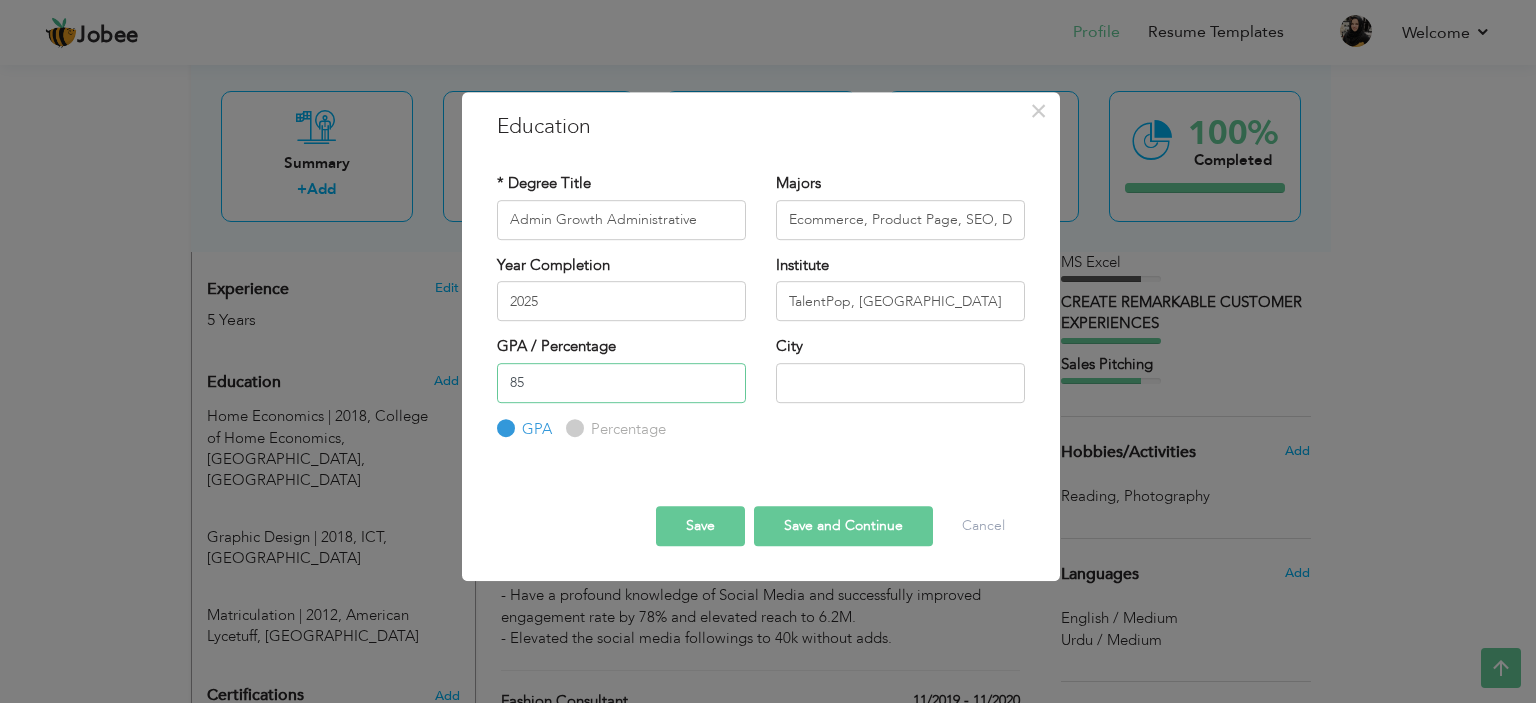type on "85" 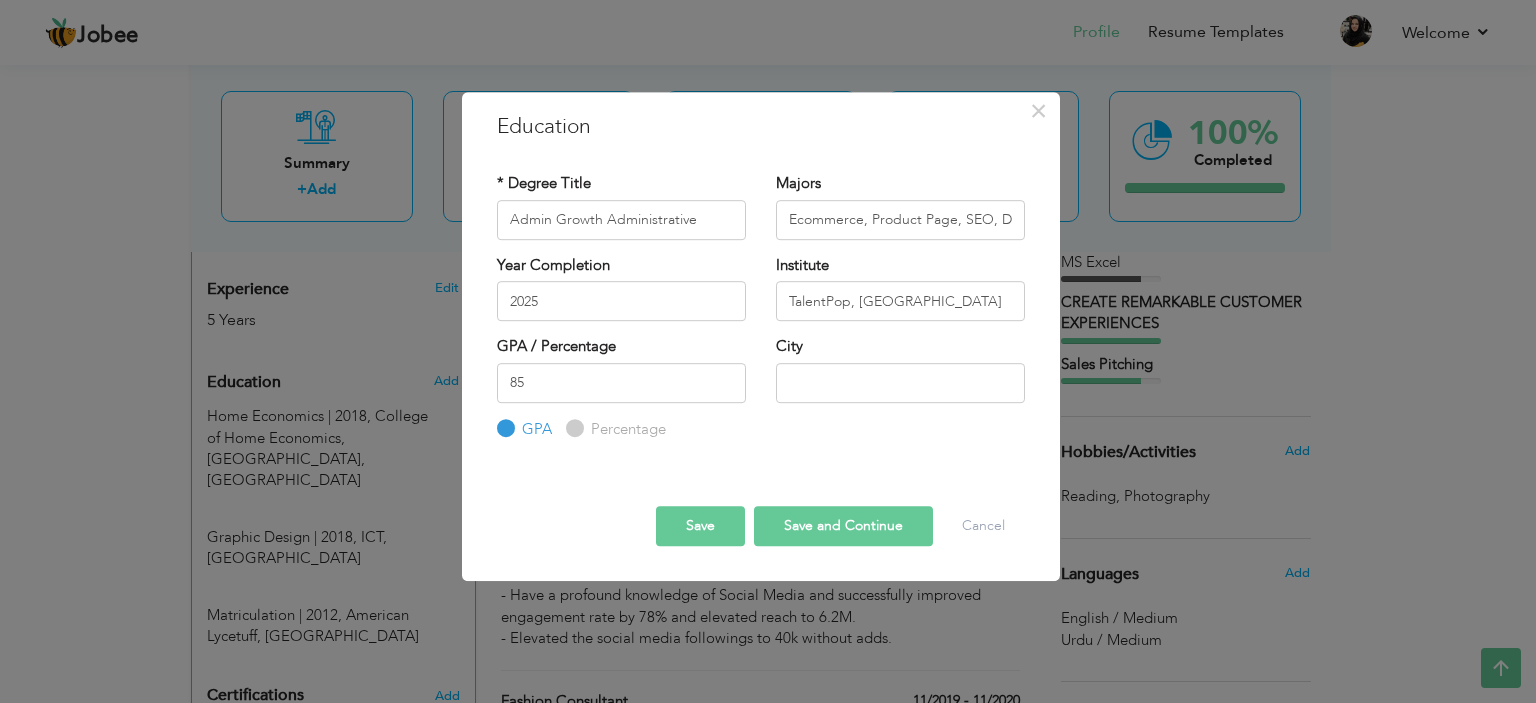 click on "Percentage" at bounding box center (626, 429) 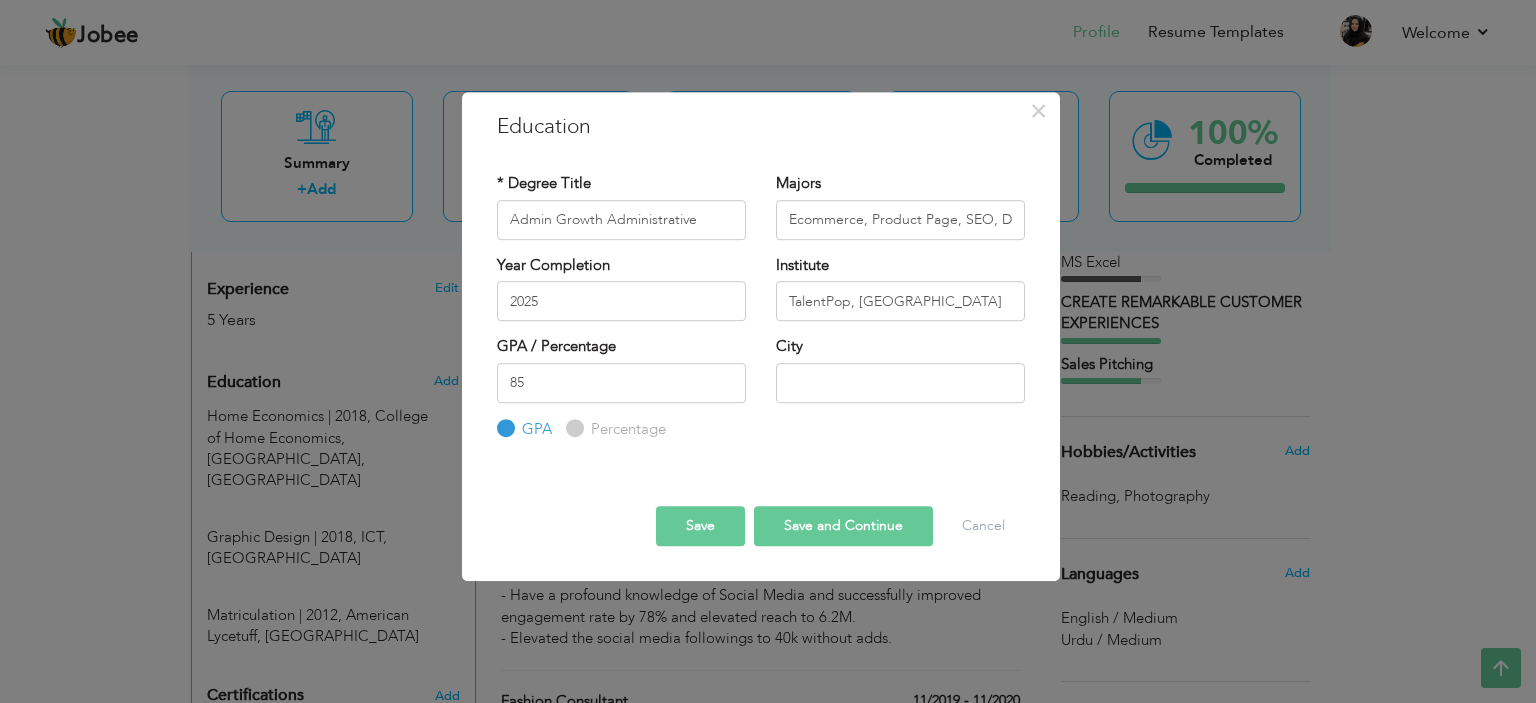 click on "Percentage" at bounding box center (572, 428) 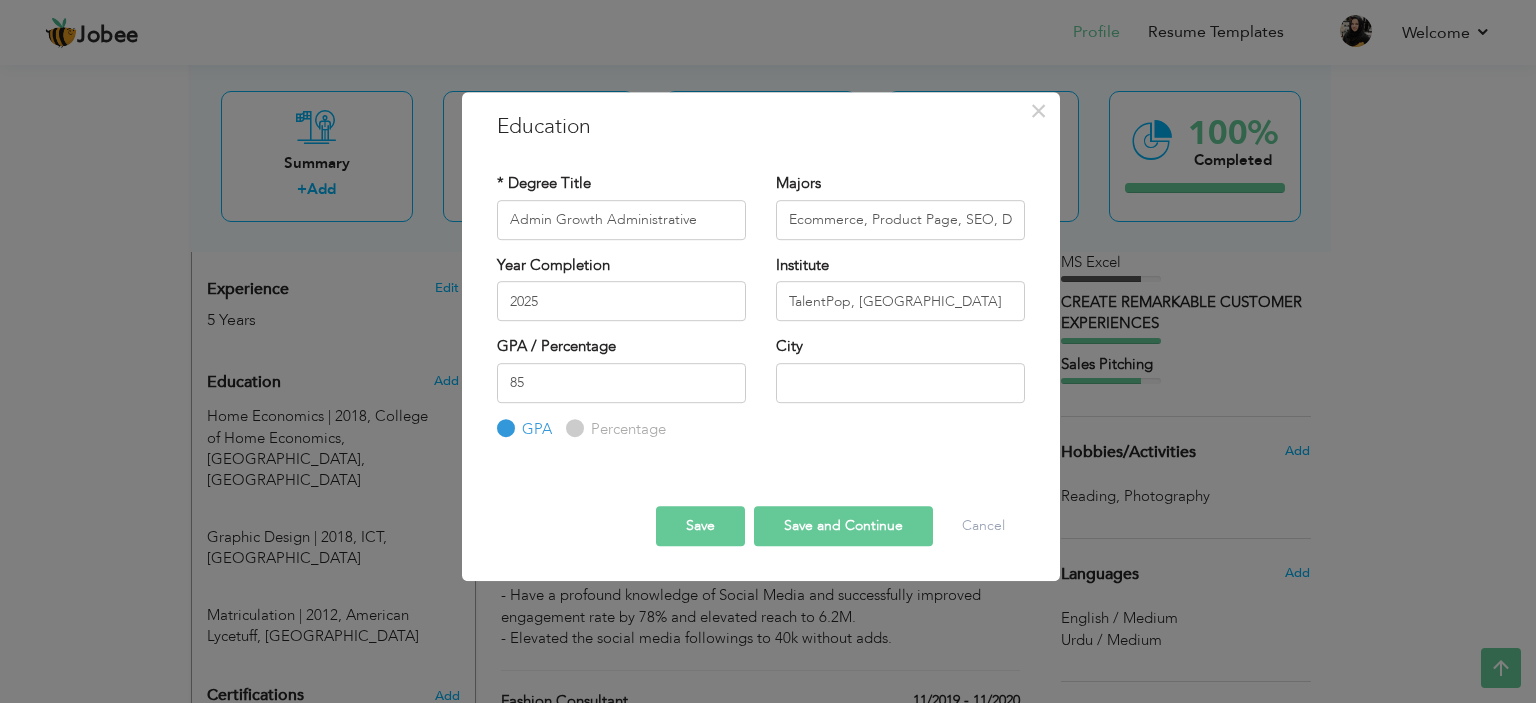 radio on "true" 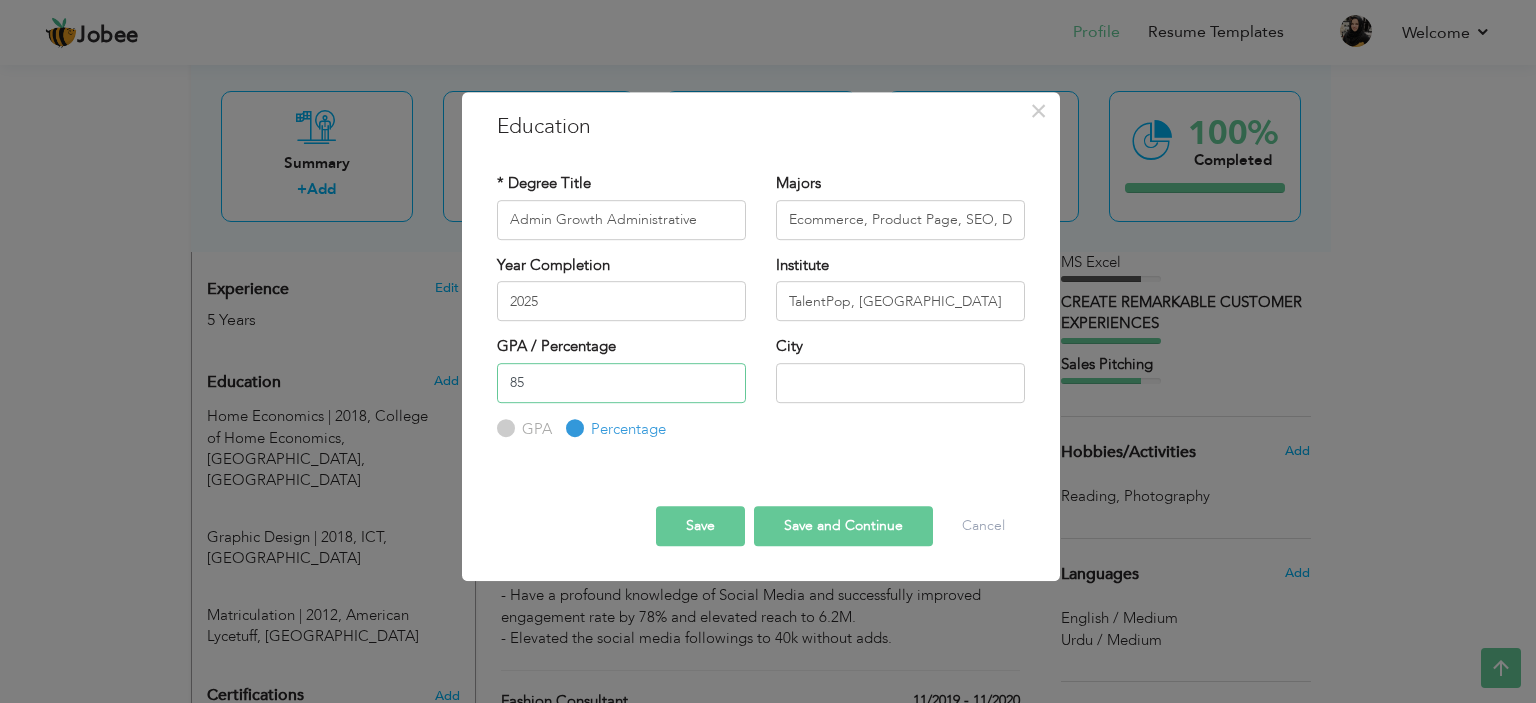 click on "85" at bounding box center (621, 383) 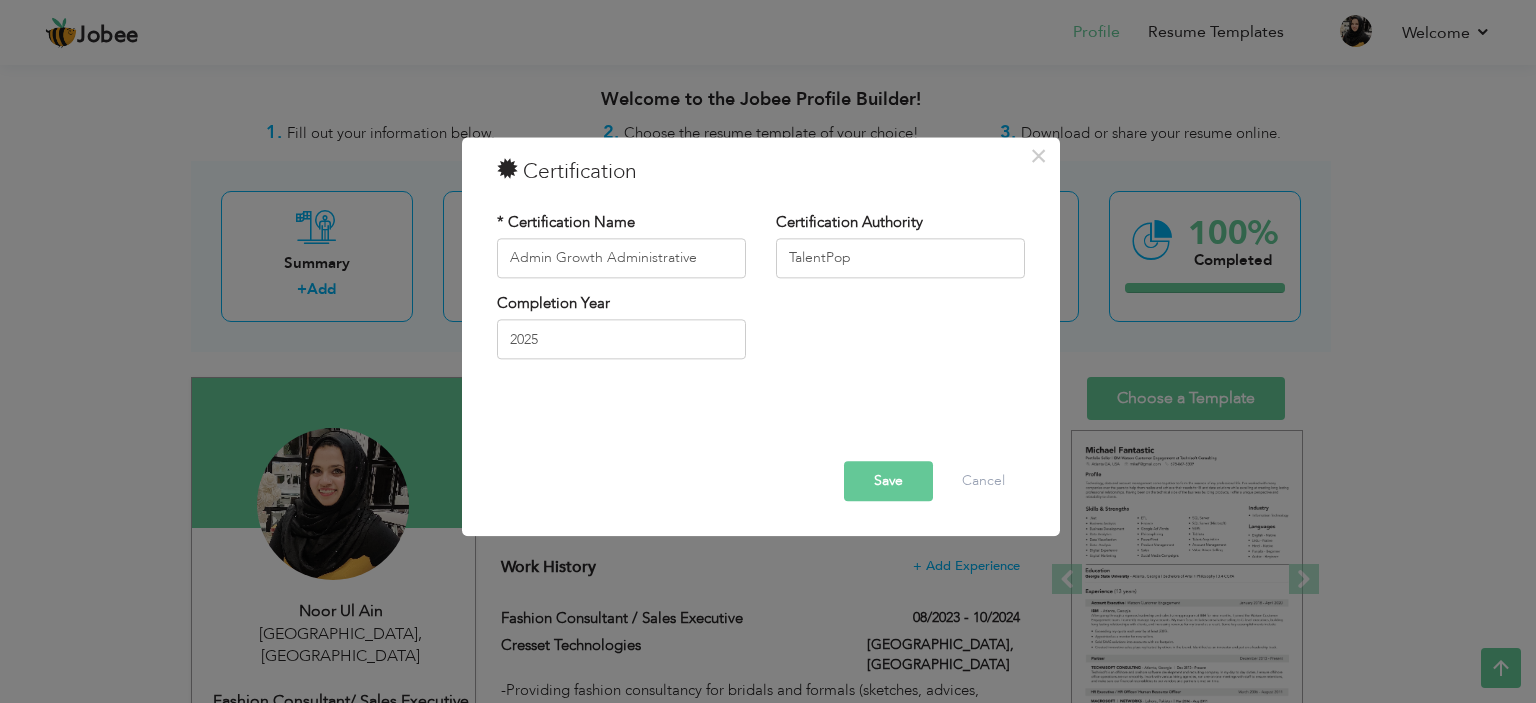 scroll, scrollTop: 1097, scrollLeft: 0, axis: vertical 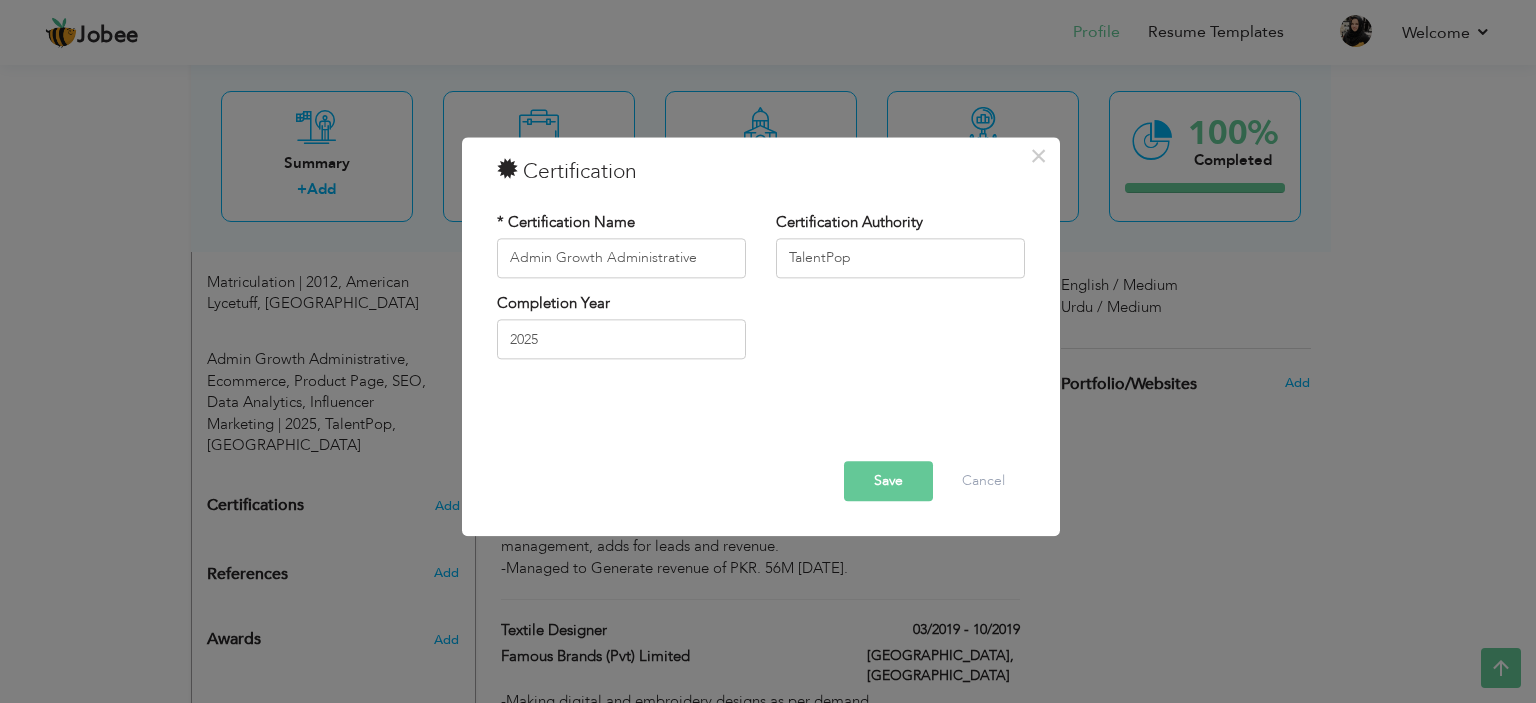 click on "Save" at bounding box center (888, 481) 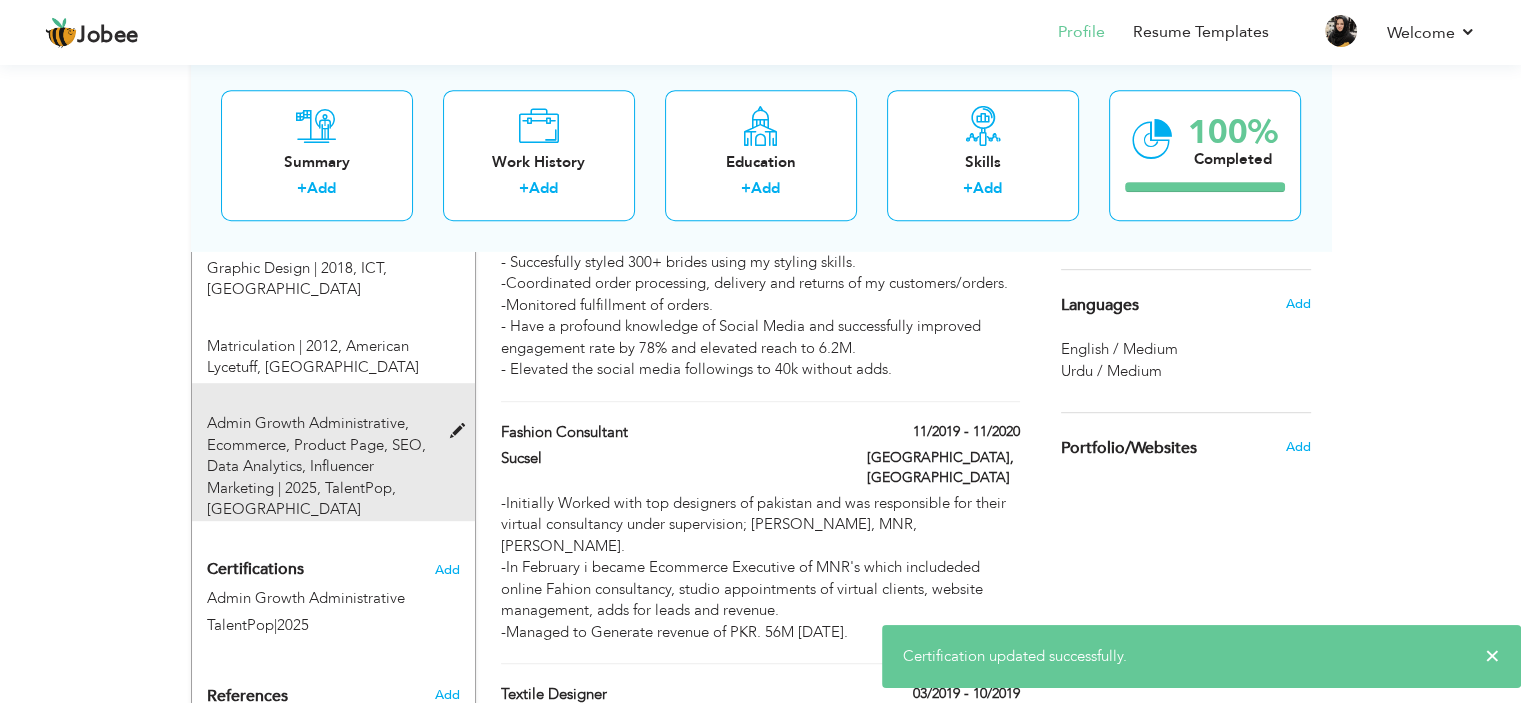 scroll, scrollTop: 1012, scrollLeft: 0, axis: vertical 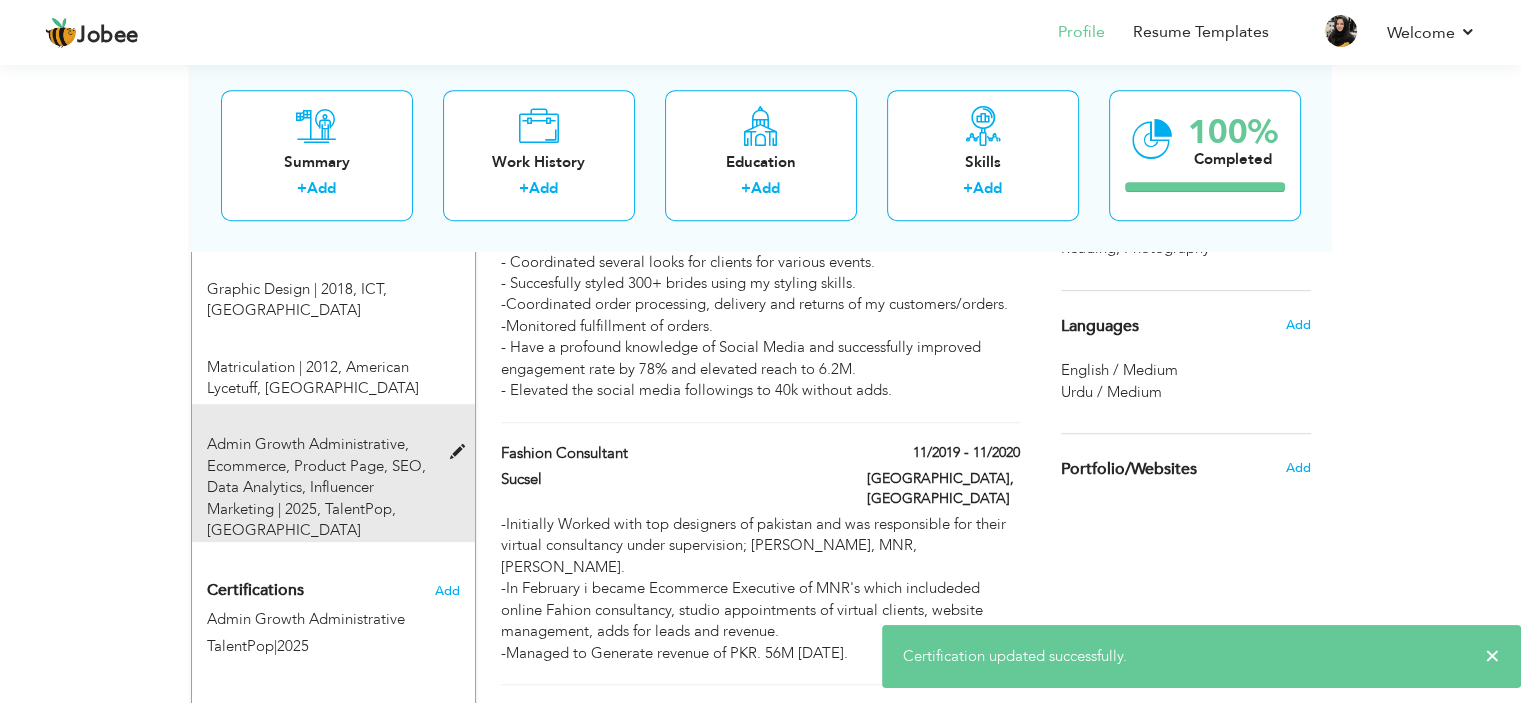click at bounding box center [461, 452] 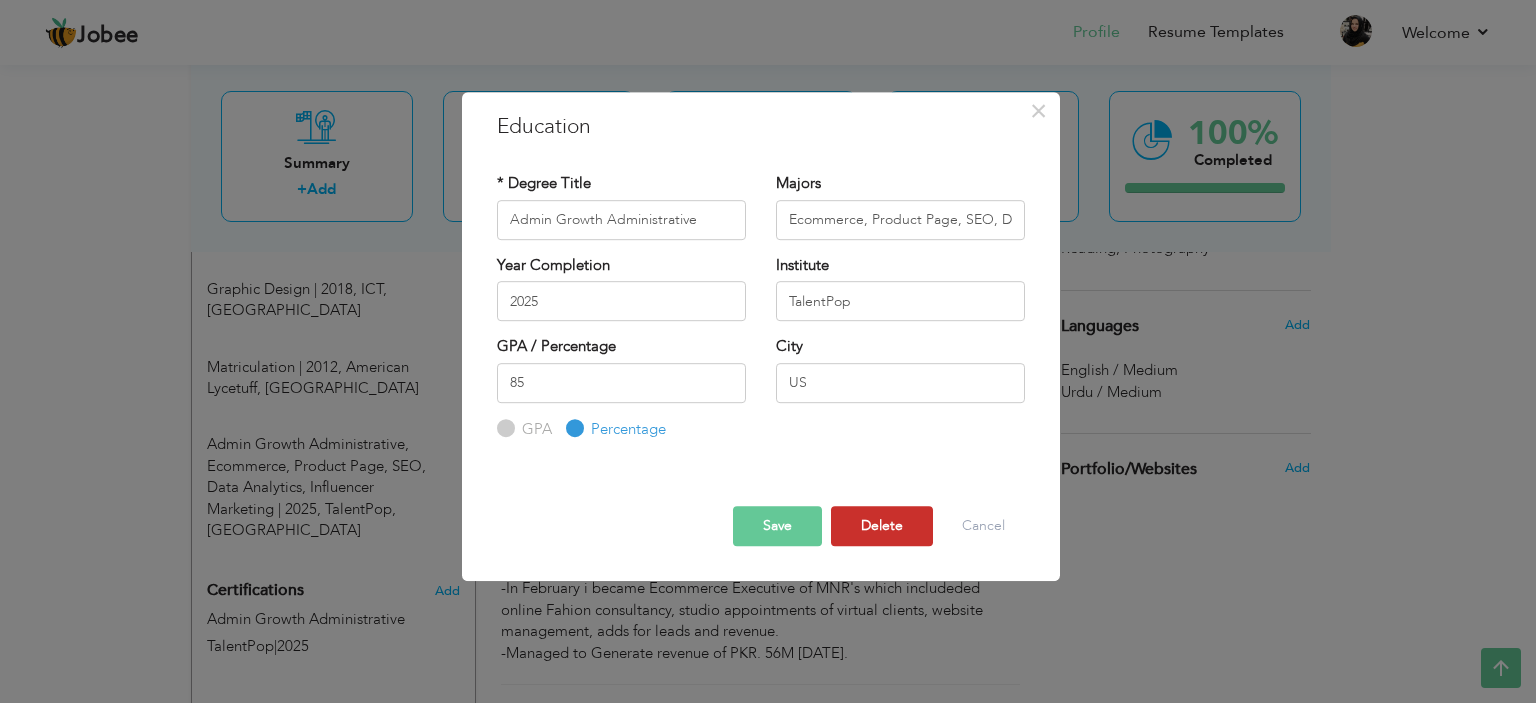 click on "Delete" at bounding box center [882, 526] 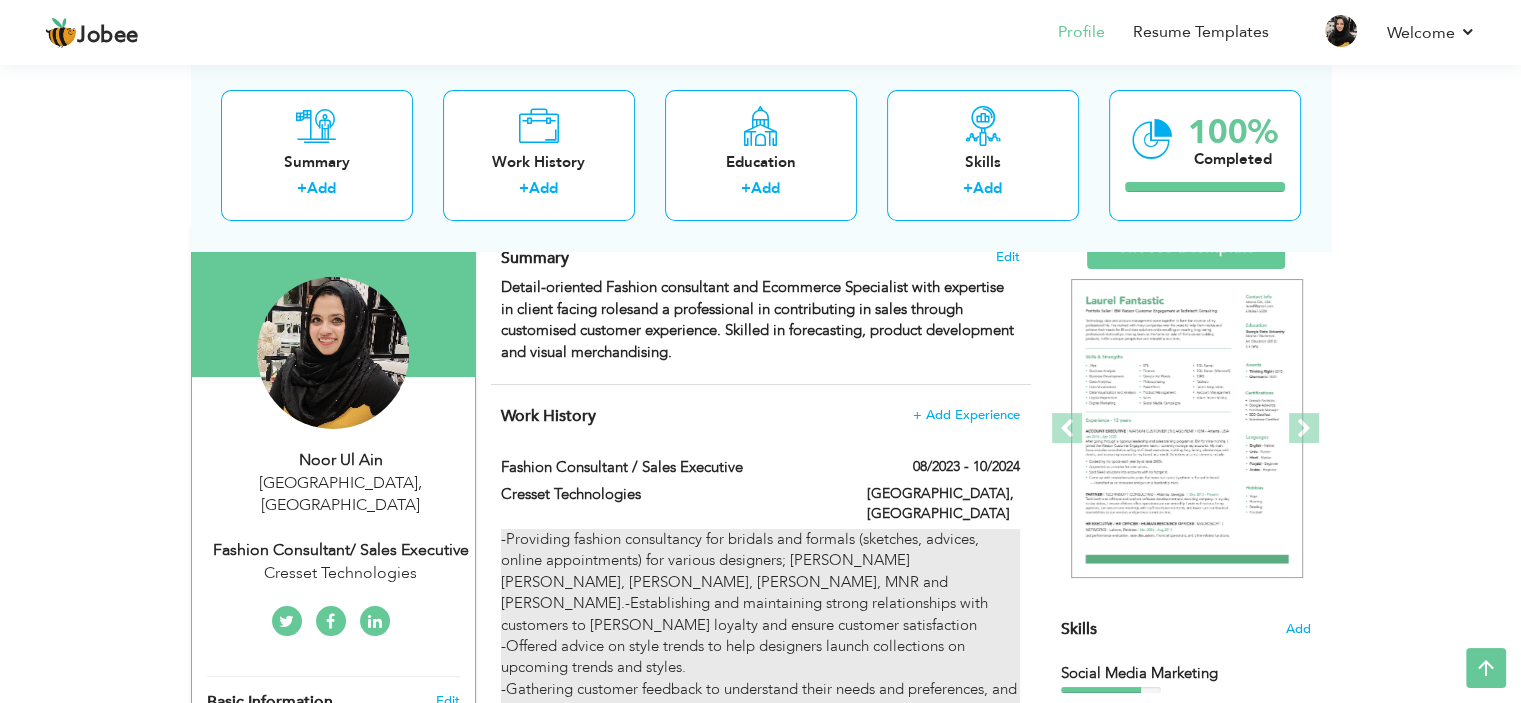 scroll, scrollTop: 172, scrollLeft: 0, axis: vertical 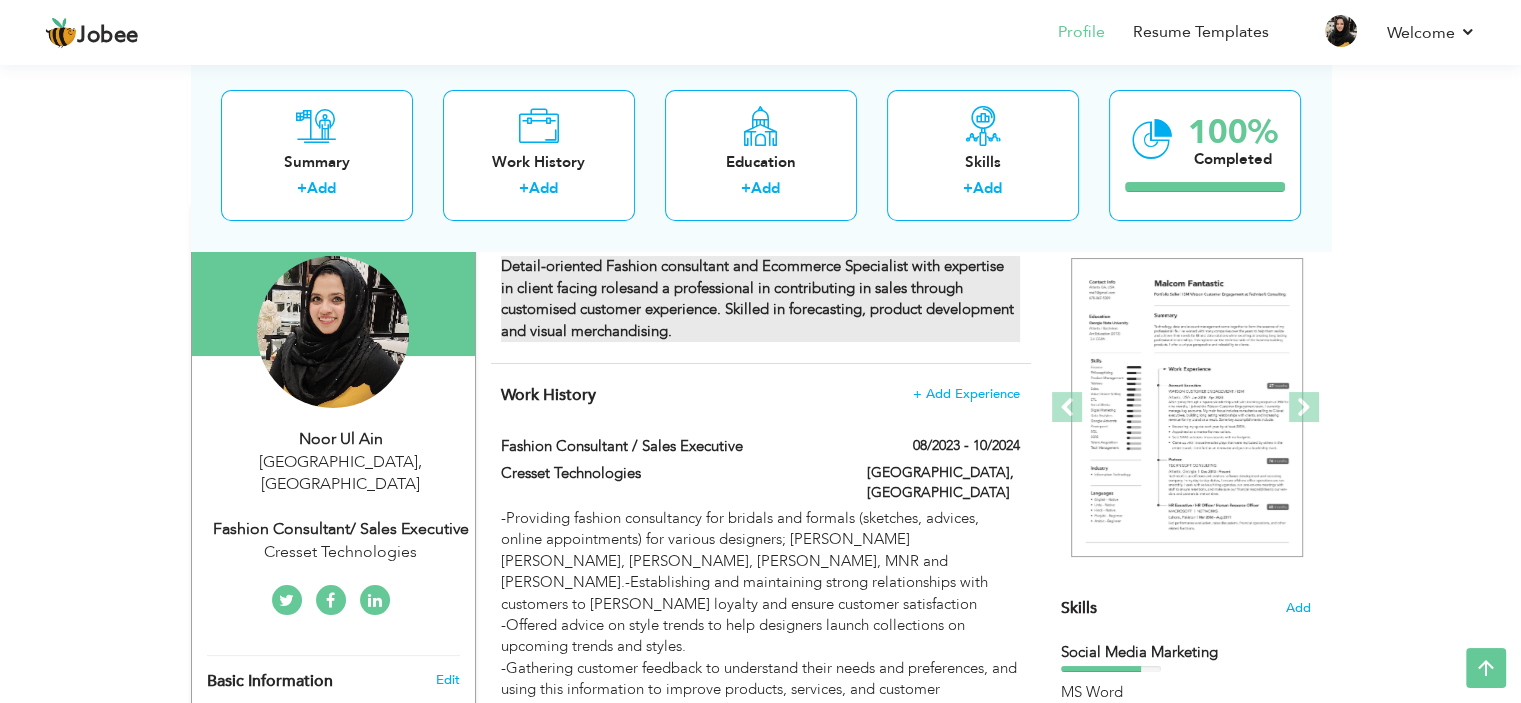 click on "Detail-oriented Fashion consultant and Ecommerce Specialist with expertise in client facing rolesand a professional in contributing in sales through customised customer experience. Skilled in forecasting, product development and visual merchandising." at bounding box center (757, 298) 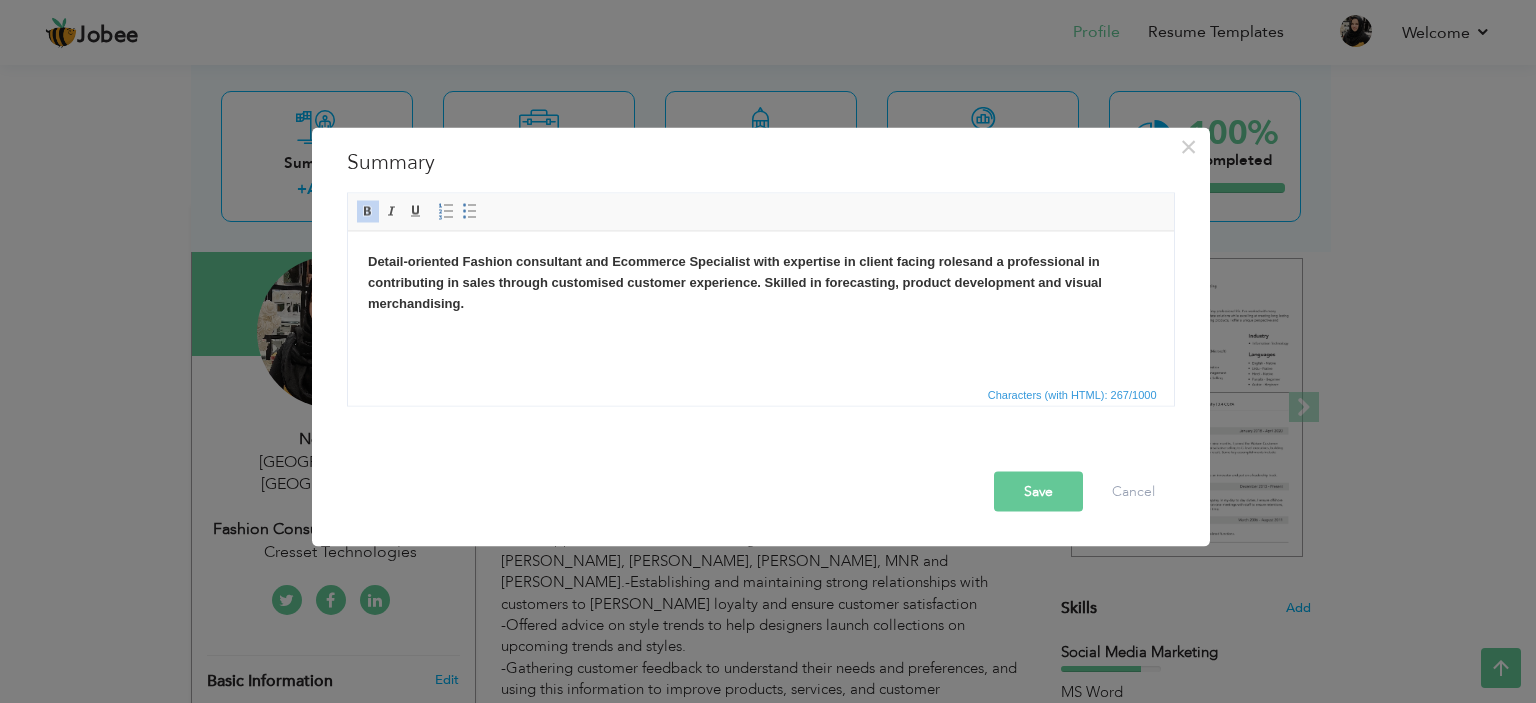 click on "Detail-oriented Fashion consultant and Ecommerce Specialist with expertise in client facing rolesand a professional in contributing in sales through customised customer experience. Skilled in forecasting, product development and visual merchandising." at bounding box center [734, 281] 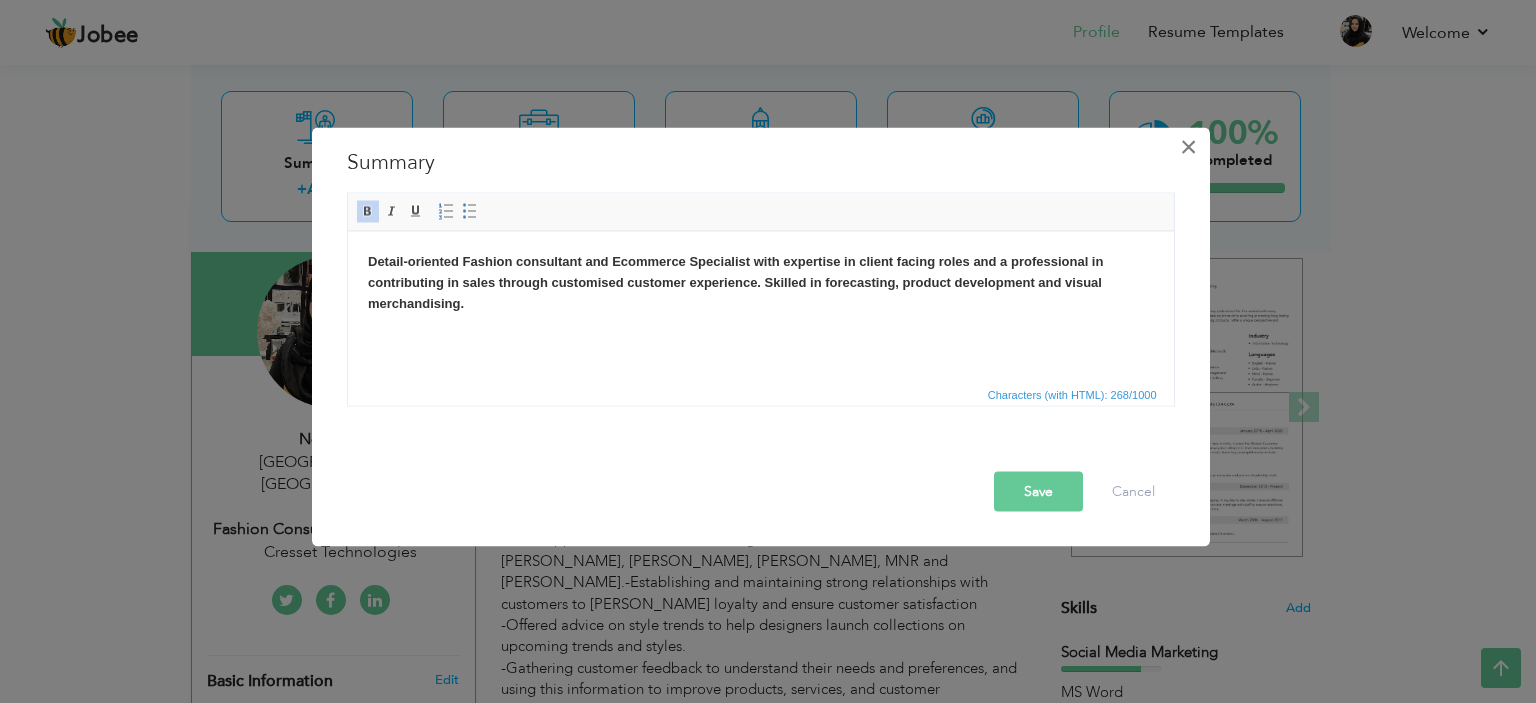 click on "×" at bounding box center [1188, 146] 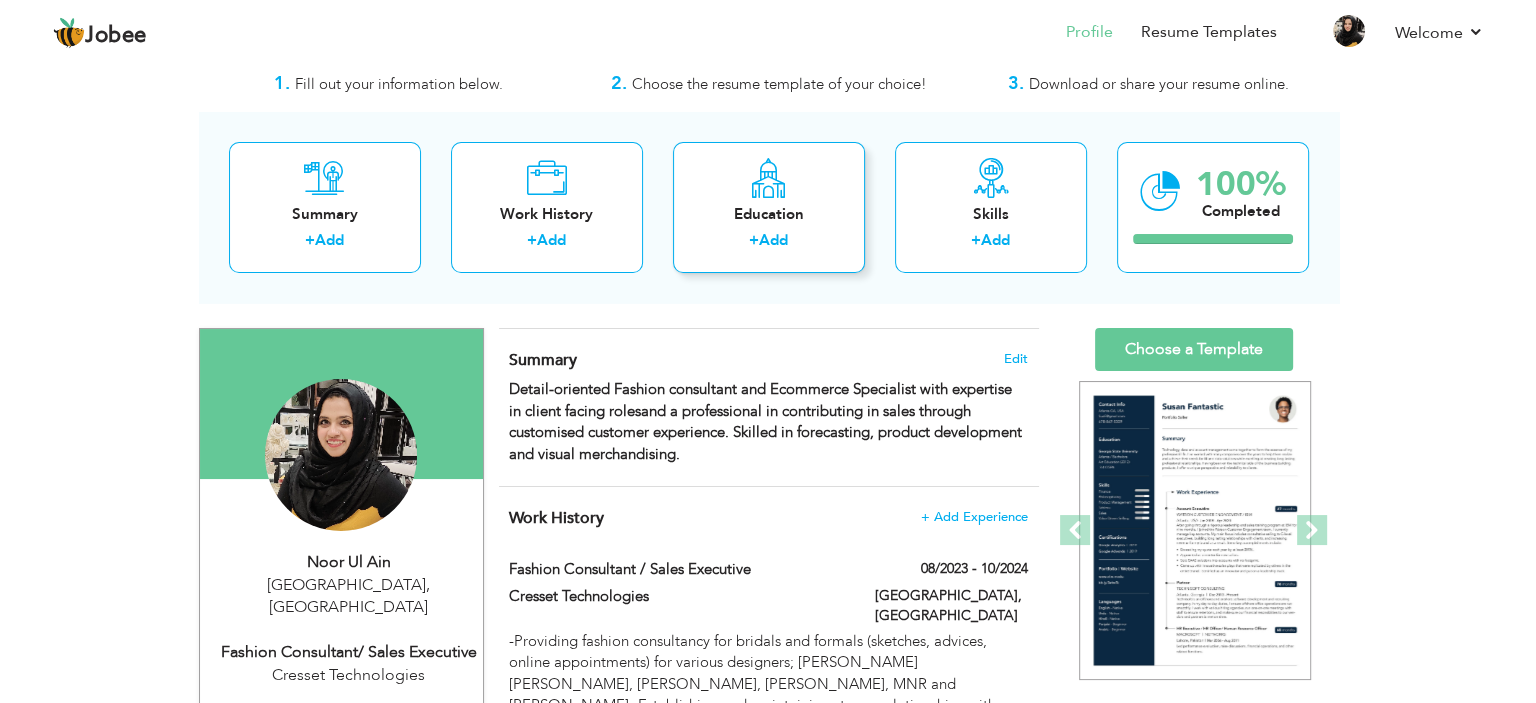 scroll, scrollTop: 50, scrollLeft: 0, axis: vertical 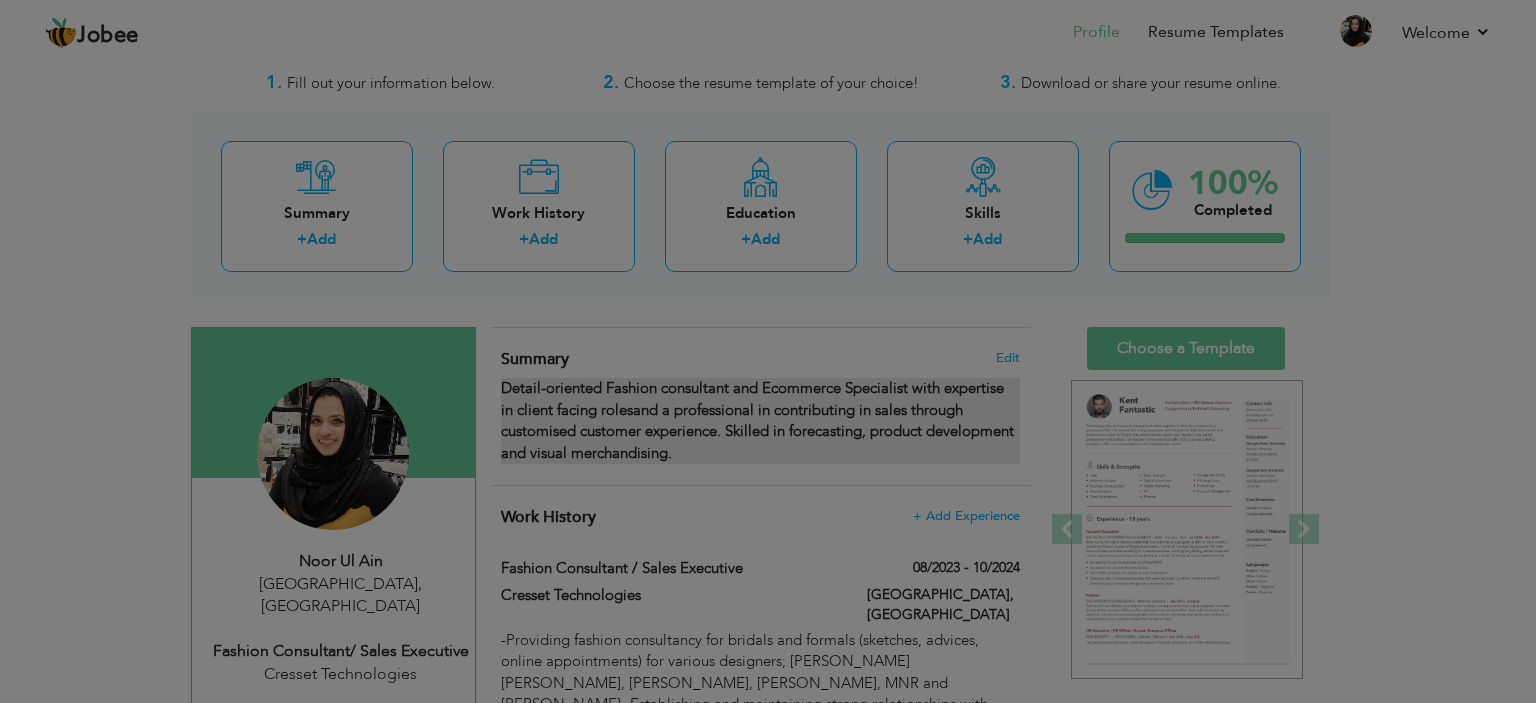 click at bounding box center (768, 351) 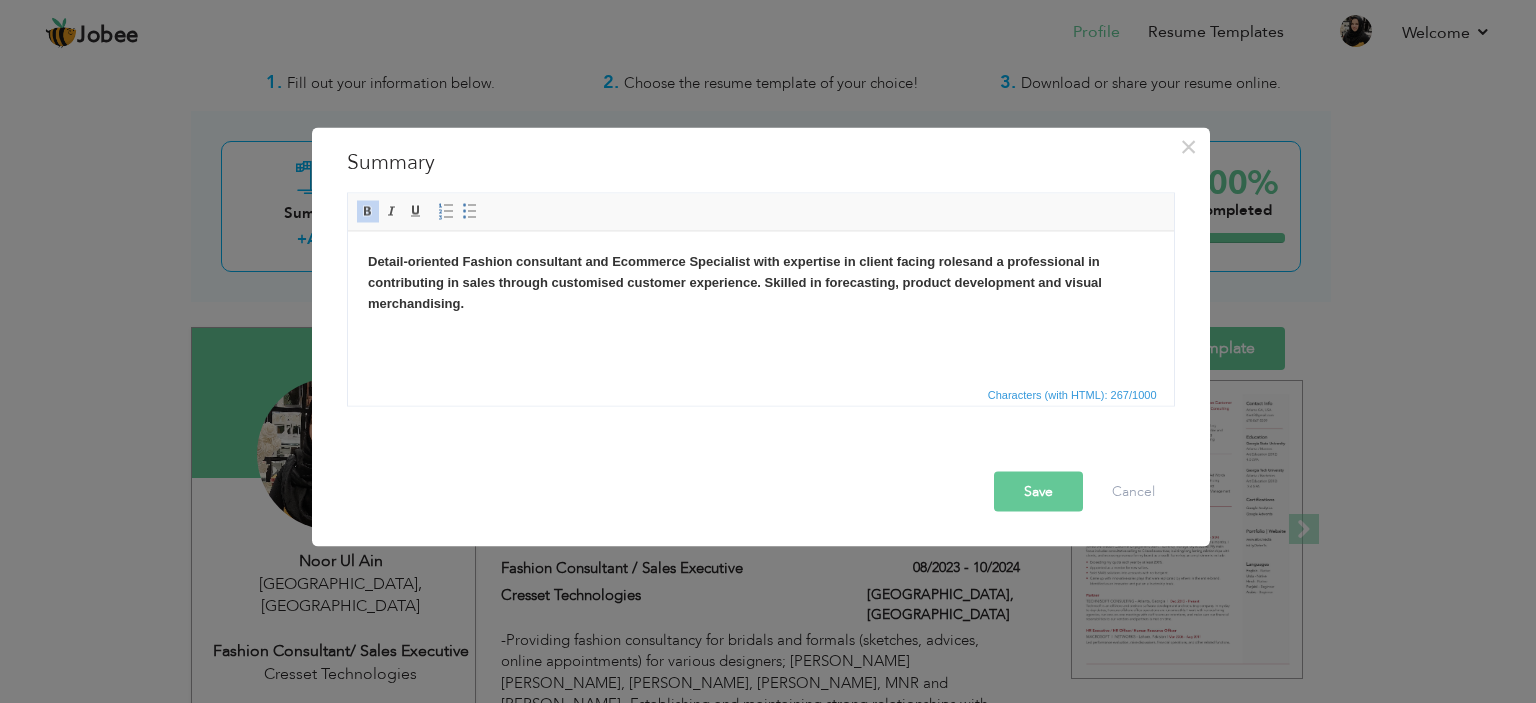 click on "Jobee
Profile
Resume Templates
Resume Templates
Cover Letters
About
My Resume
Welcome
Settings
Log off
Welcome" at bounding box center (768, 1196) 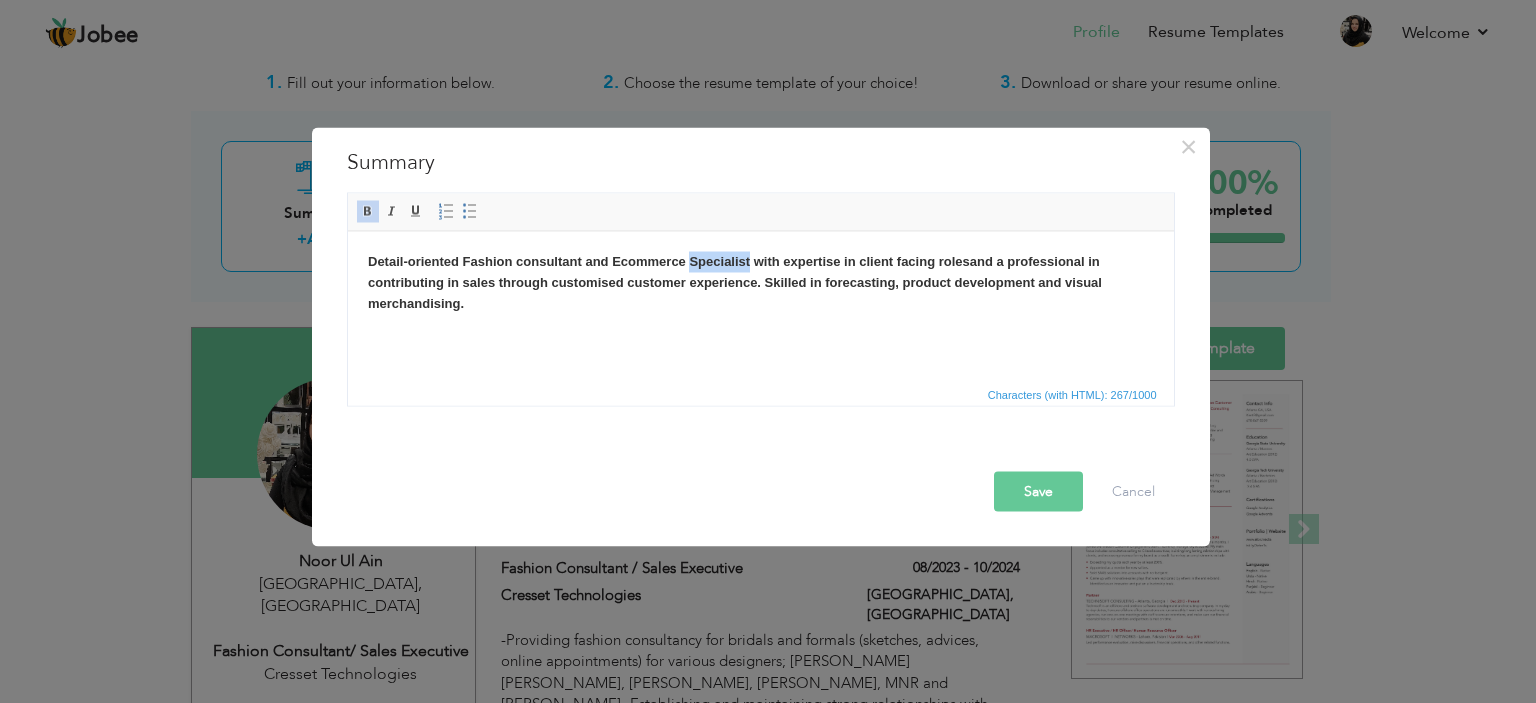 click on "Detail-oriented Fashion consultant and Ecommerce Specialist with expertise in client facing rolesand a professional in contributing in sales through customised customer experience. Skilled in forecasting, product development and visual merchandising." at bounding box center (734, 281) 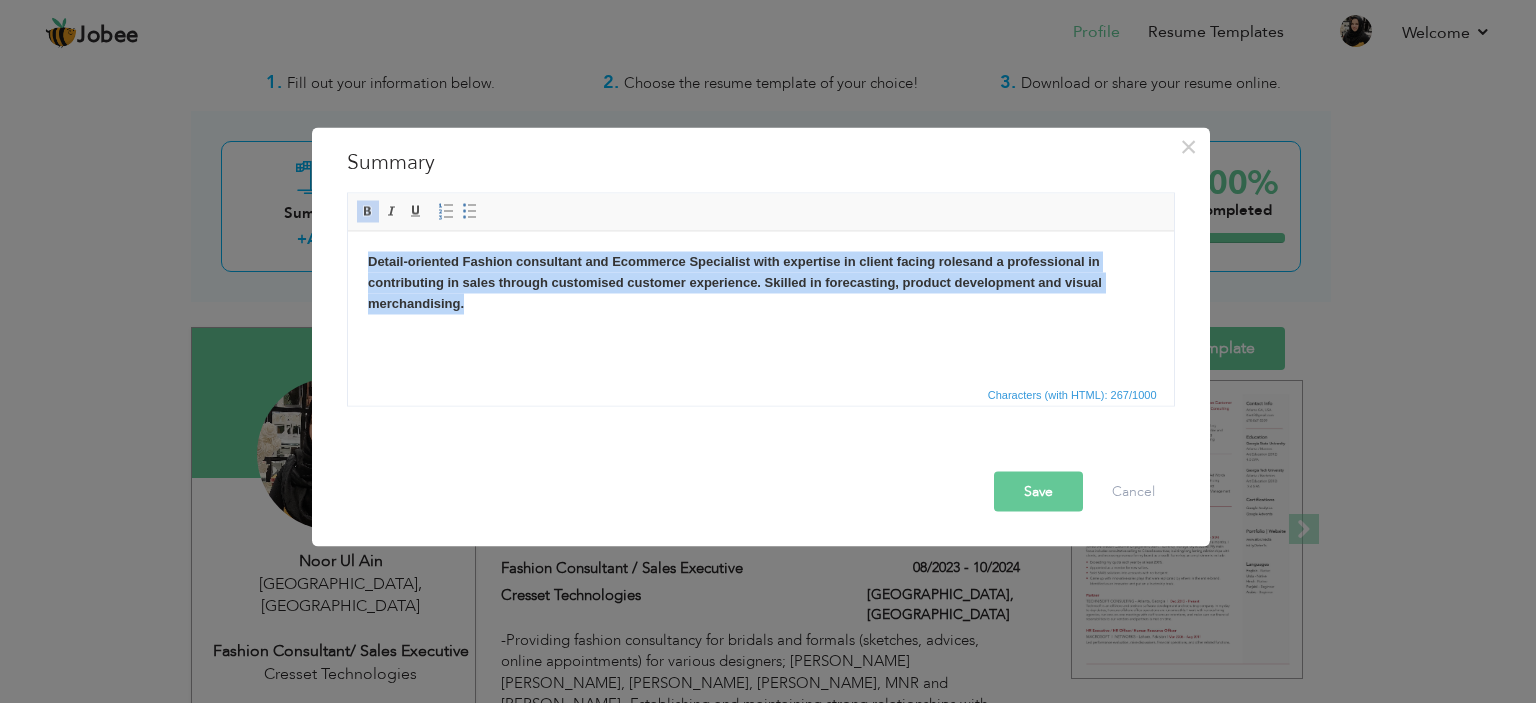 click on "Detail-oriented Fashion consultant and Ecommerce Specialist with expertise in client facing rolesand a professional in contributing in sales through customised customer experience. Skilled in forecasting, product development and visual merchandising." at bounding box center [734, 281] 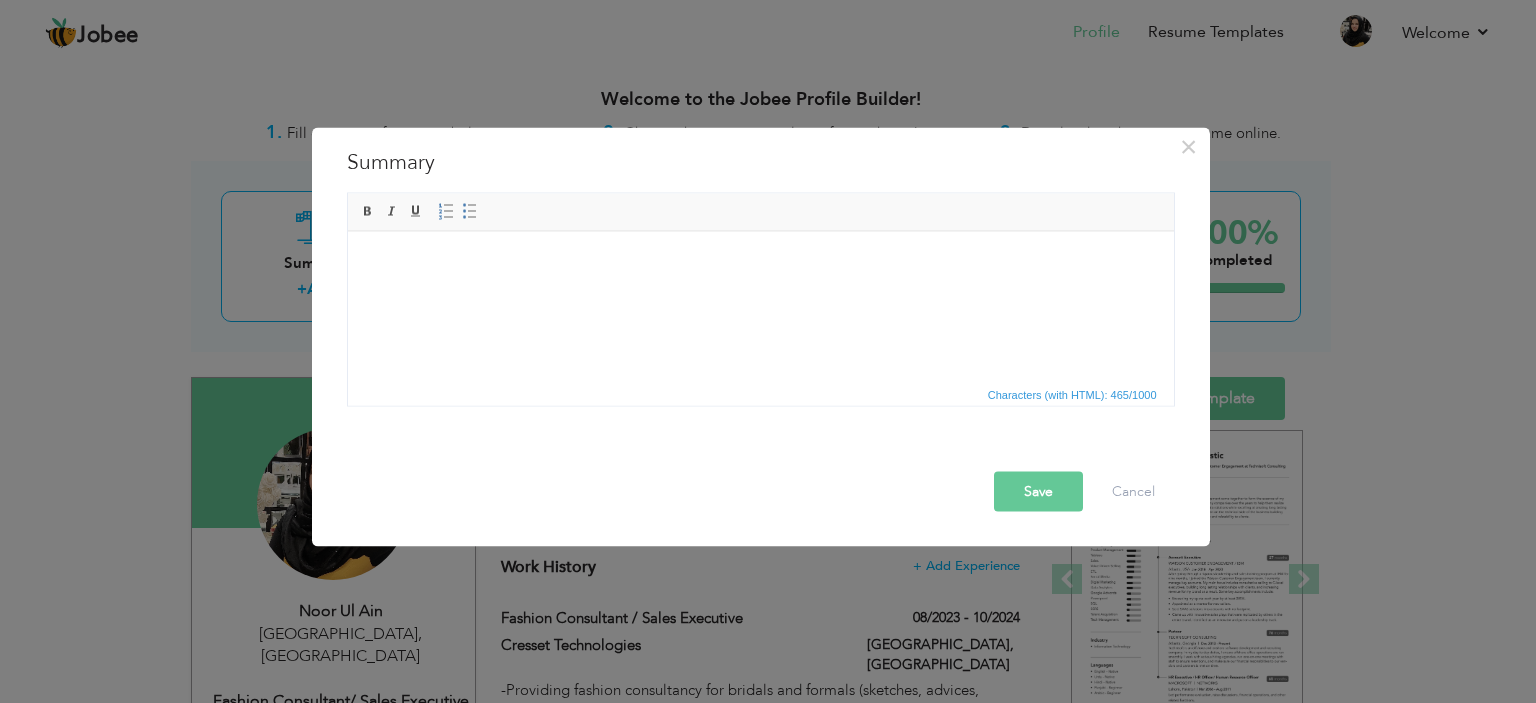 scroll, scrollTop: 50, scrollLeft: 0, axis: vertical 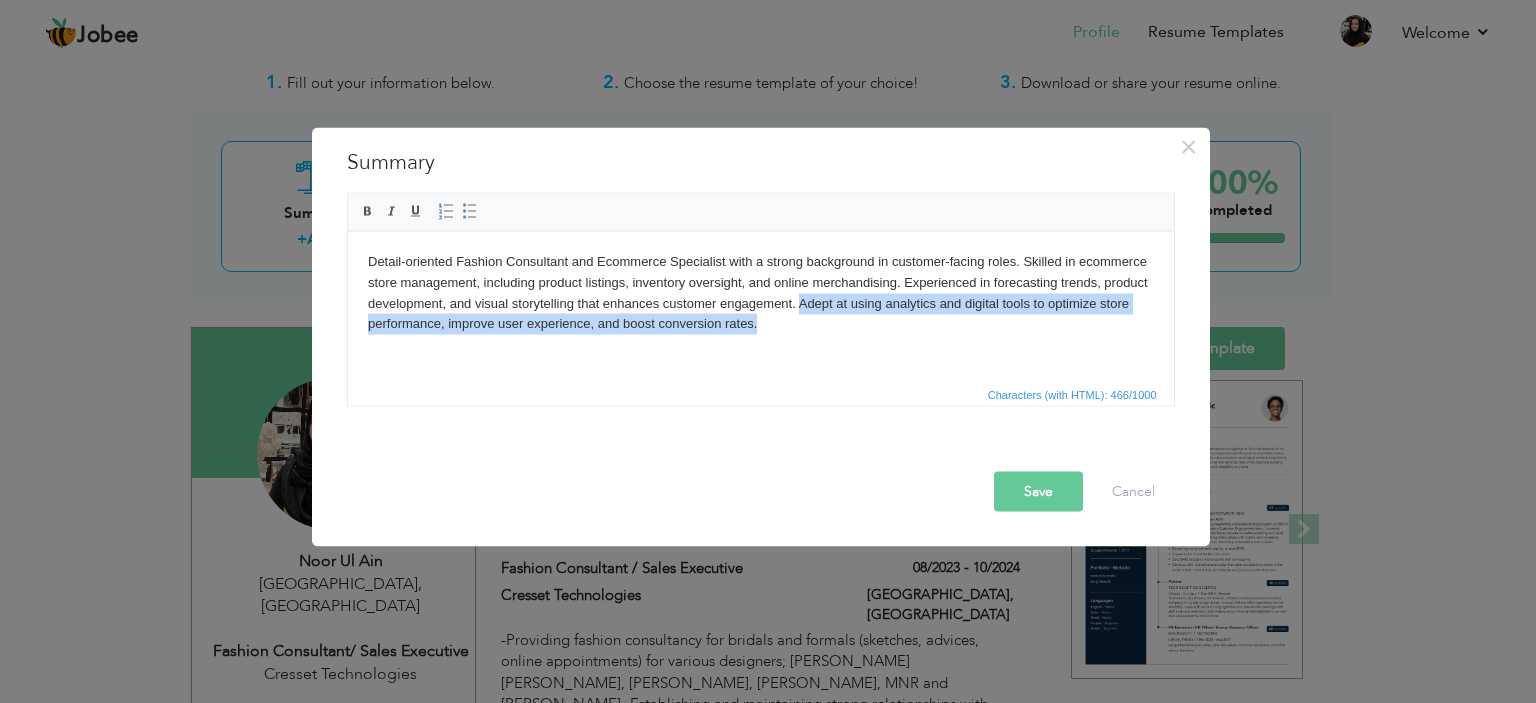 drag, startPoint x: 785, startPoint y: 330, endPoint x: 801, endPoint y: 304, distance: 30.528675 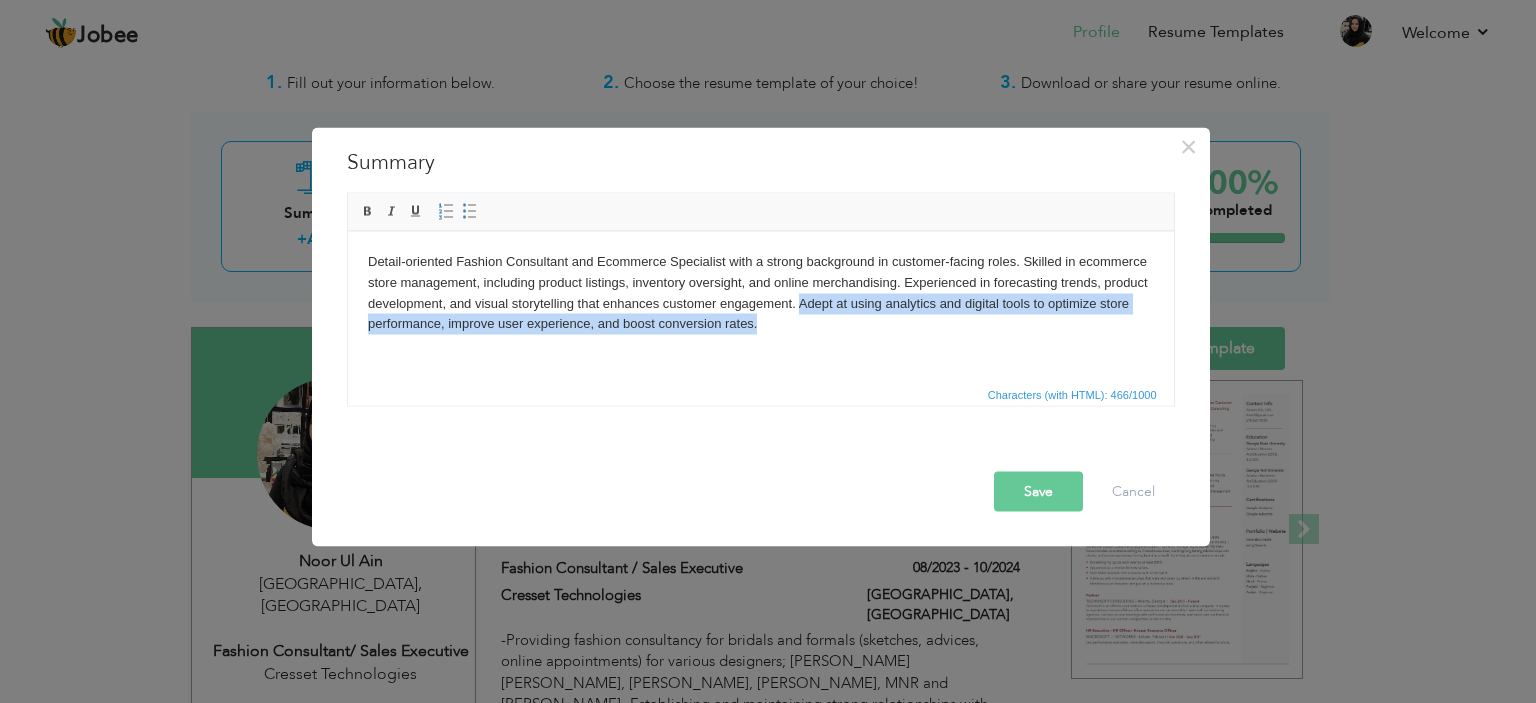 click on "Detail-oriented Fashion Consultant and Ecommerce Specialist with a strong background in customer-facing roles. Skilled in ecommerce store management, including product listings, inventory oversight, and online merchandising. Experienced in forecasting trends, product development, and visual storytelling that enhances customer engagement. Adept at using analytics and digital tools to optimize store performance, improve user experience, and boost conversion rates." at bounding box center [760, 292] 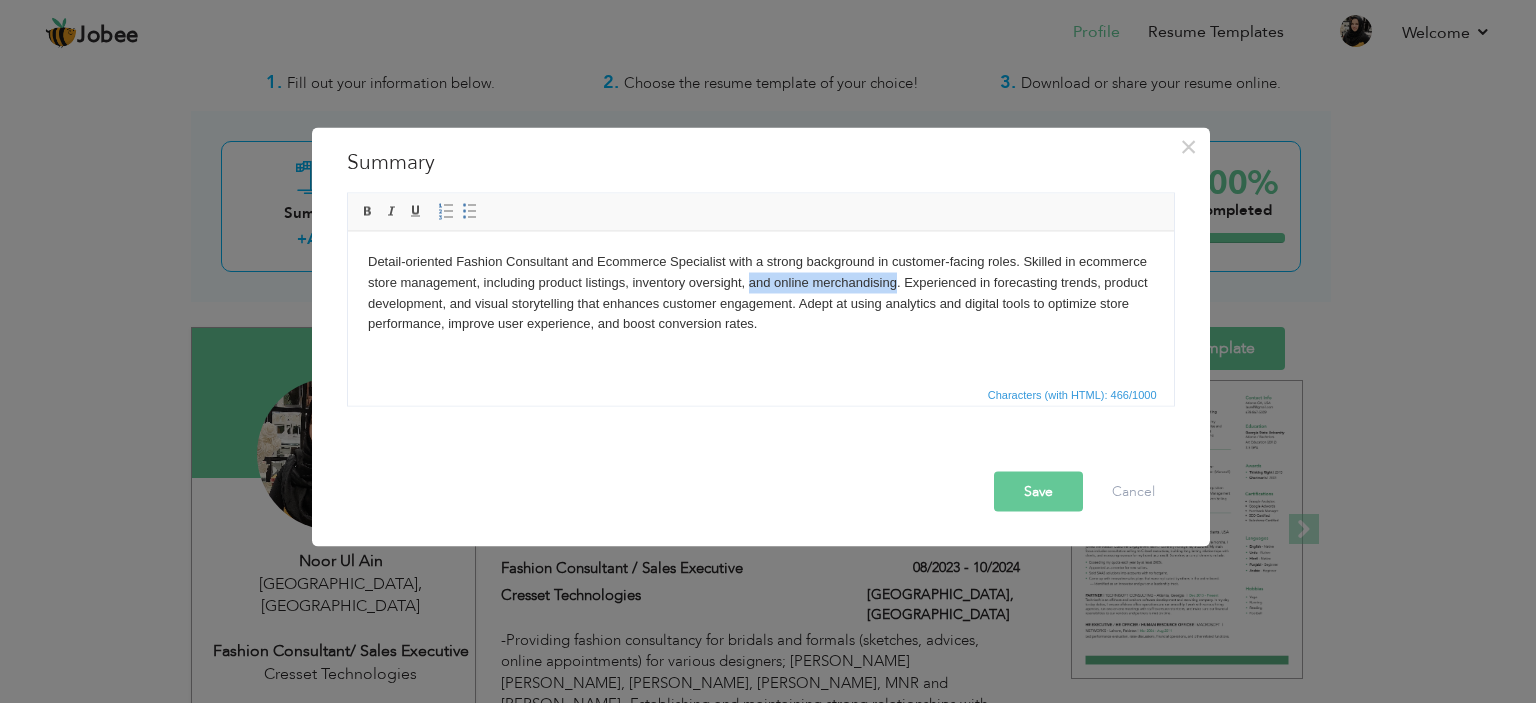 drag, startPoint x: 895, startPoint y: 283, endPoint x: 750, endPoint y: 279, distance: 145.05516 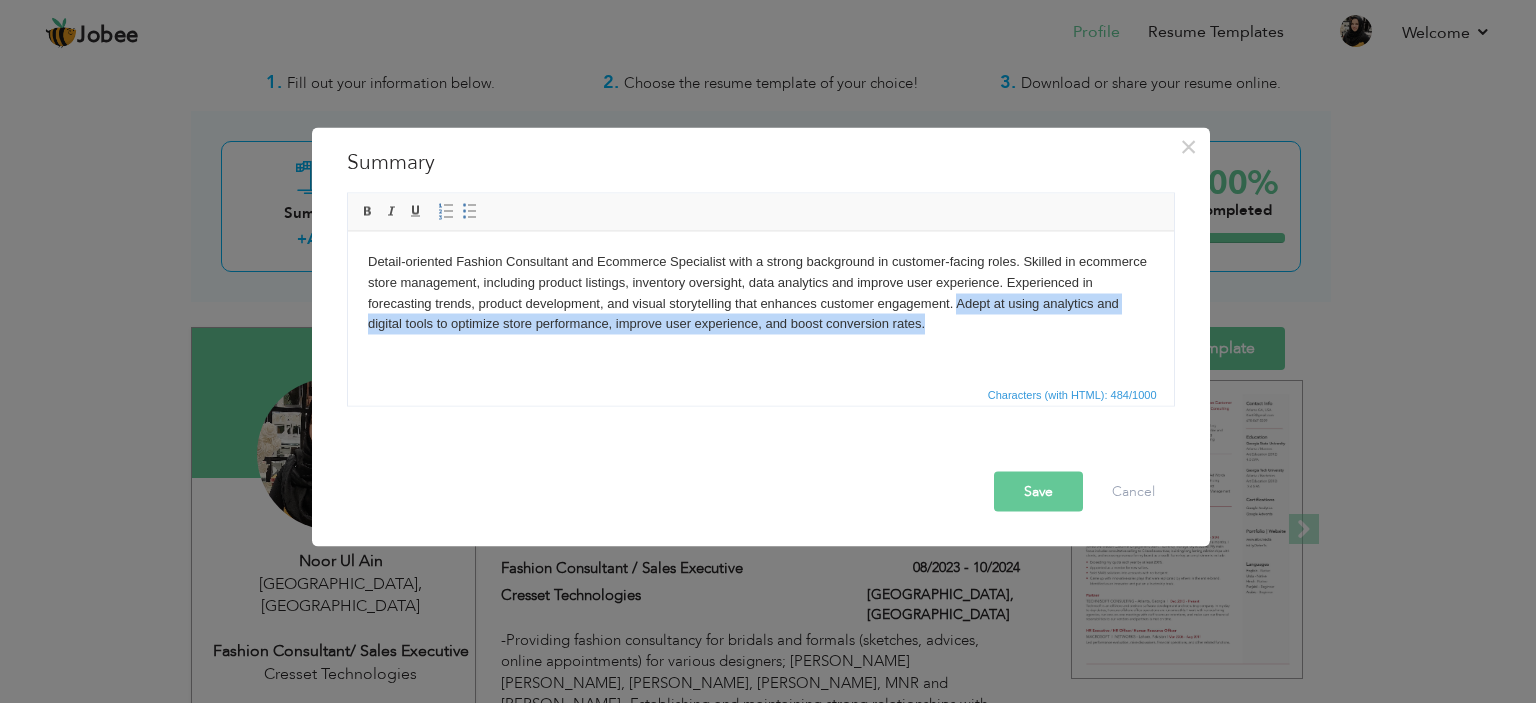 drag, startPoint x: 970, startPoint y: 334, endPoint x: 958, endPoint y: 308, distance: 28.635643 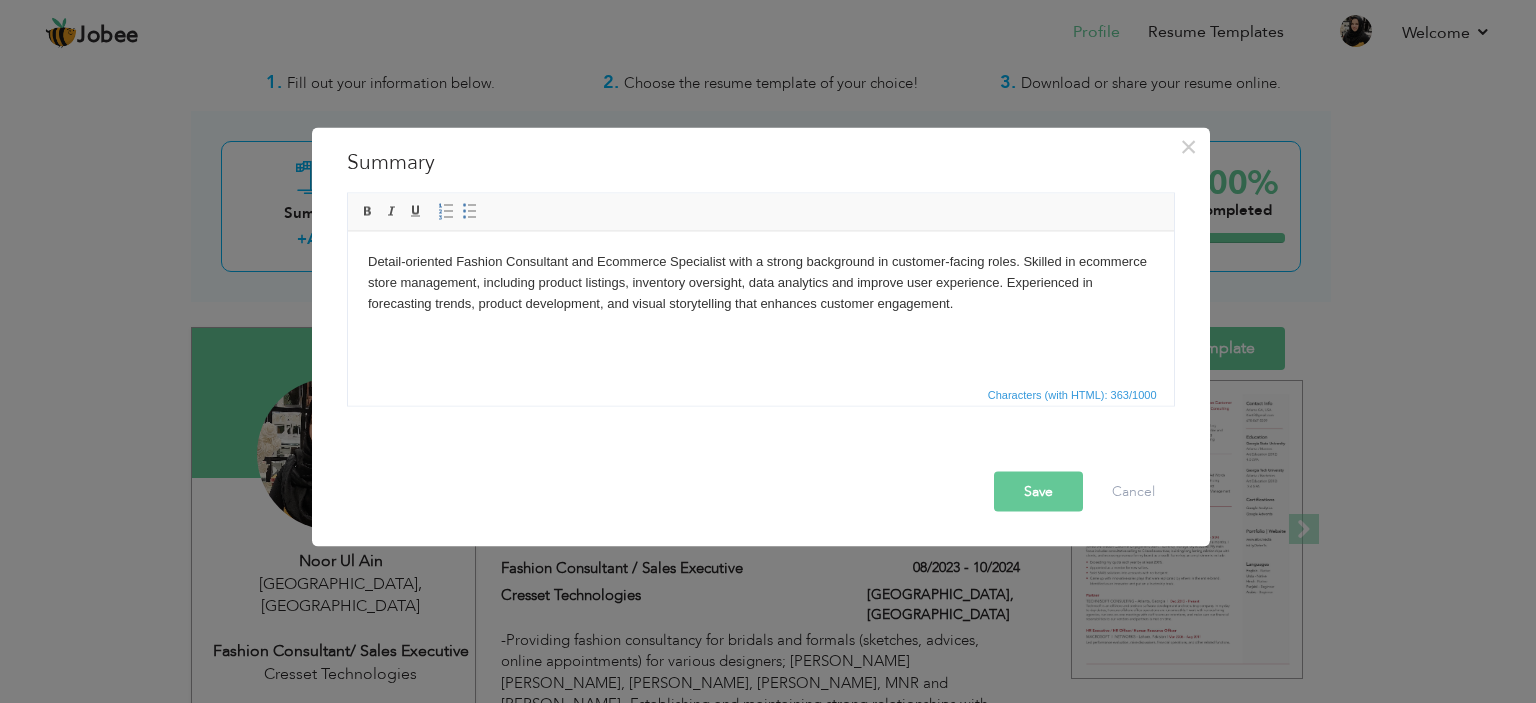 click on "Save" at bounding box center (1038, 491) 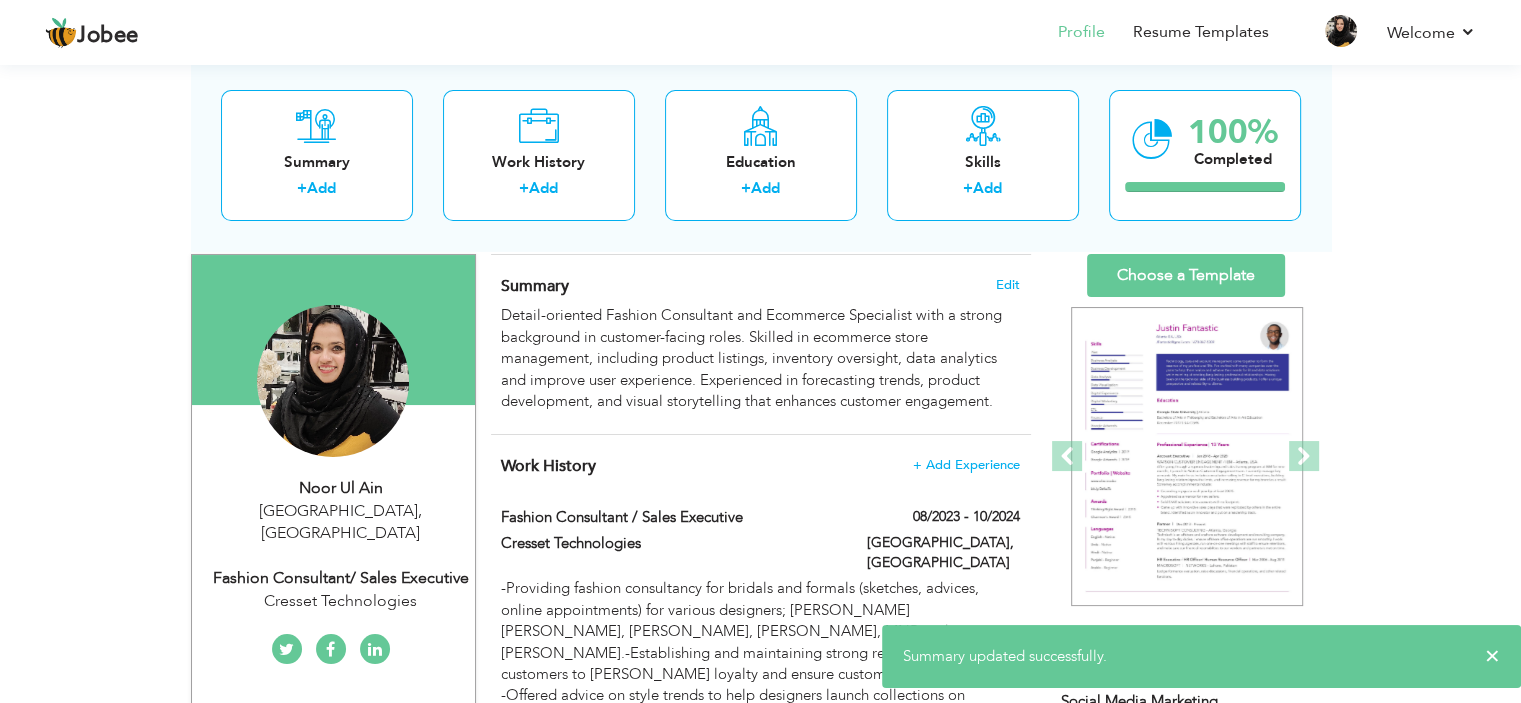 scroll, scrollTop: 125, scrollLeft: 0, axis: vertical 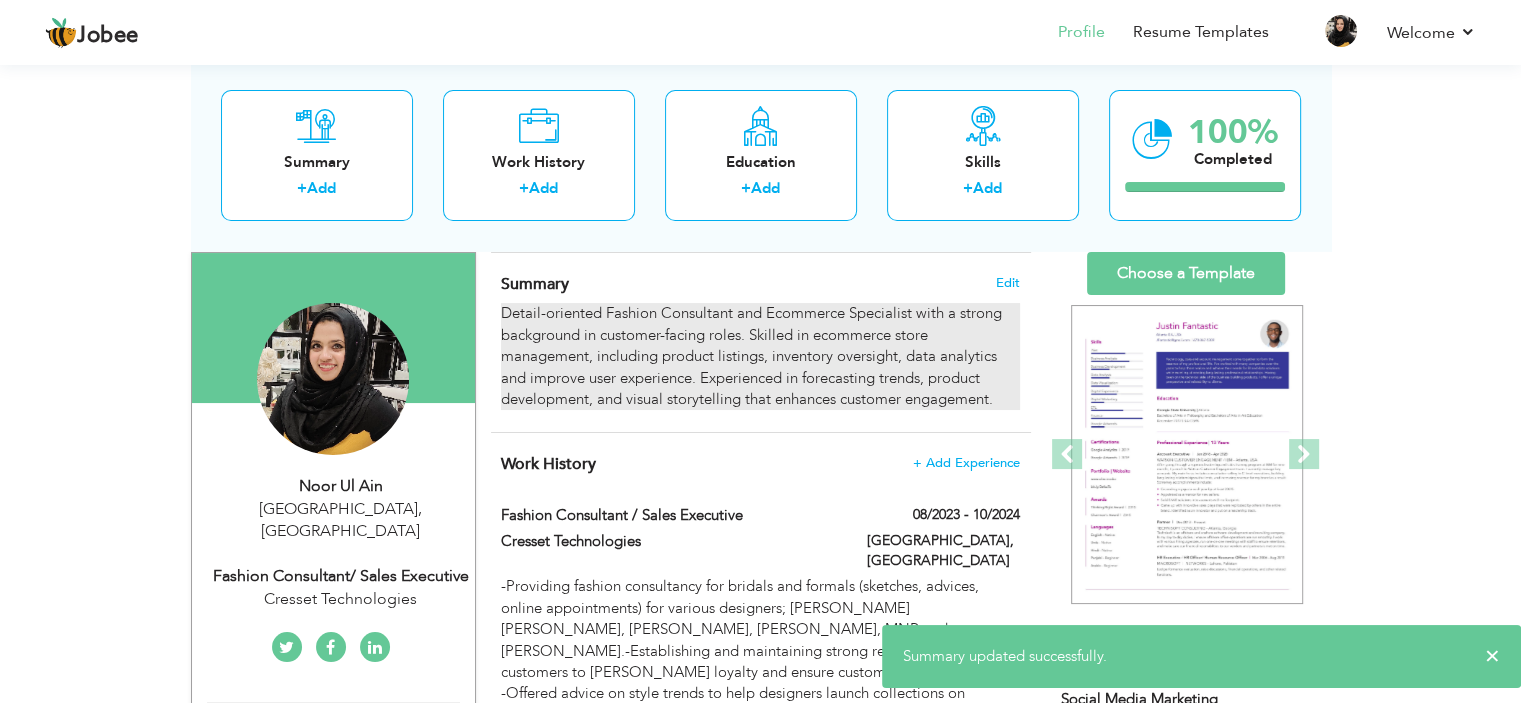 click on "Detail-oriented Fashion Consultant and Ecommerce Specialist with a strong background in customer-facing roles. Skilled in ecommerce store management, including product listings, inventory oversight, data analytics and improve user experience. Experienced in forecasting trends, product development, and visual storytelling that enhances customer engagement." at bounding box center [760, 356] 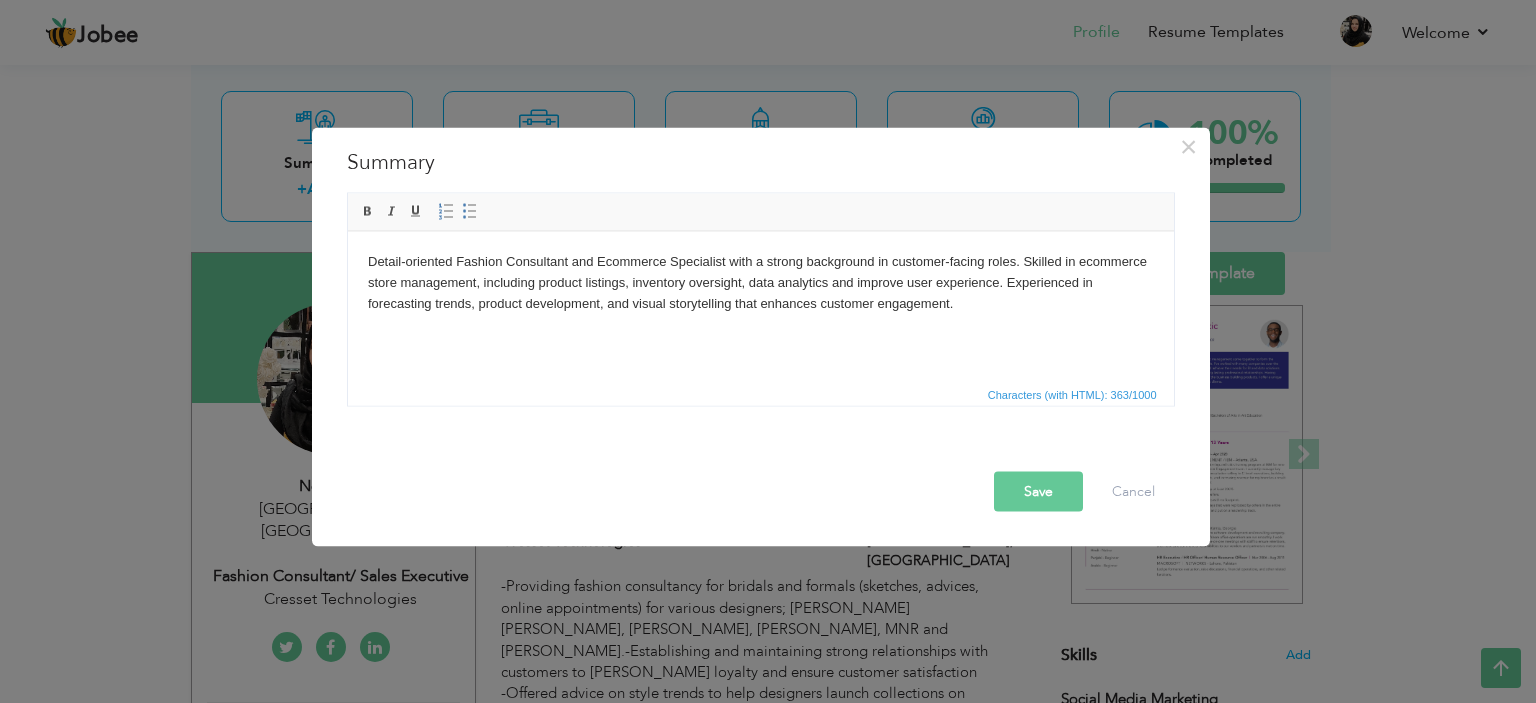 click on "Detail-oriented Fashion Consultant and Ecommerce Specialist with a strong background in customer-facing roles. Skilled in ecommerce store management, including product listings, inventory oversight, data analytics and improve user experience. Experienced in forecasting trends, product development, and visual storytelling that enhances customer engagement." at bounding box center (760, 282) 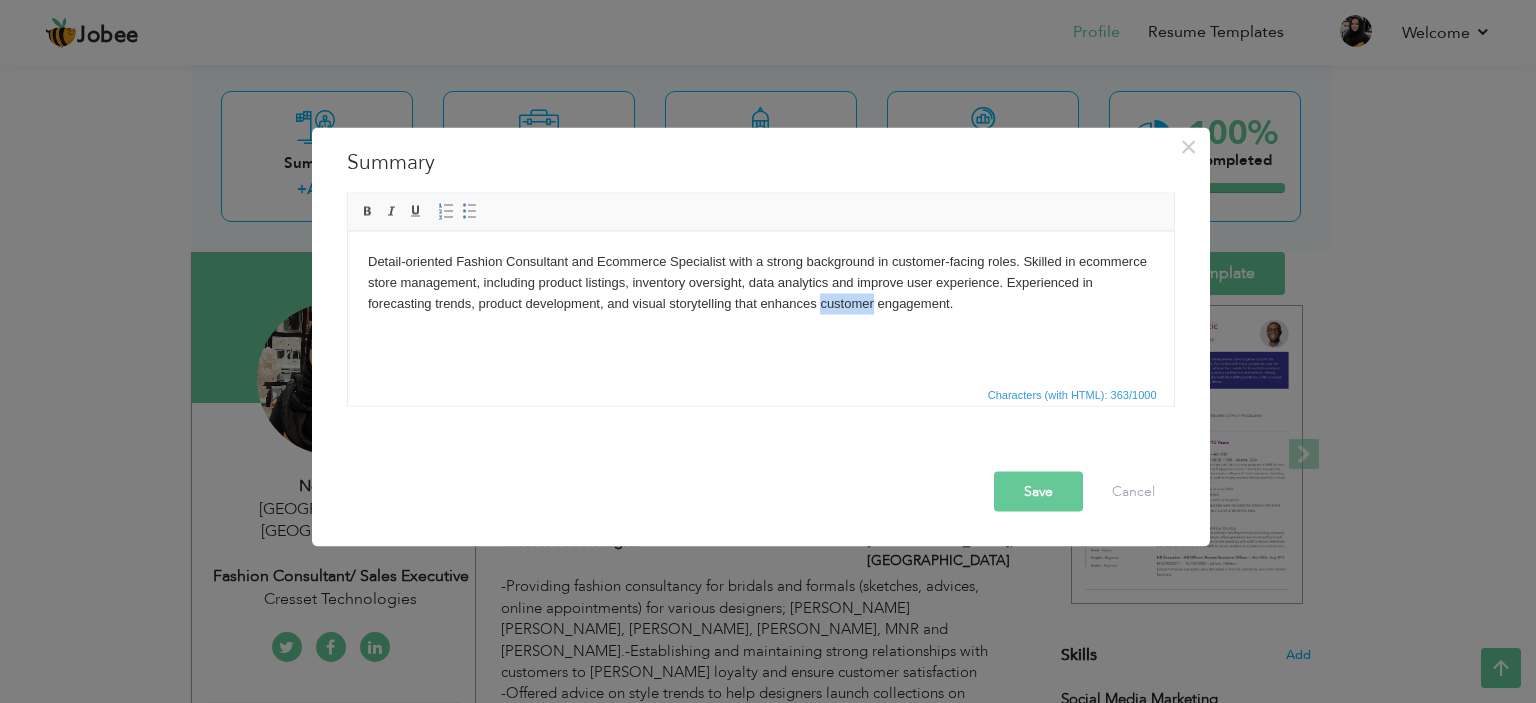 click on "Detail-oriented Fashion Consultant and Ecommerce Specialist with a strong background in customer-facing roles. Skilled in ecommerce store management, including product listings, inventory oversight, data analytics and improve user experience. Experienced in forecasting trends, product development, and visual storytelling that enhances customer engagement." at bounding box center (760, 282) 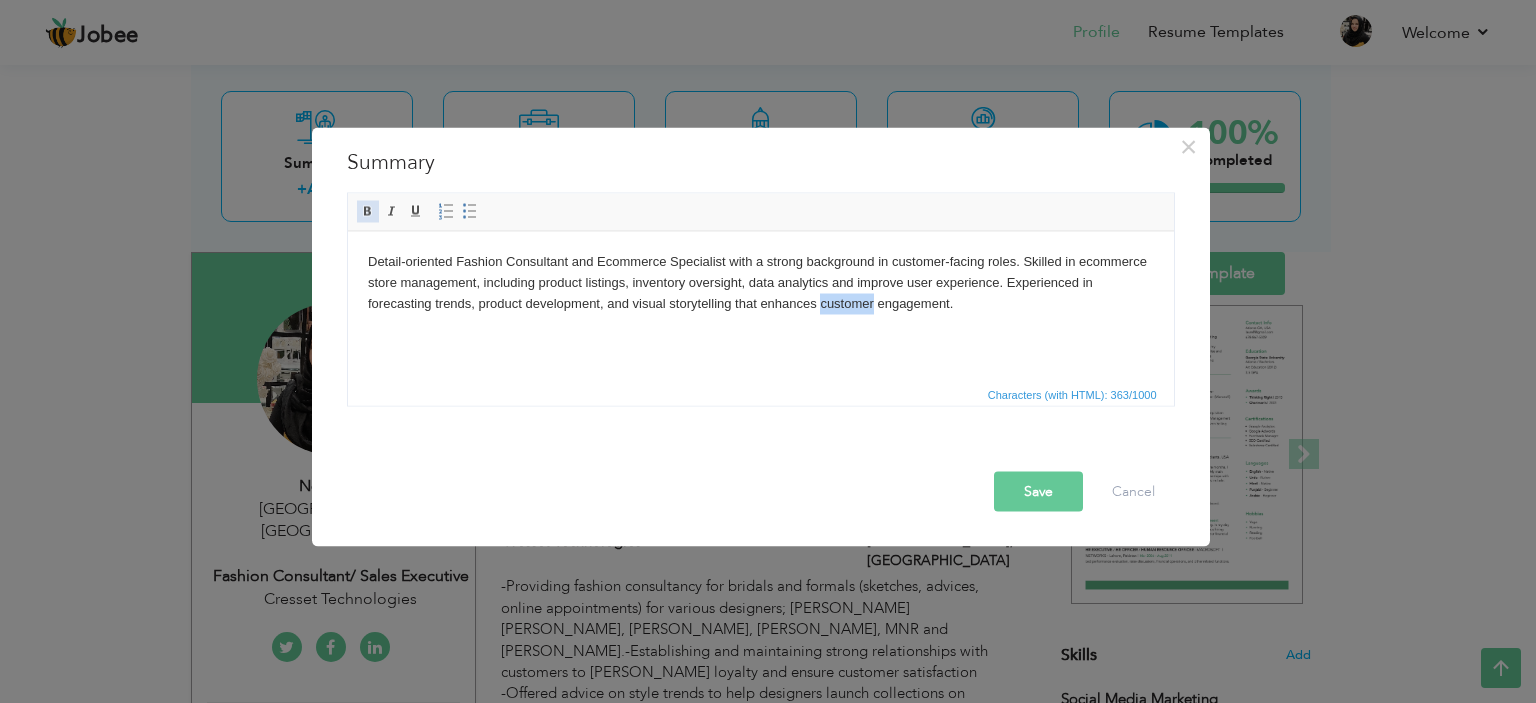 click at bounding box center (368, 211) 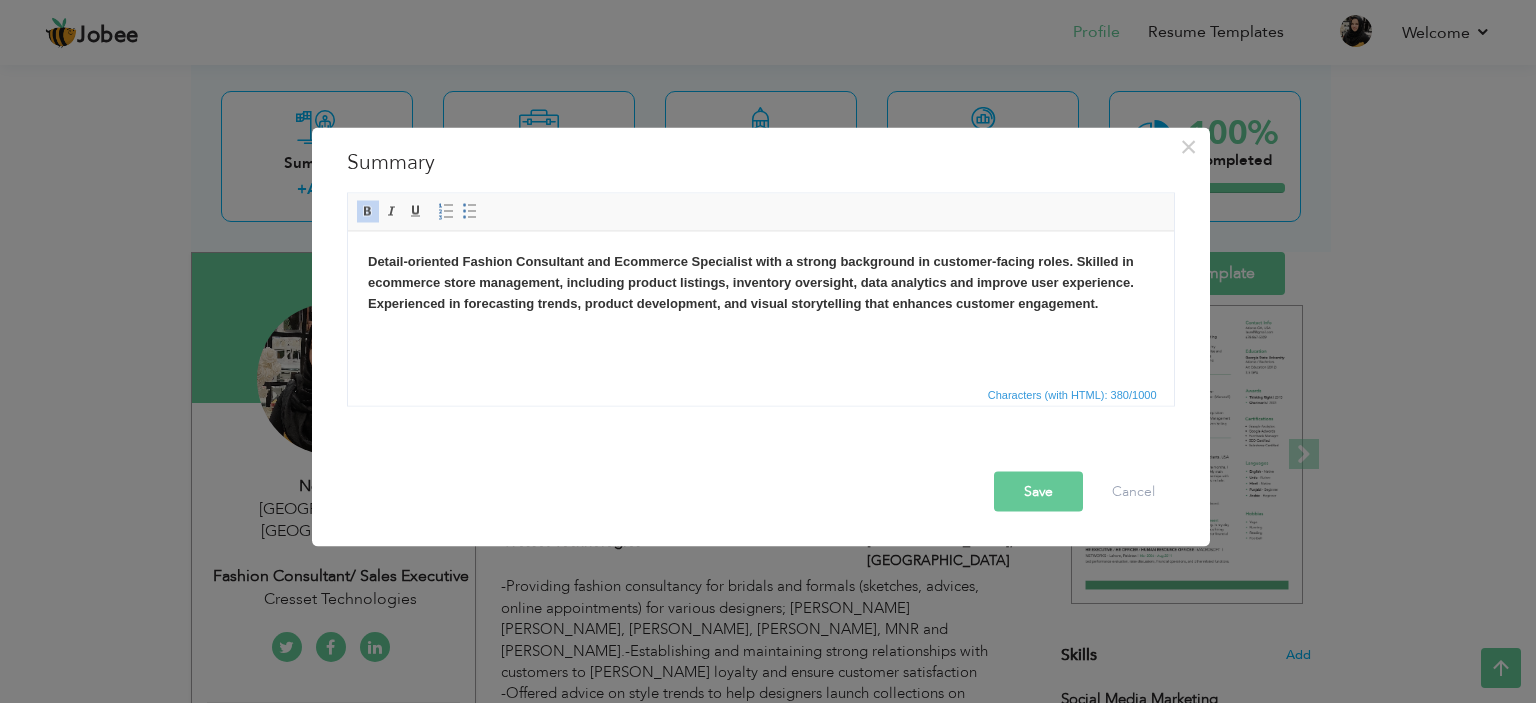 click on "Save" at bounding box center [1038, 491] 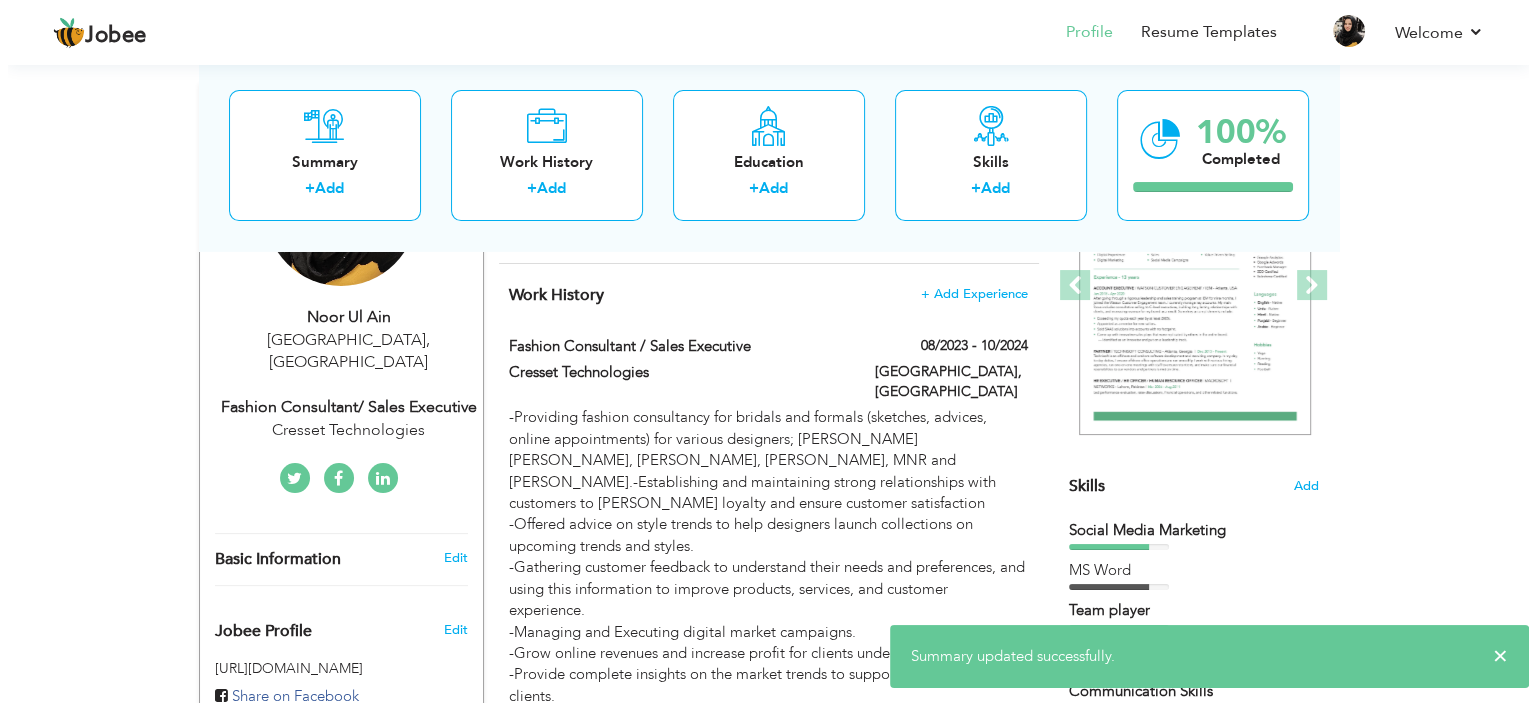 scroll, scrollTop: 366, scrollLeft: 0, axis: vertical 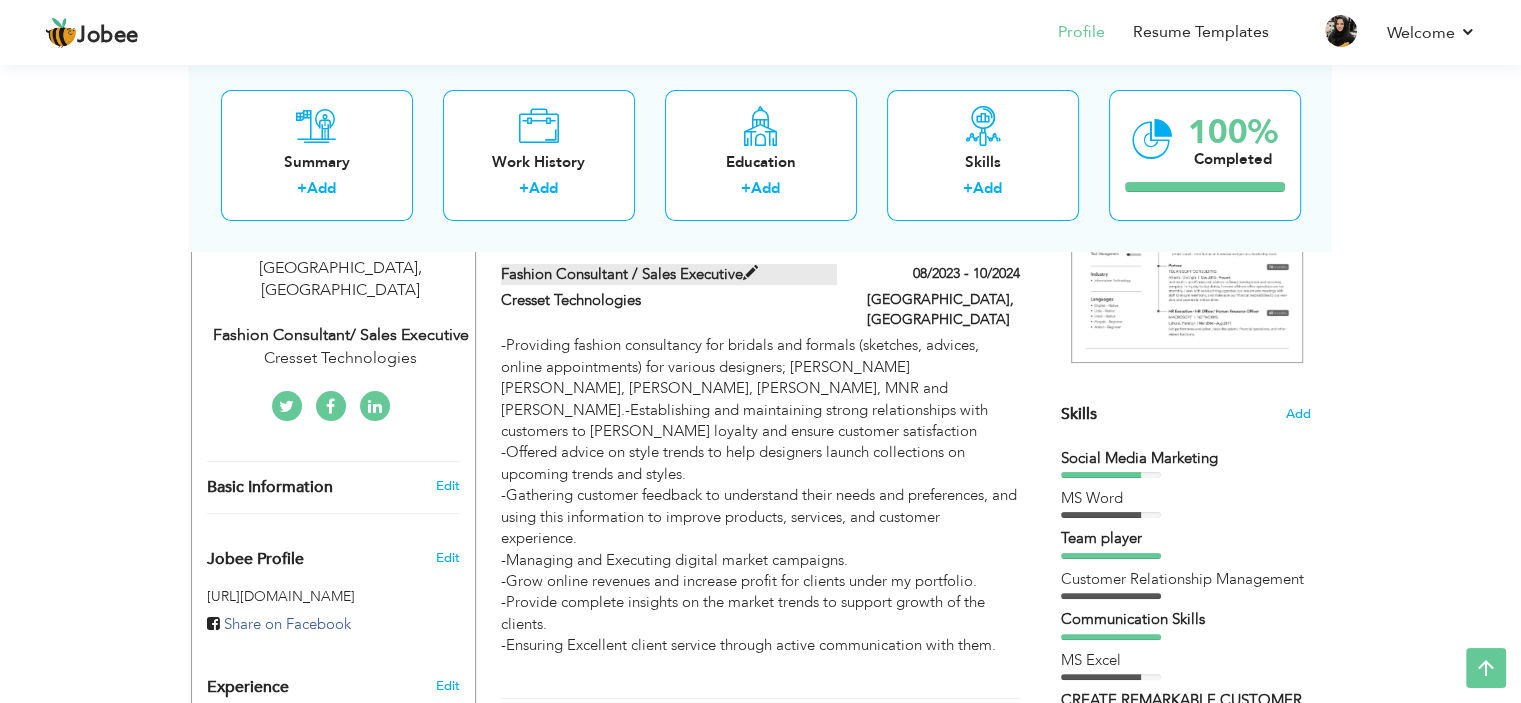 click at bounding box center (750, 273) 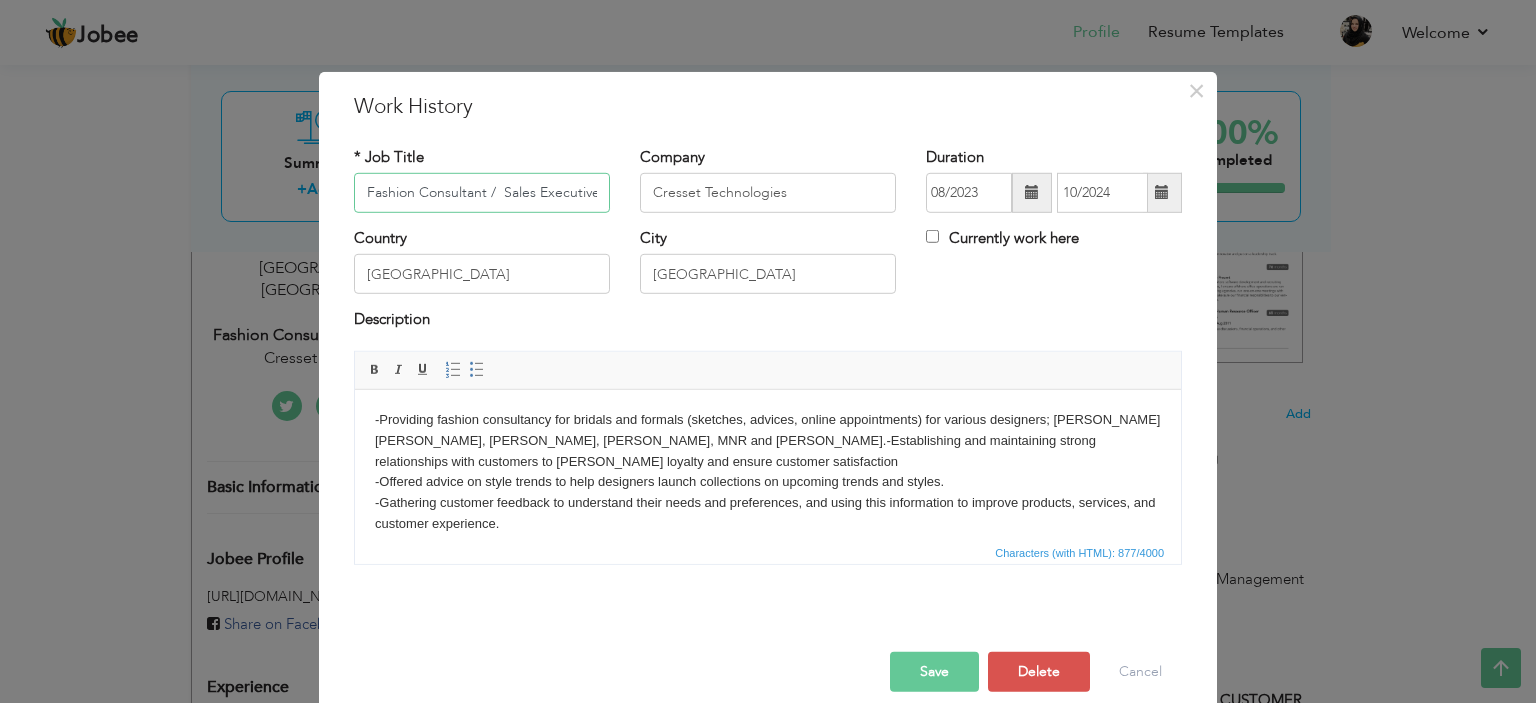 scroll, scrollTop: 0, scrollLeft: 0, axis: both 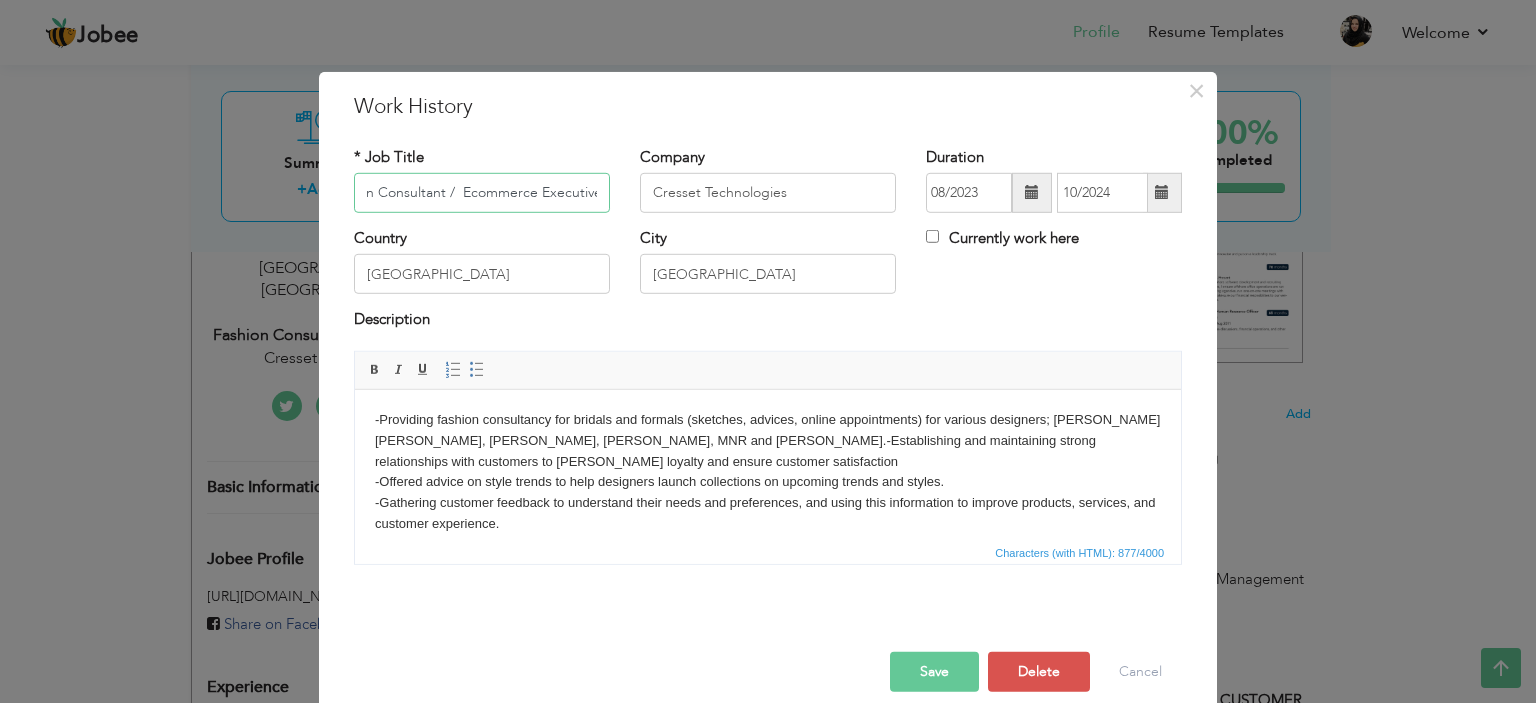 type on "Fashion Consultant /  Ecommerce Executive" 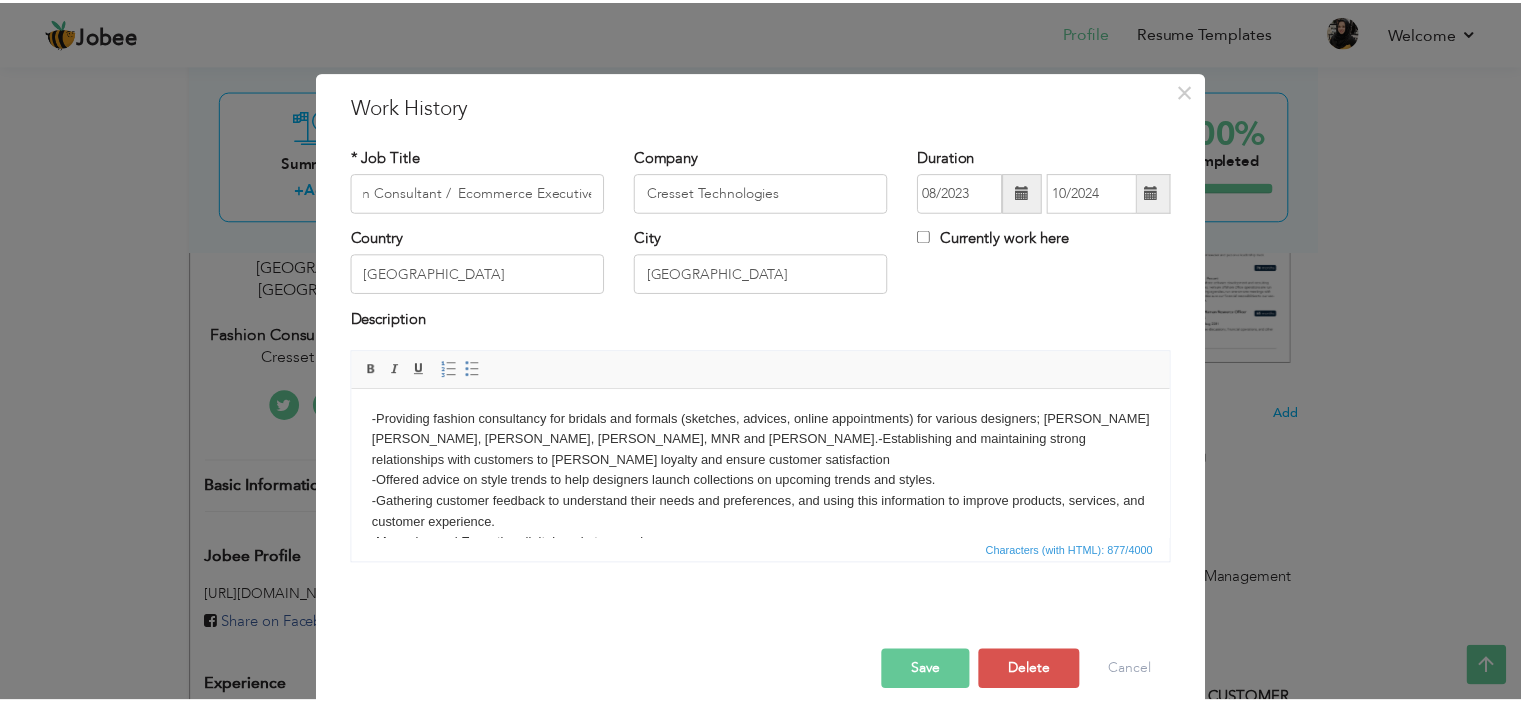 scroll, scrollTop: 0, scrollLeft: 0, axis: both 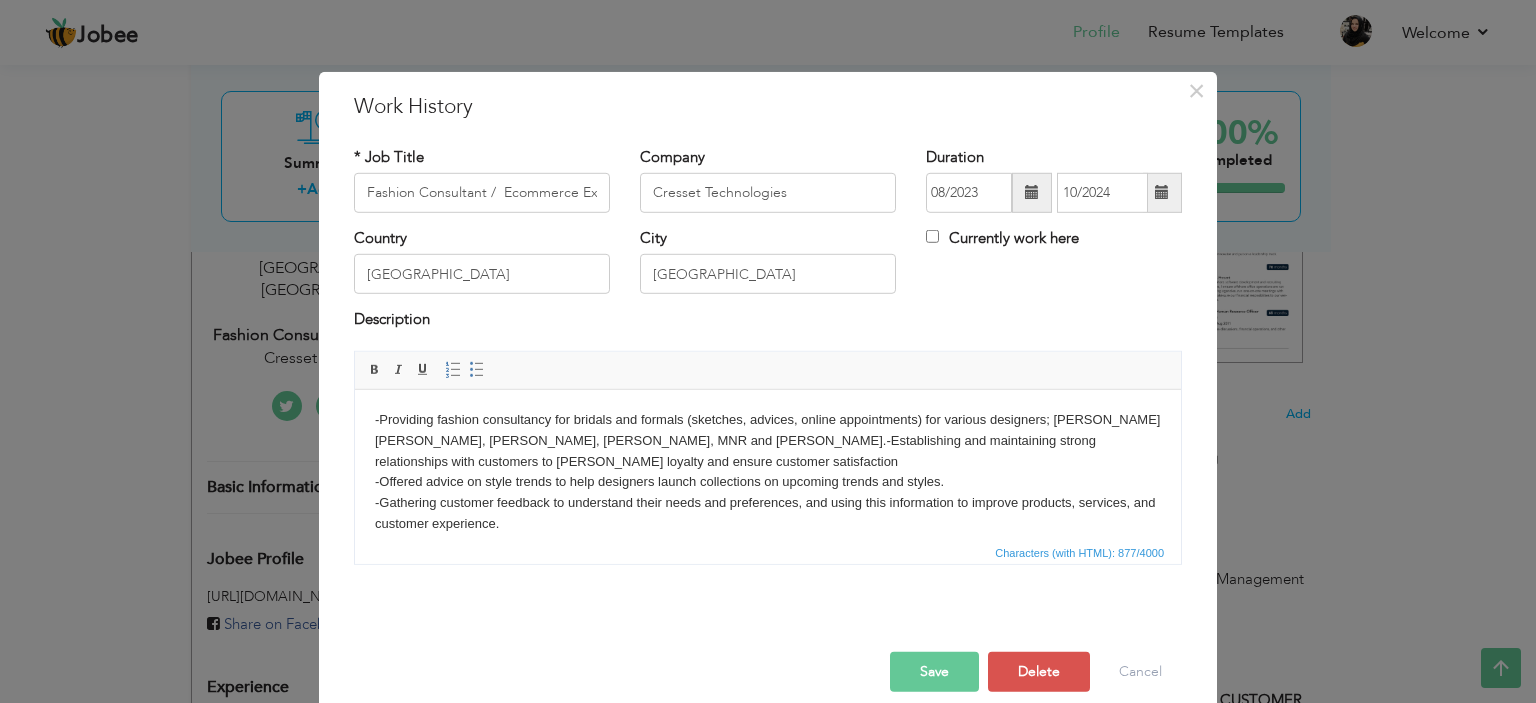 click on "Save" at bounding box center [934, 672] 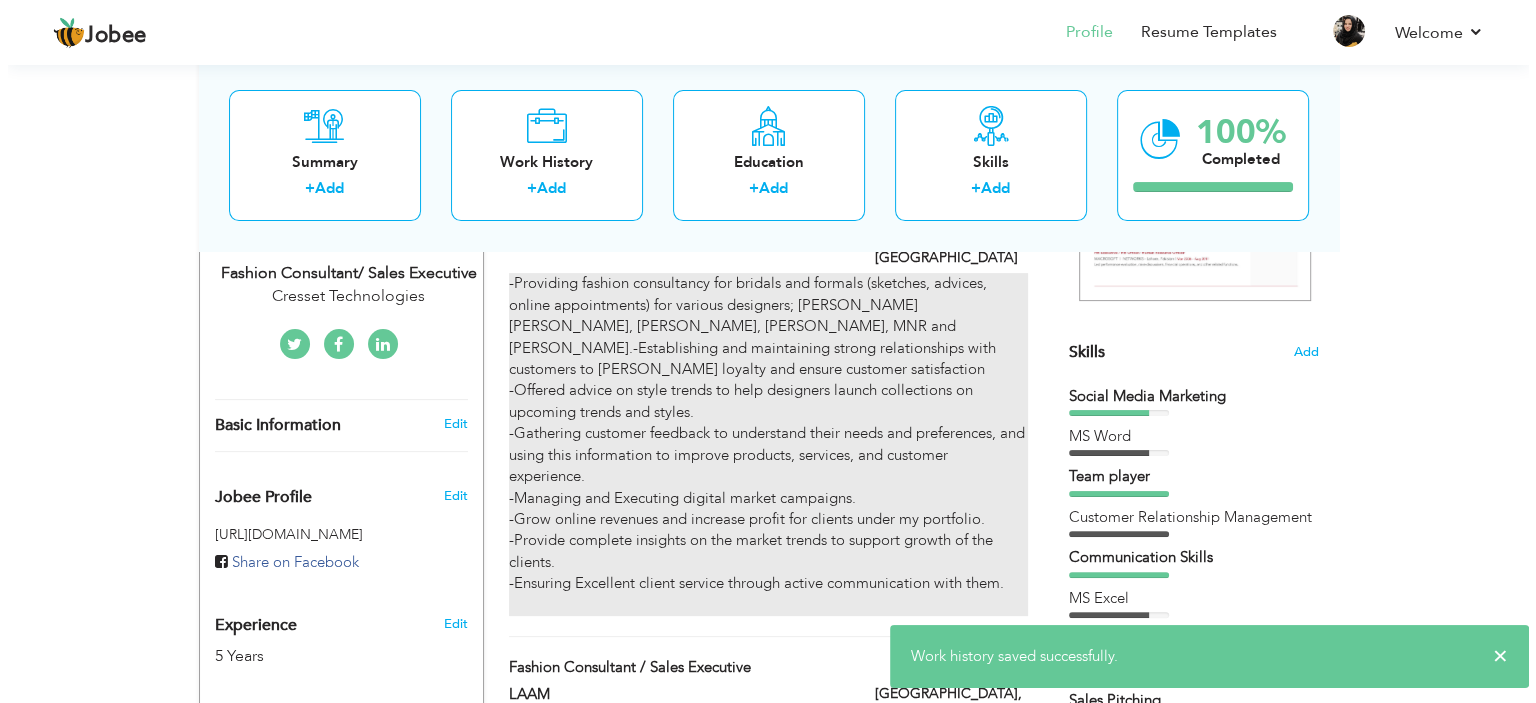 scroll, scrollTop: 424, scrollLeft: 0, axis: vertical 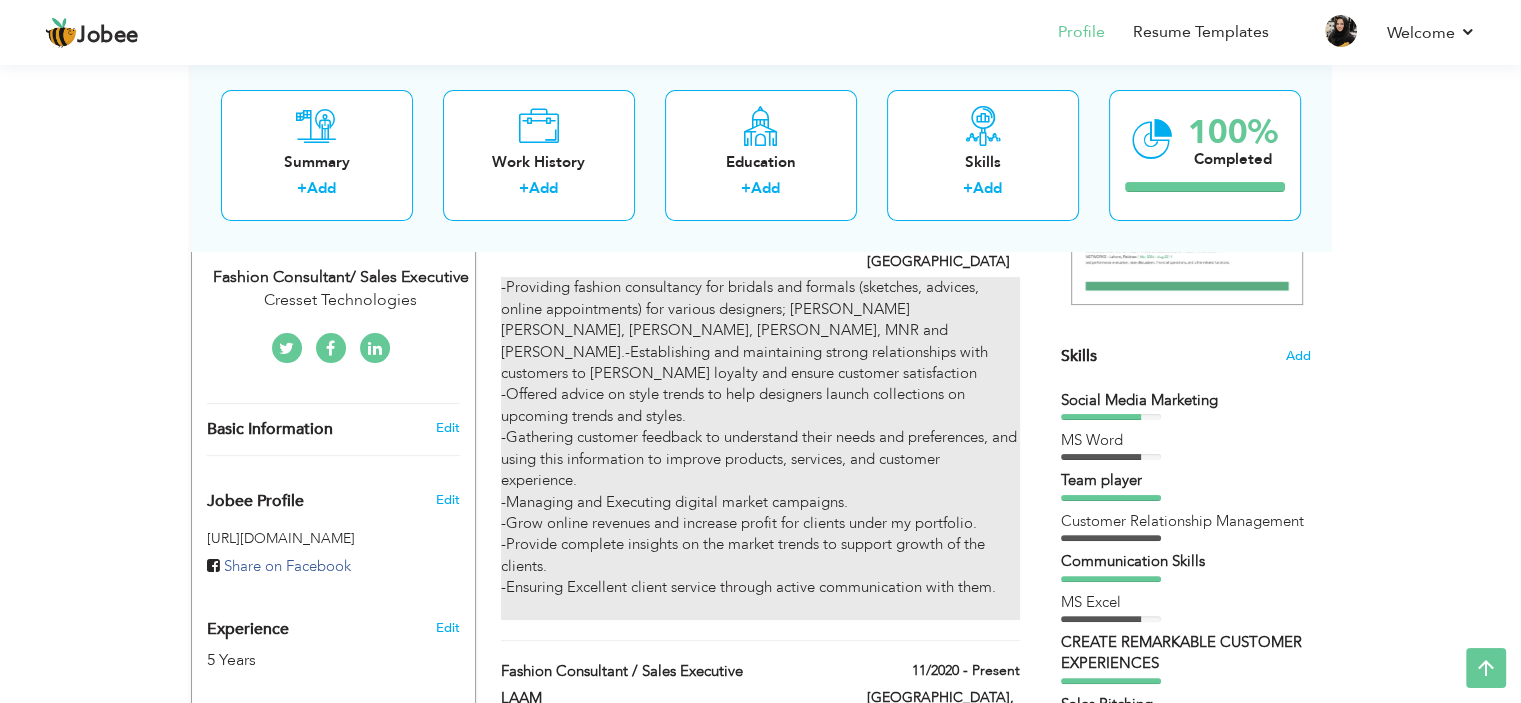 click on "-Providing fashion consultancy for bridals and formals (sketches, advices, online appointments) for various designers; Aisha Imran, Ansab Jahangir, Annus Abrar, MNR and Sehrish Rehan.-Establishing and maintaining strong relationships with customers to foster loyalty and ensure customer satisfaction
-Offered advice on style trends to help designers launch collections on upcoming trends and styles.
-Gathering customer feedback to understand their needs and preferences, and using this information to improve products, services, and customer experience.
-Managing and Executing digital market campaigns.
-Grow online revenues and increase profit for clients under my portfolio.
-Provide complete insights on the market trends to support growth of the clients.
-Ensuring Excellent client service through active communication with them." at bounding box center [760, 448] 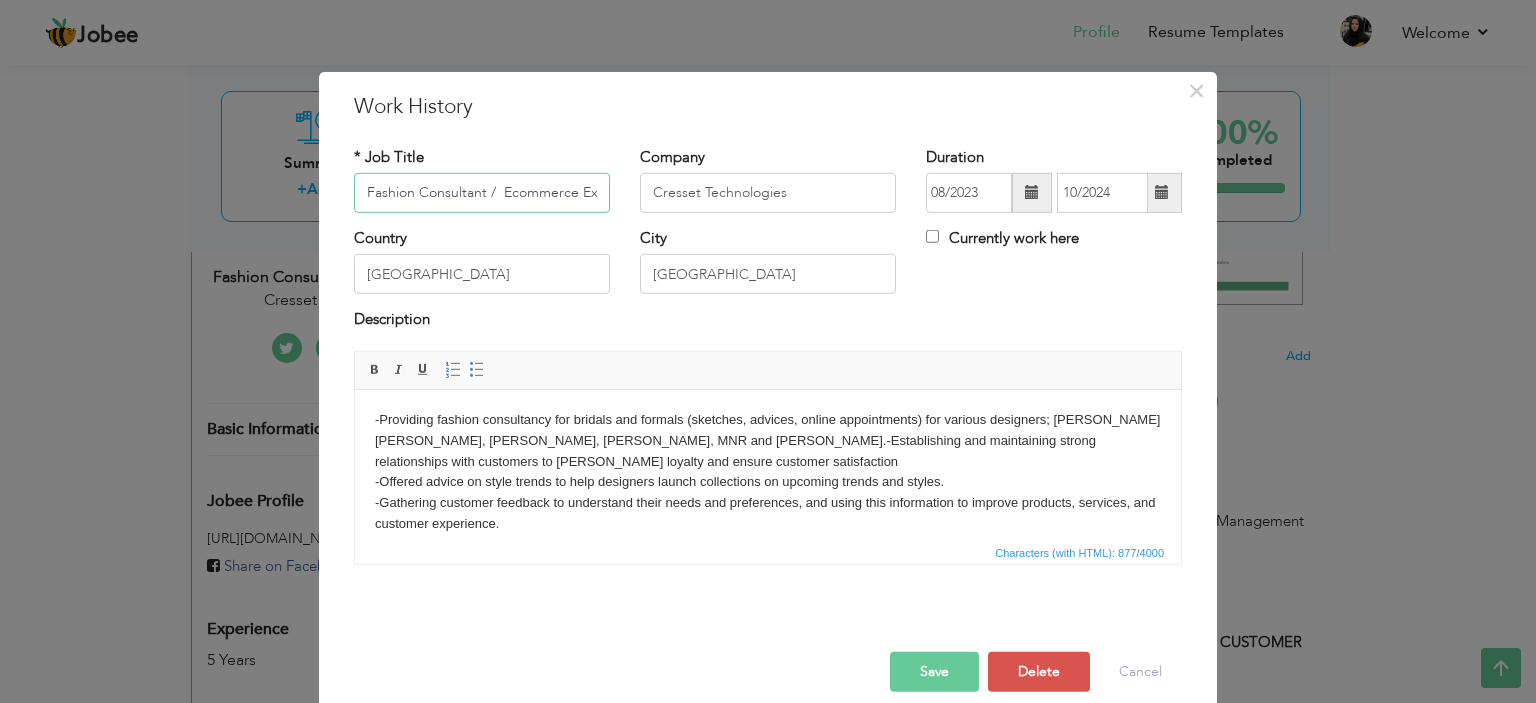 scroll, scrollTop: 0, scrollLeft: 42, axis: horizontal 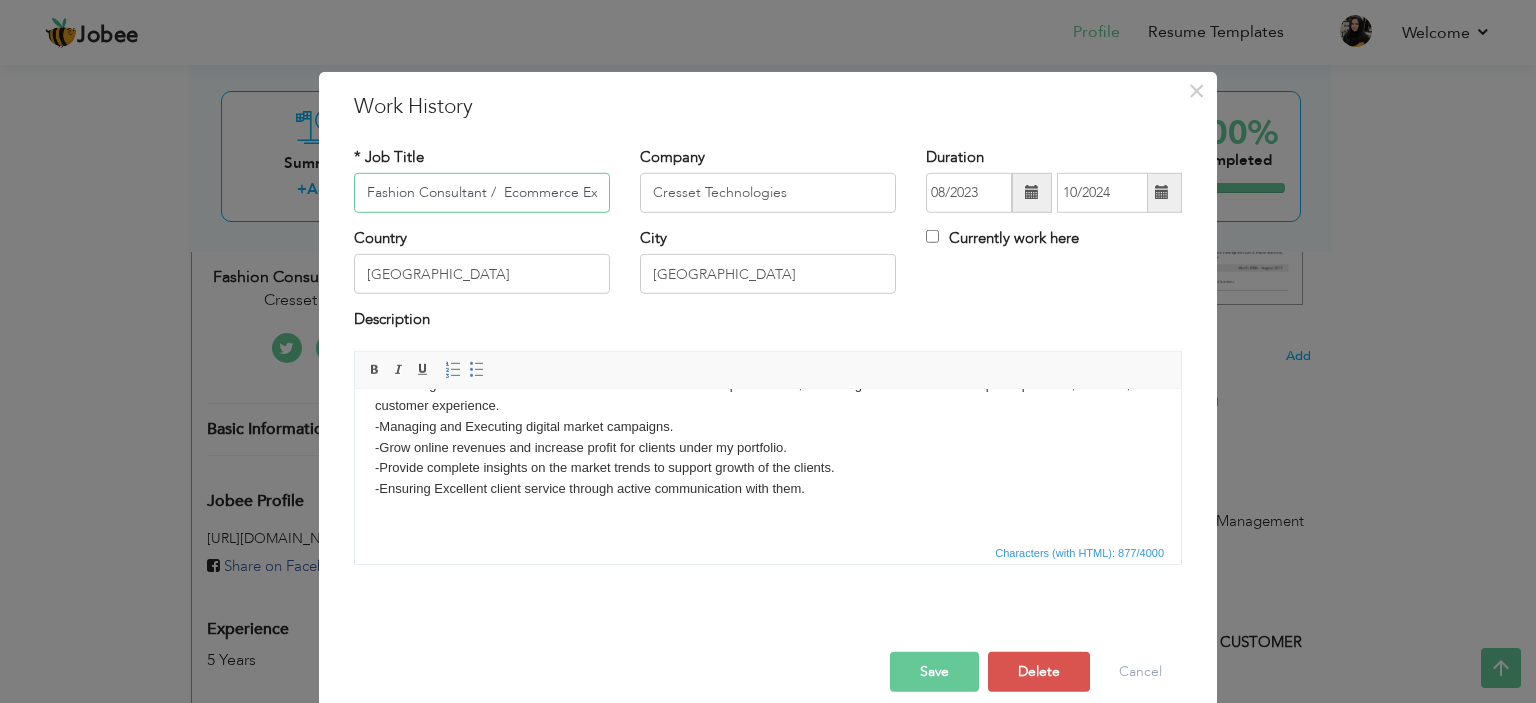 click on "Fashion Consultant /  Ecommerce Executive" at bounding box center [482, 193] 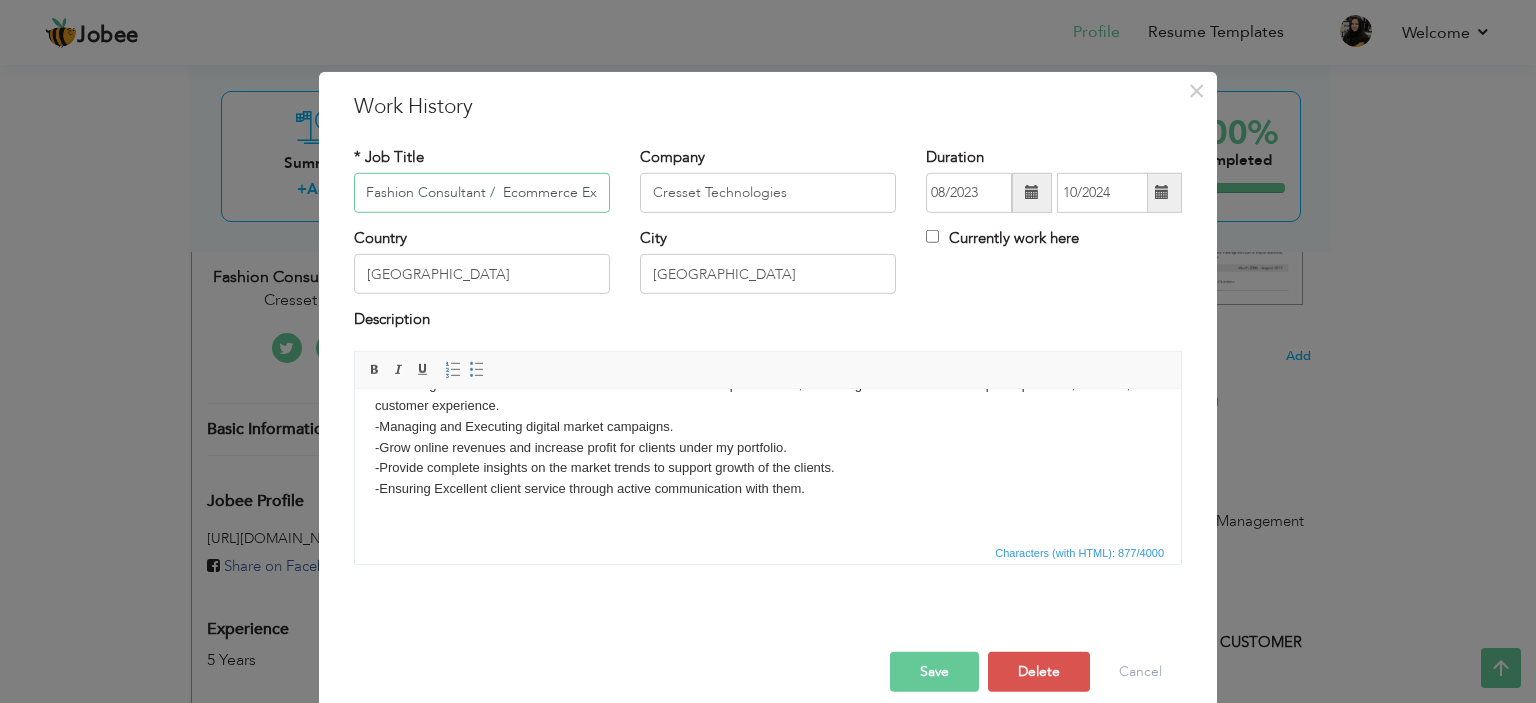 scroll, scrollTop: 0, scrollLeft: 0, axis: both 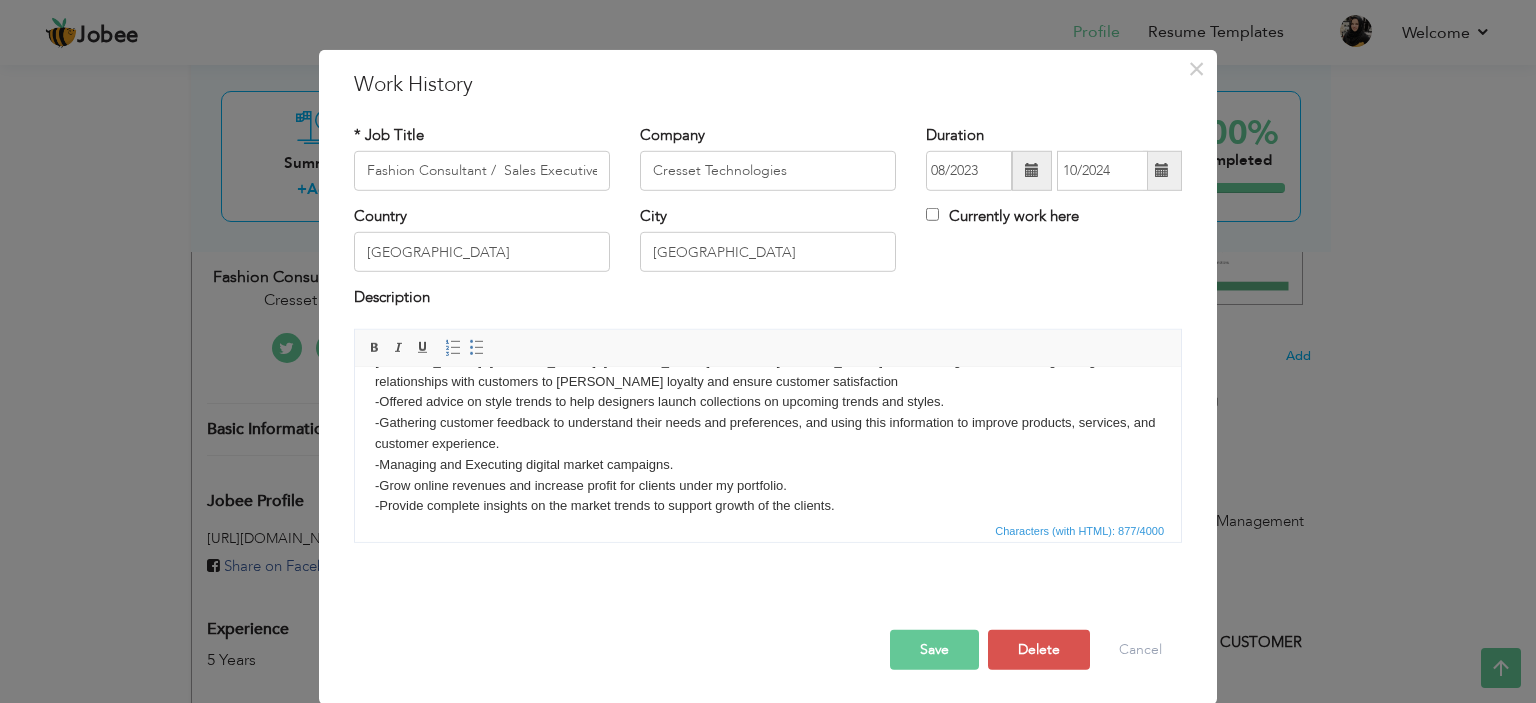 click on "Save" at bounding box center (934, 650) 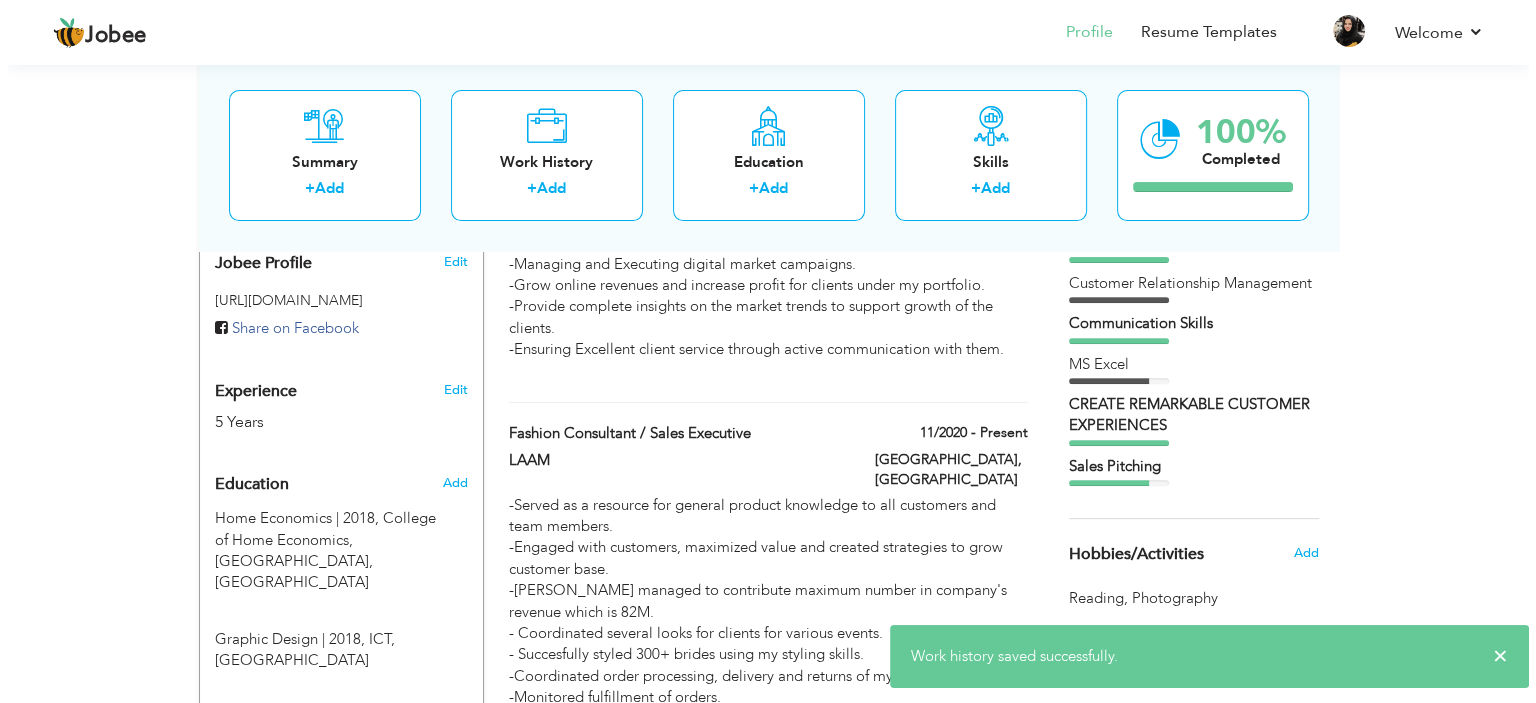 scroll, scrollTop: 698, scrollLeft: 0, axis: vertical 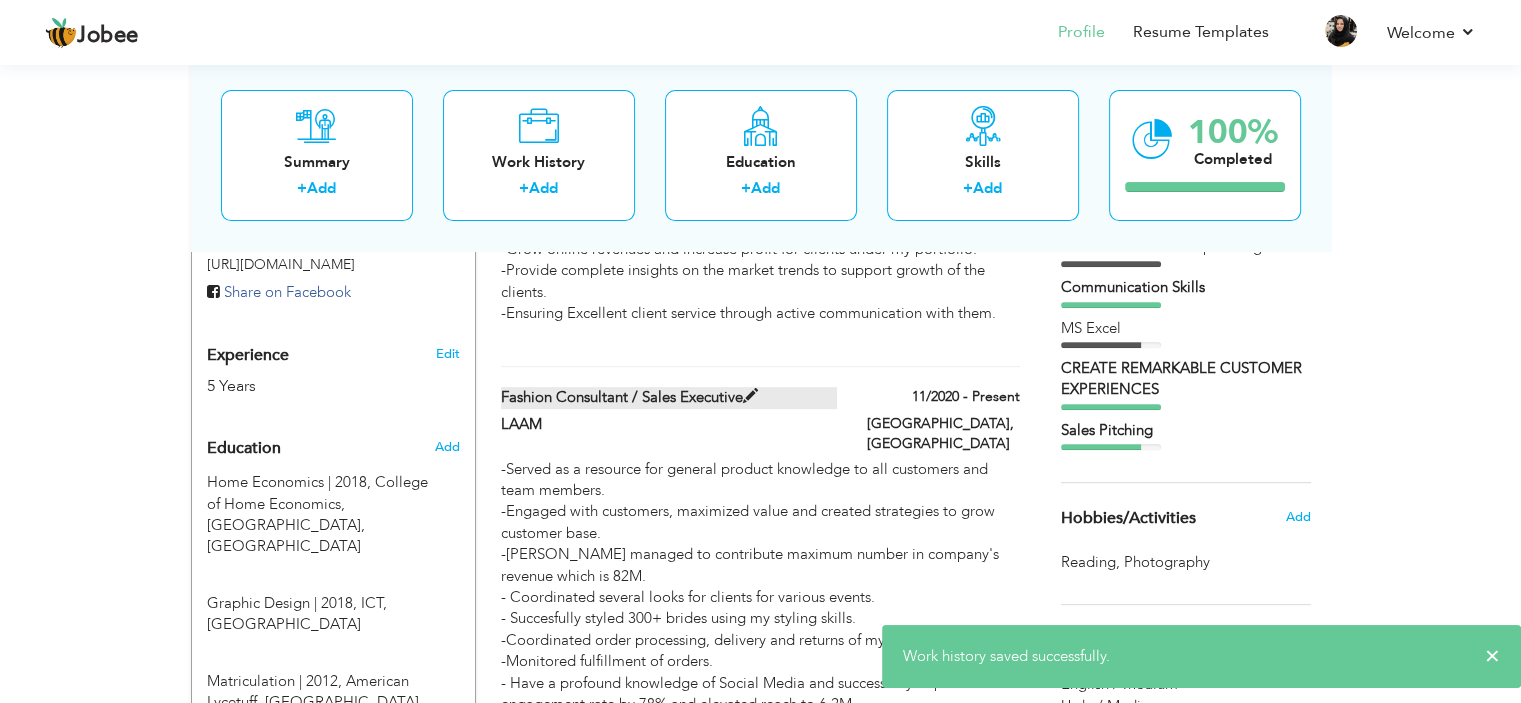 click at bounding box center (750, 396) 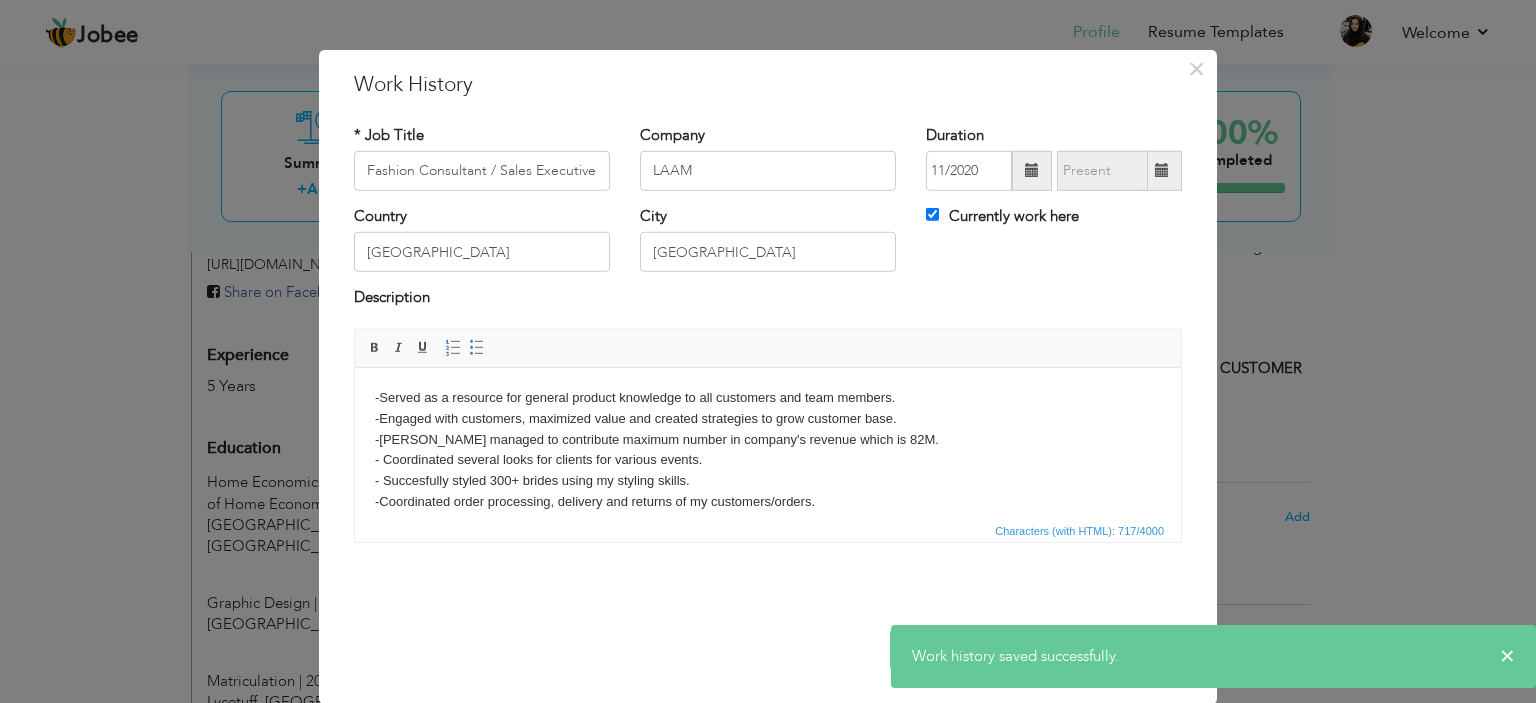 scroll, scrollTop: 0, scrollLeft: 0, axis: both 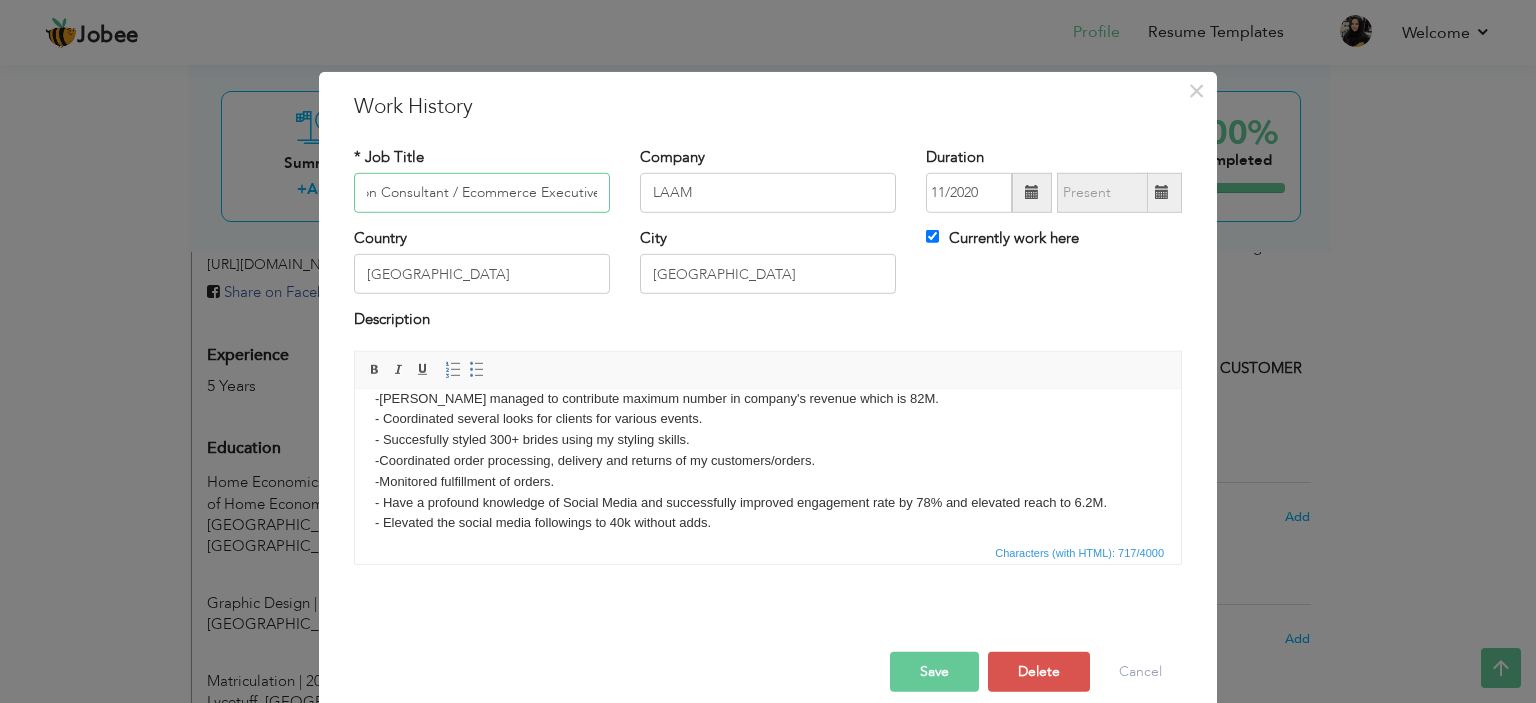 type on "Fashion Consultant / Ecommerce Executive" 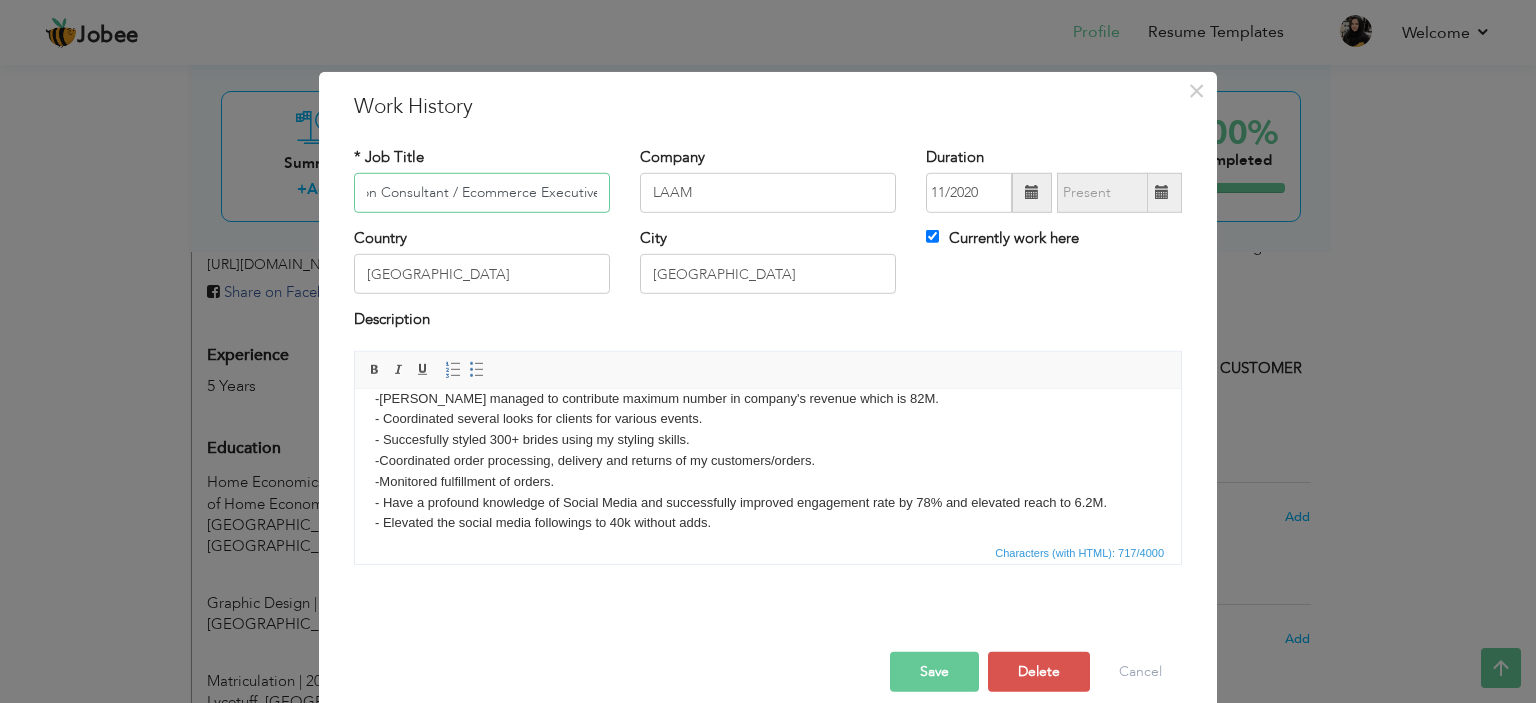 scroll, scrollTop: 0, scrollLeft: 0, axis: both 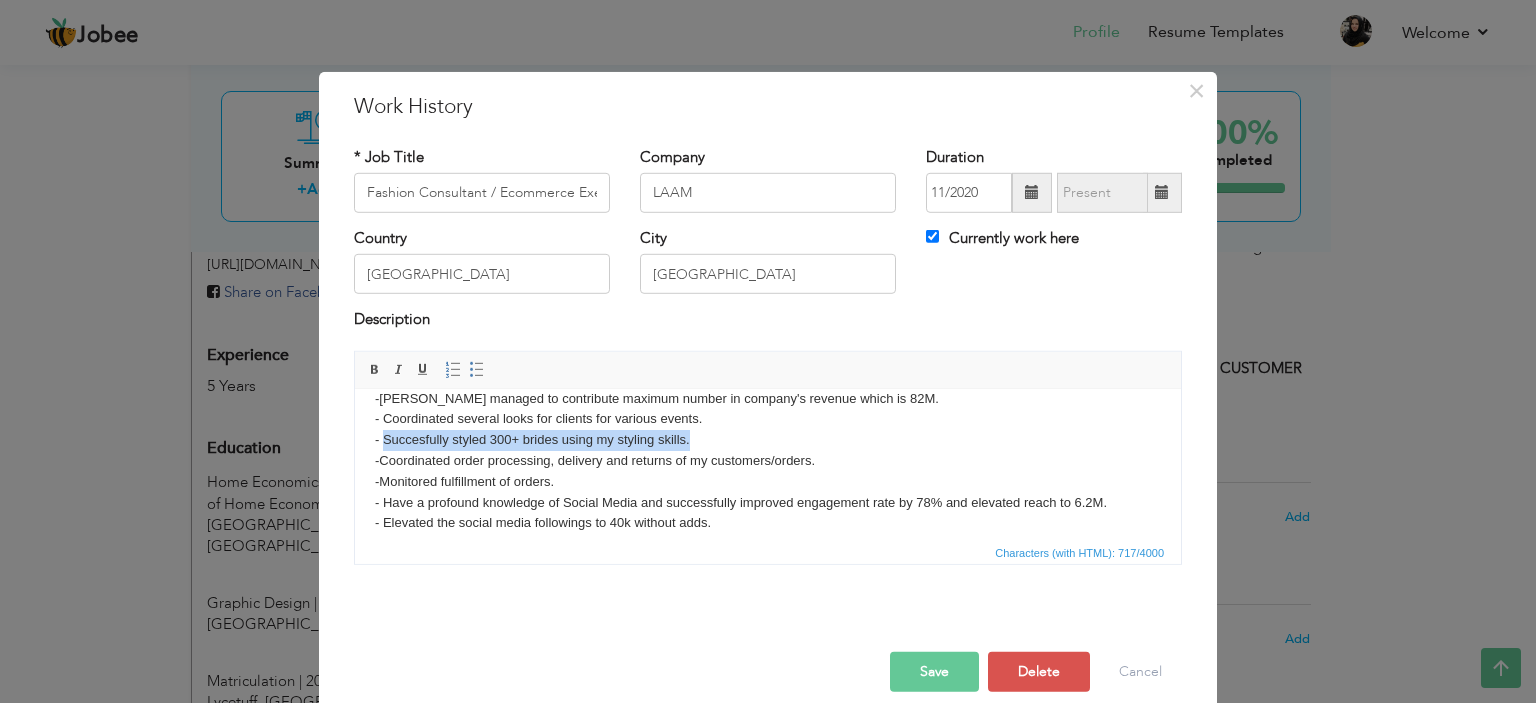 drag, startPoint x: 689, startPoint y: 442, endPoint x: 385, endPoint y: 449, distance: 304.08057 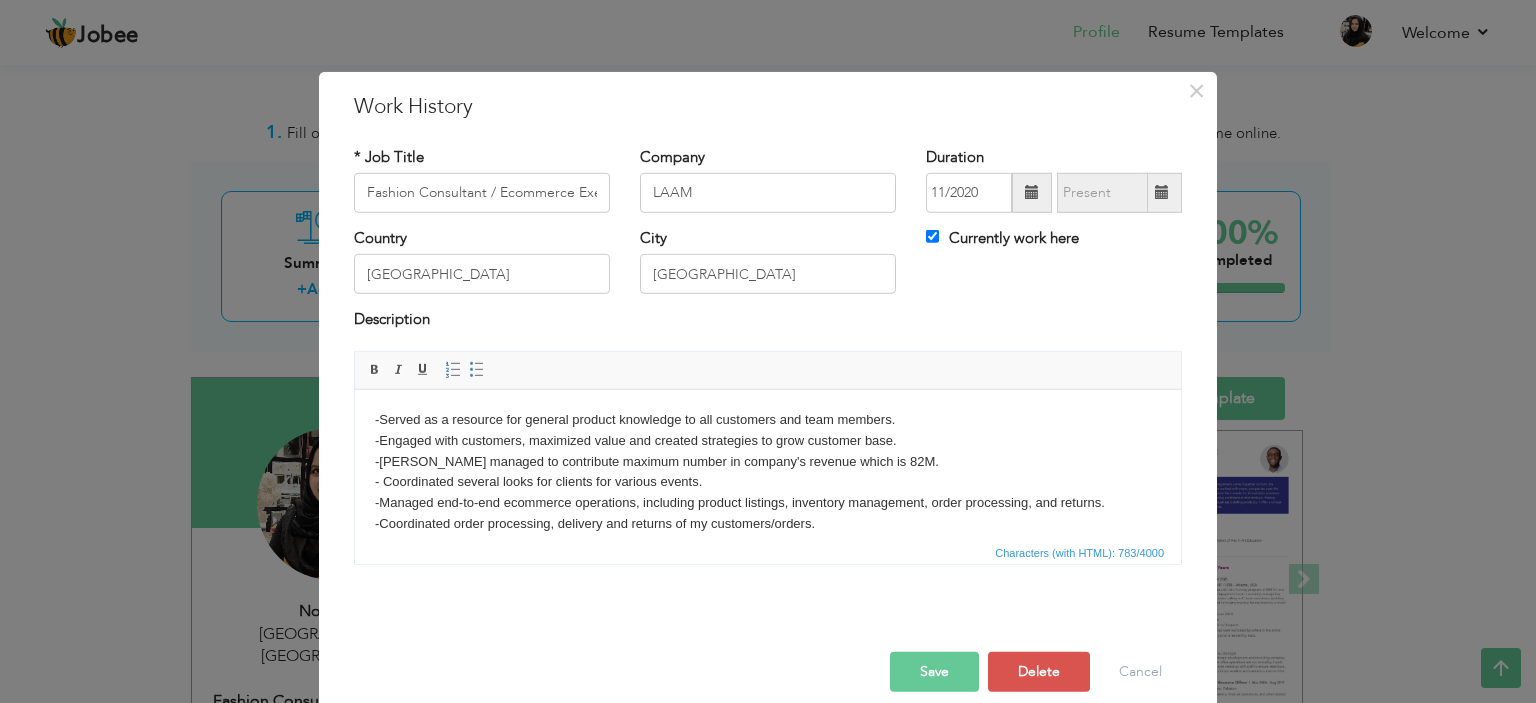 scroll, scrollTop: 698, scrollLeft: 0, axis: vertical 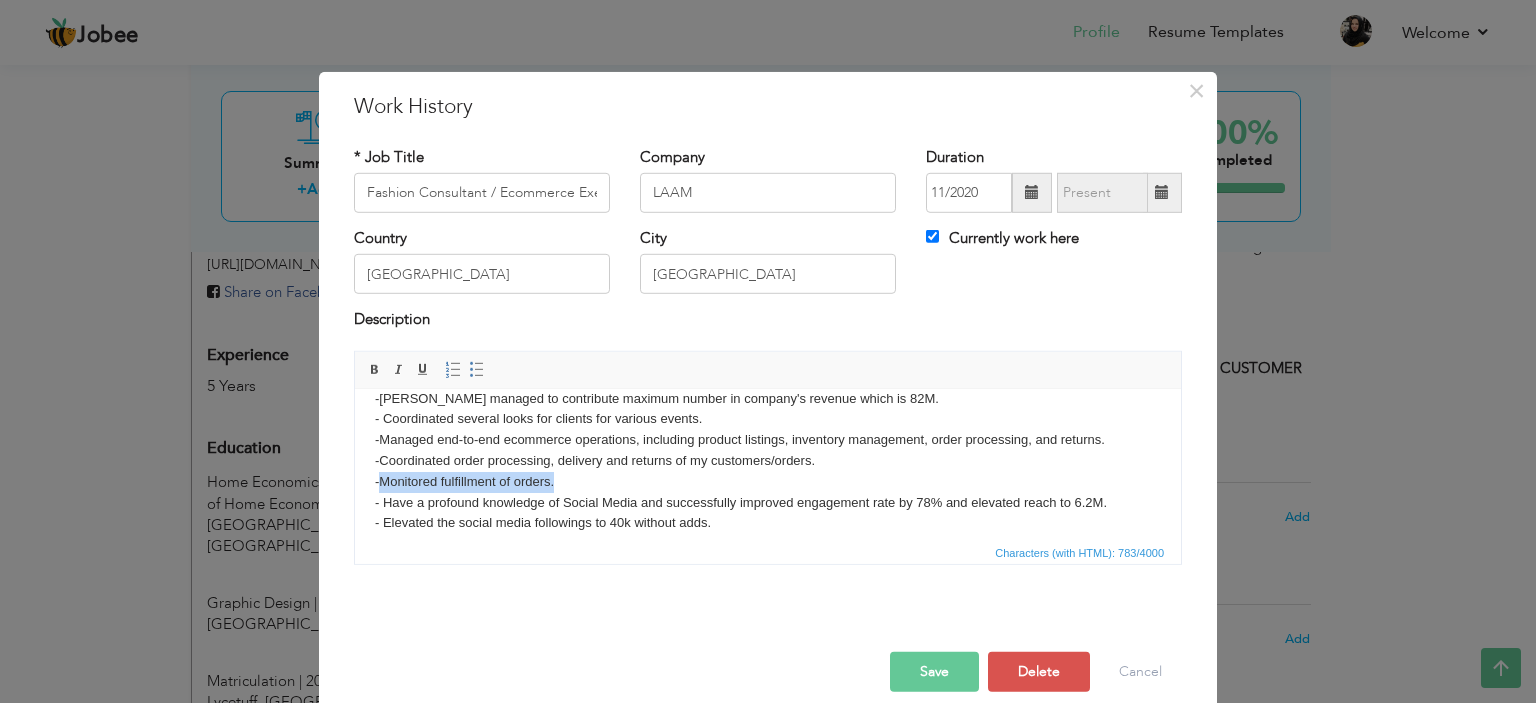 drag, startPoint x: 571, startPoint y: 477, endPoint x: 380, endPoint y: 475, distance: 191.01047 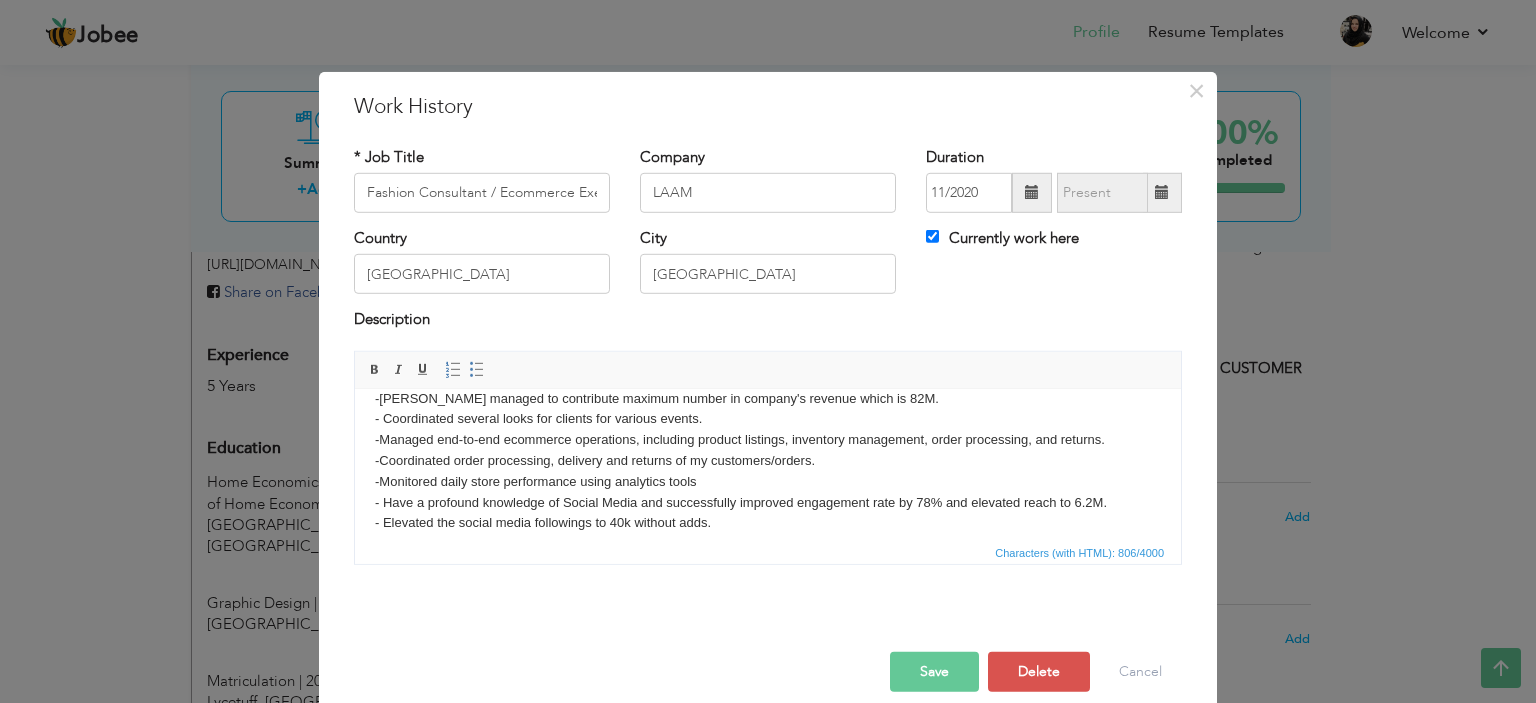 scroll, scrollTop: 76, scrollLeft: 0, axis: vertical 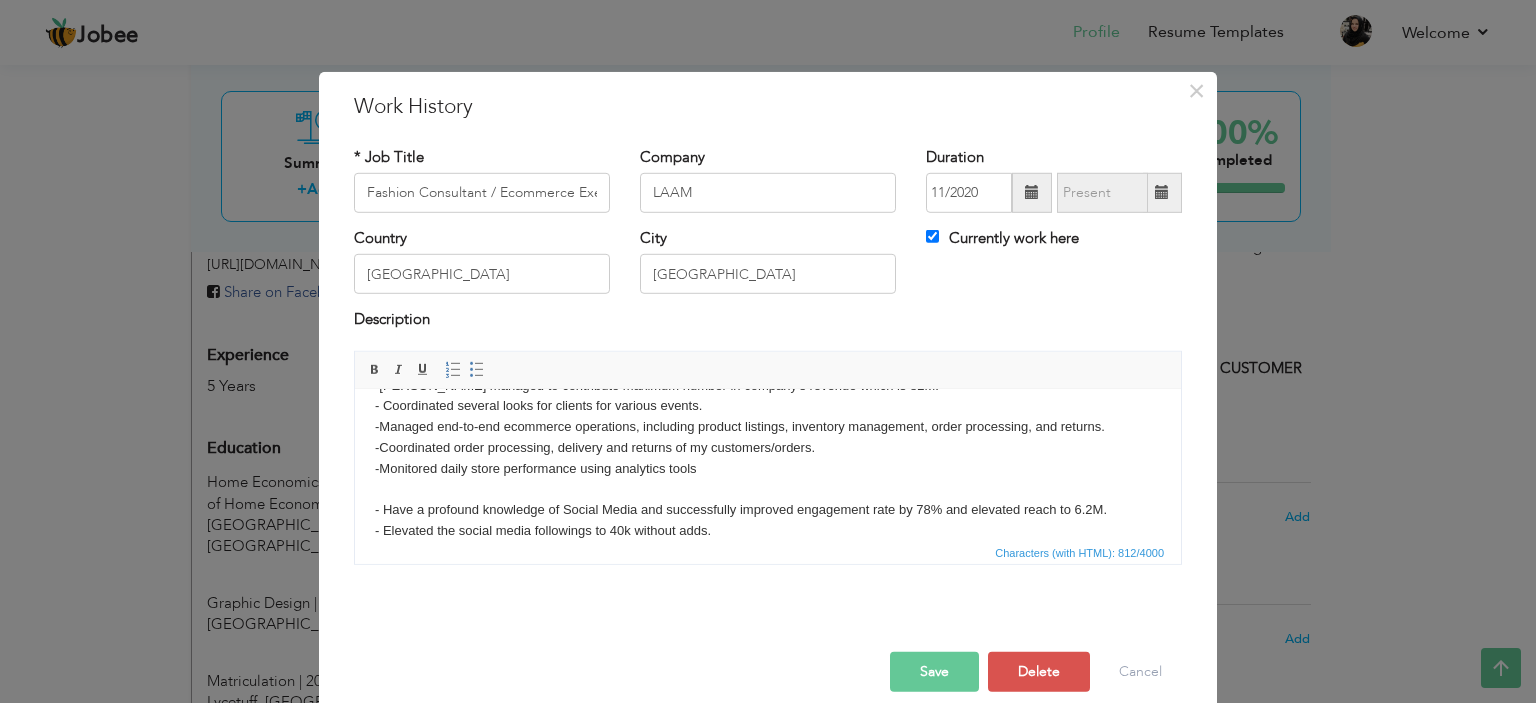 type 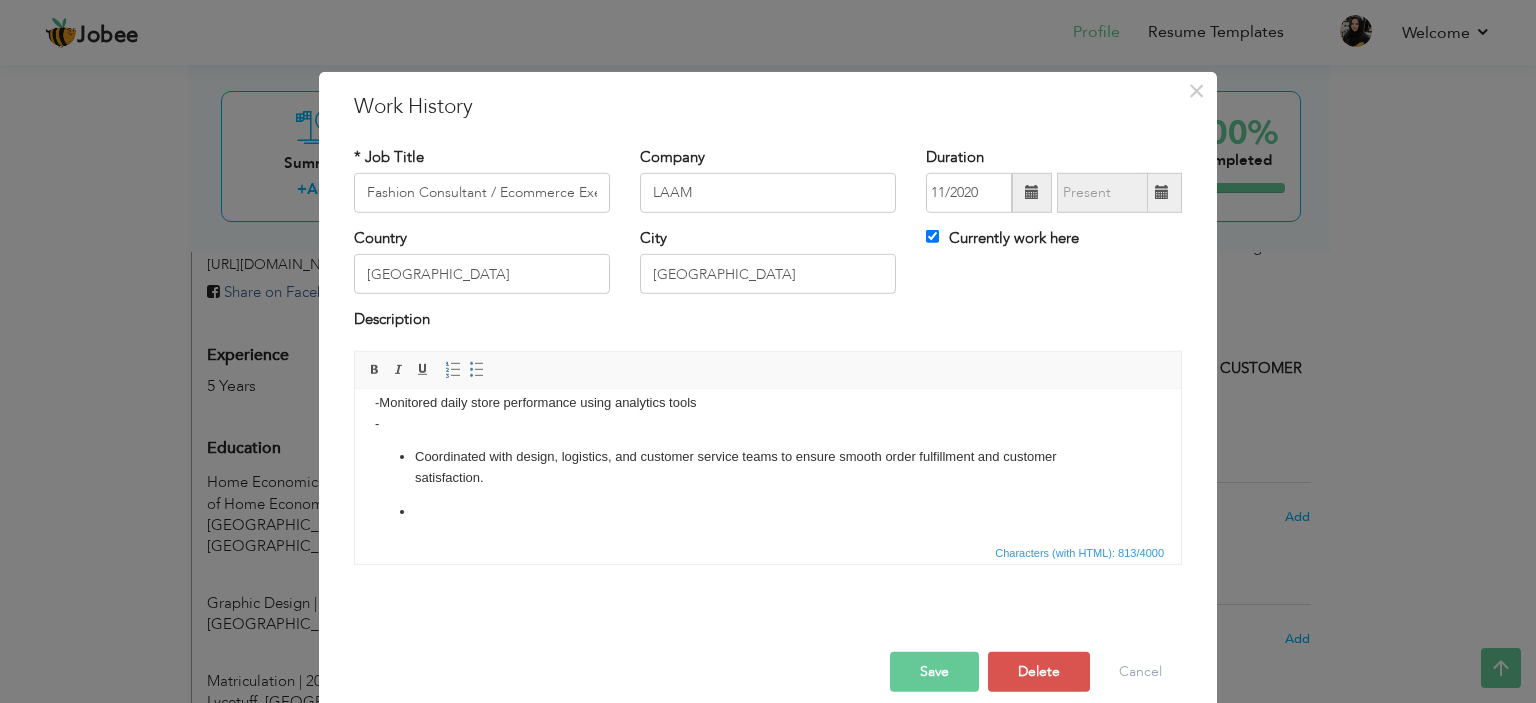 scroll, scrollTop: 97, scrollLeft: 0, axis: vertical 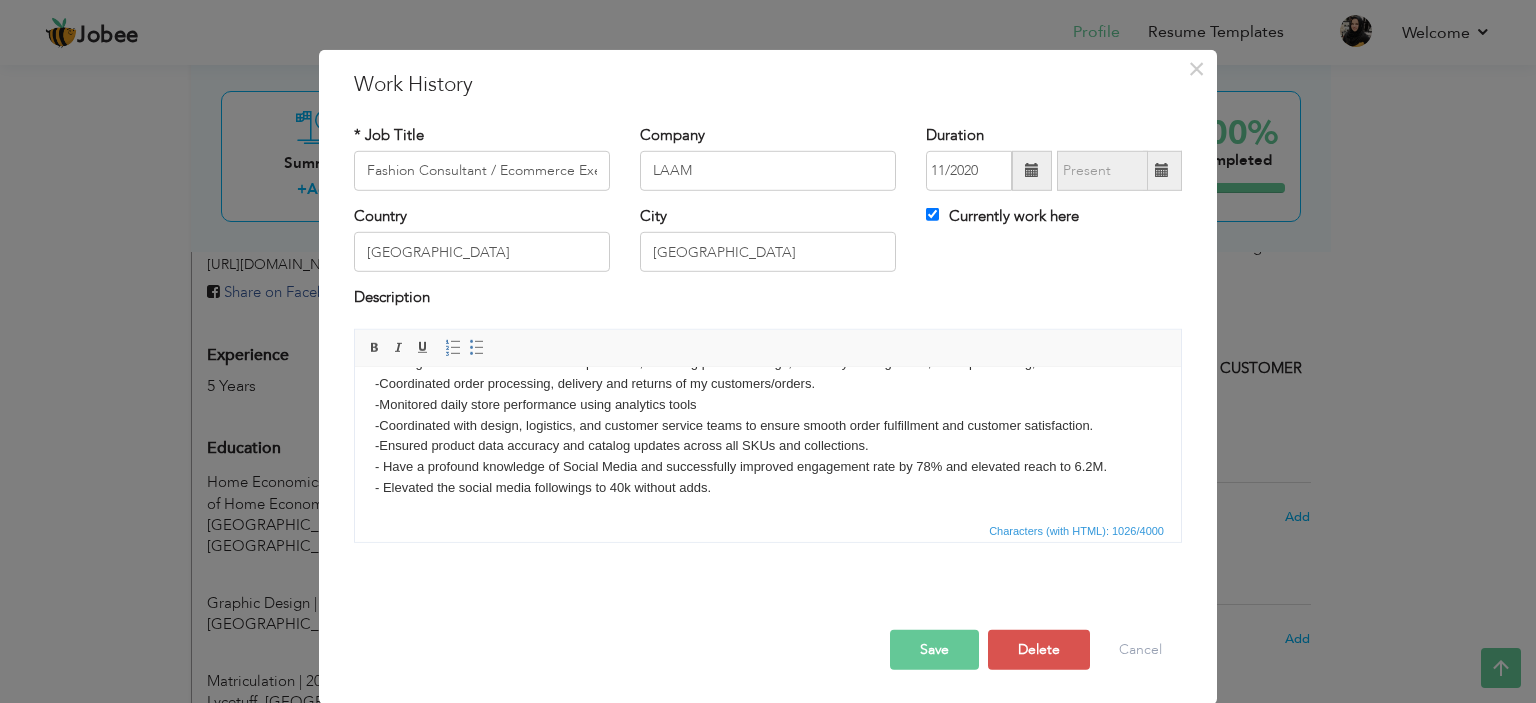 click on "Save" at bounding box center [934, 650] 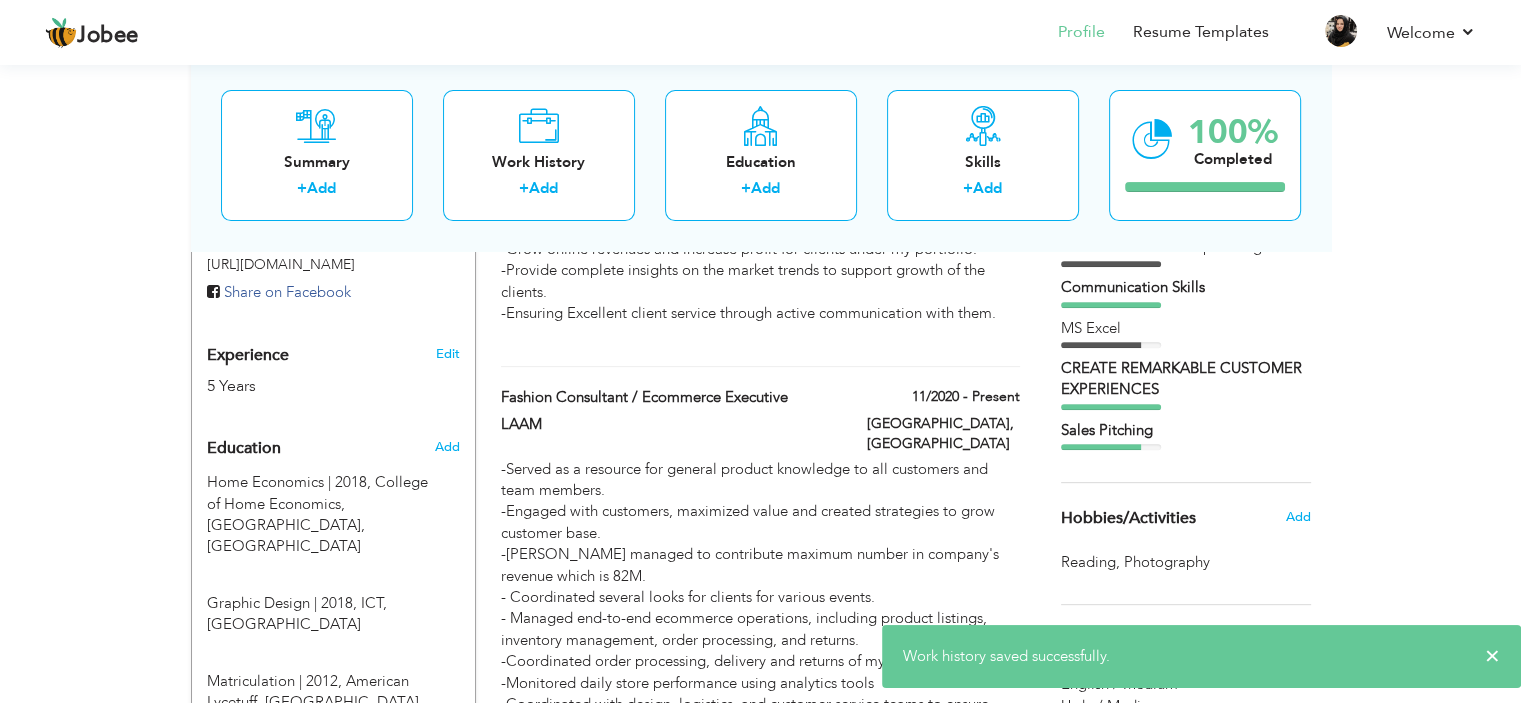 scroll, scrollTop: 898, scrollLeft: 0, axis: vertical 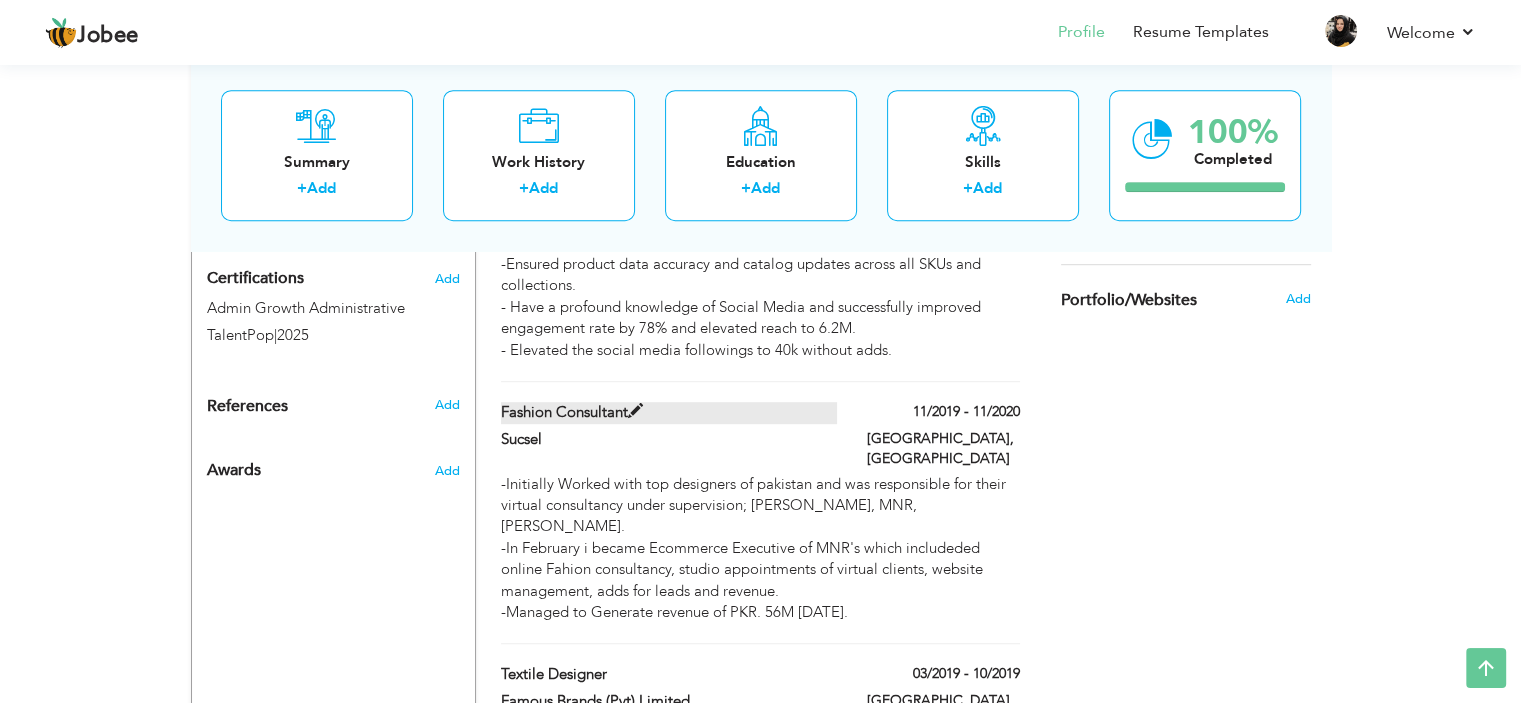 click at bounding box center (635, 411) 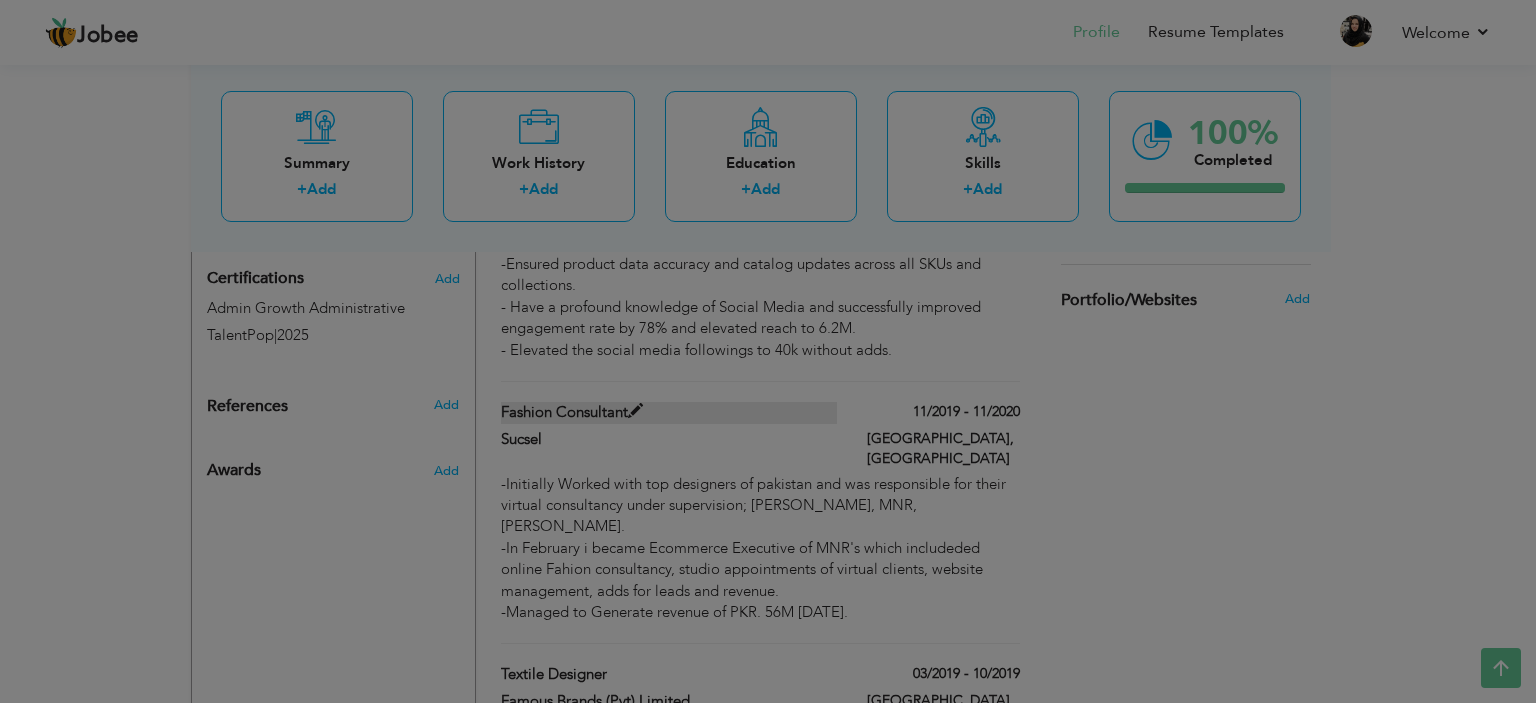 scroll, scrollTop: 0, scrollLeft: 0, axis: both 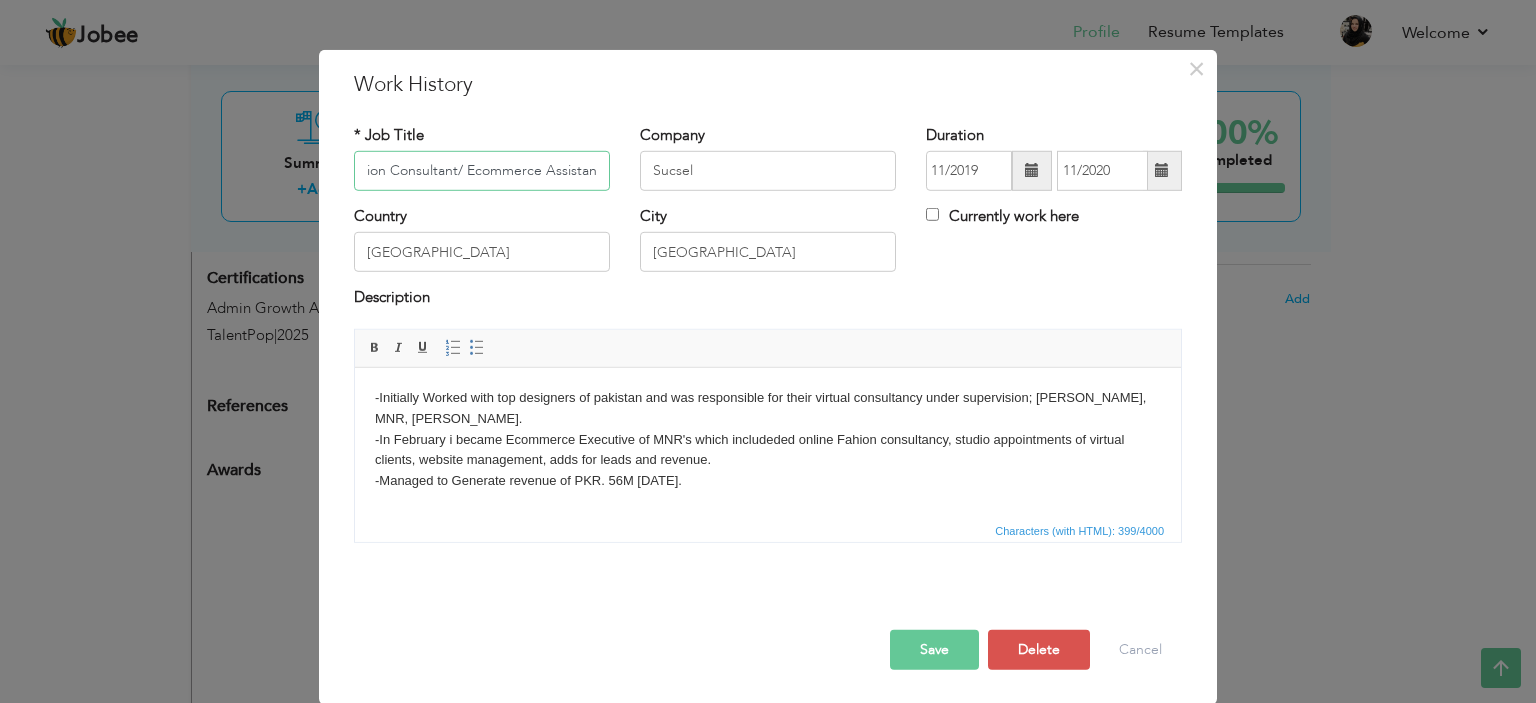 type on "Fashion Consultant/ Ecommerce Assistant" 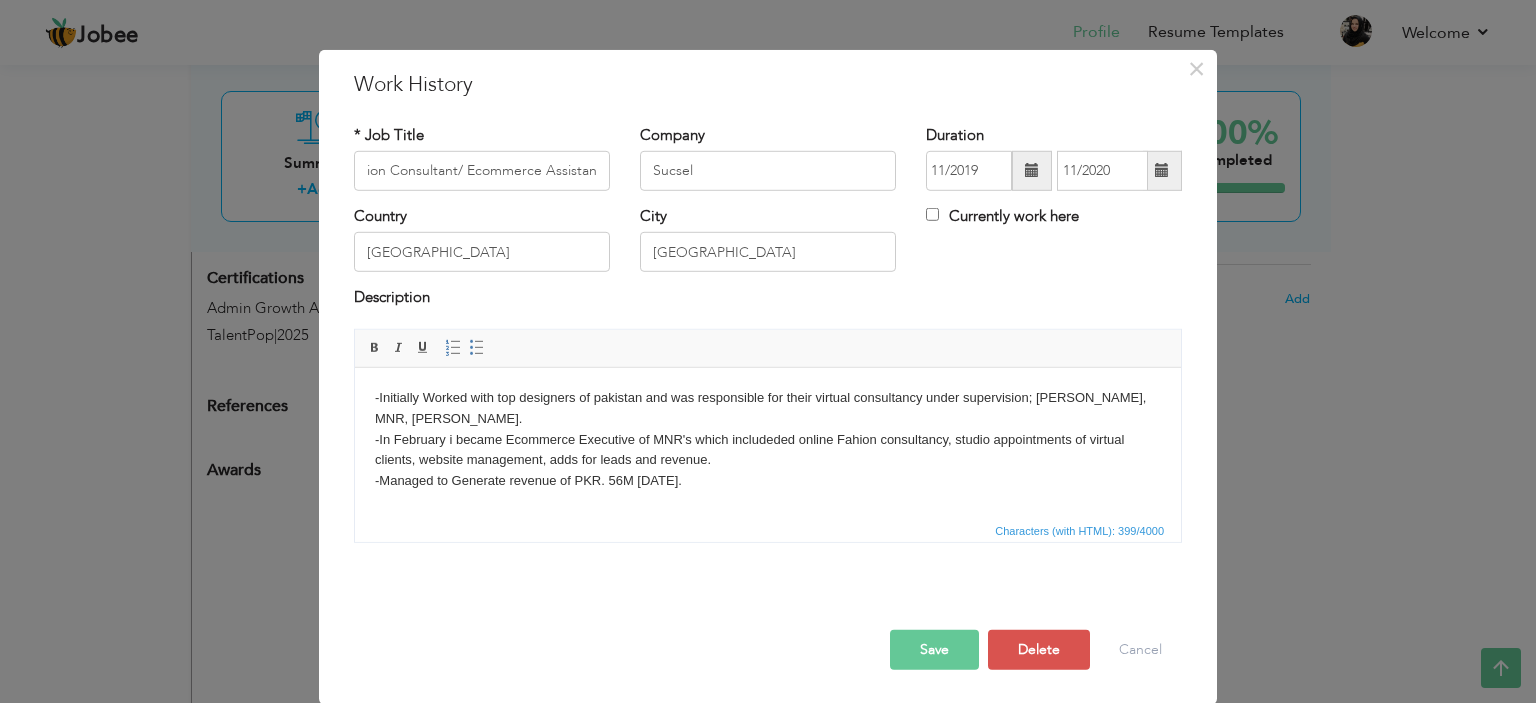 scroll, scrollTop: 0, scrollLeft: 0, axis: both 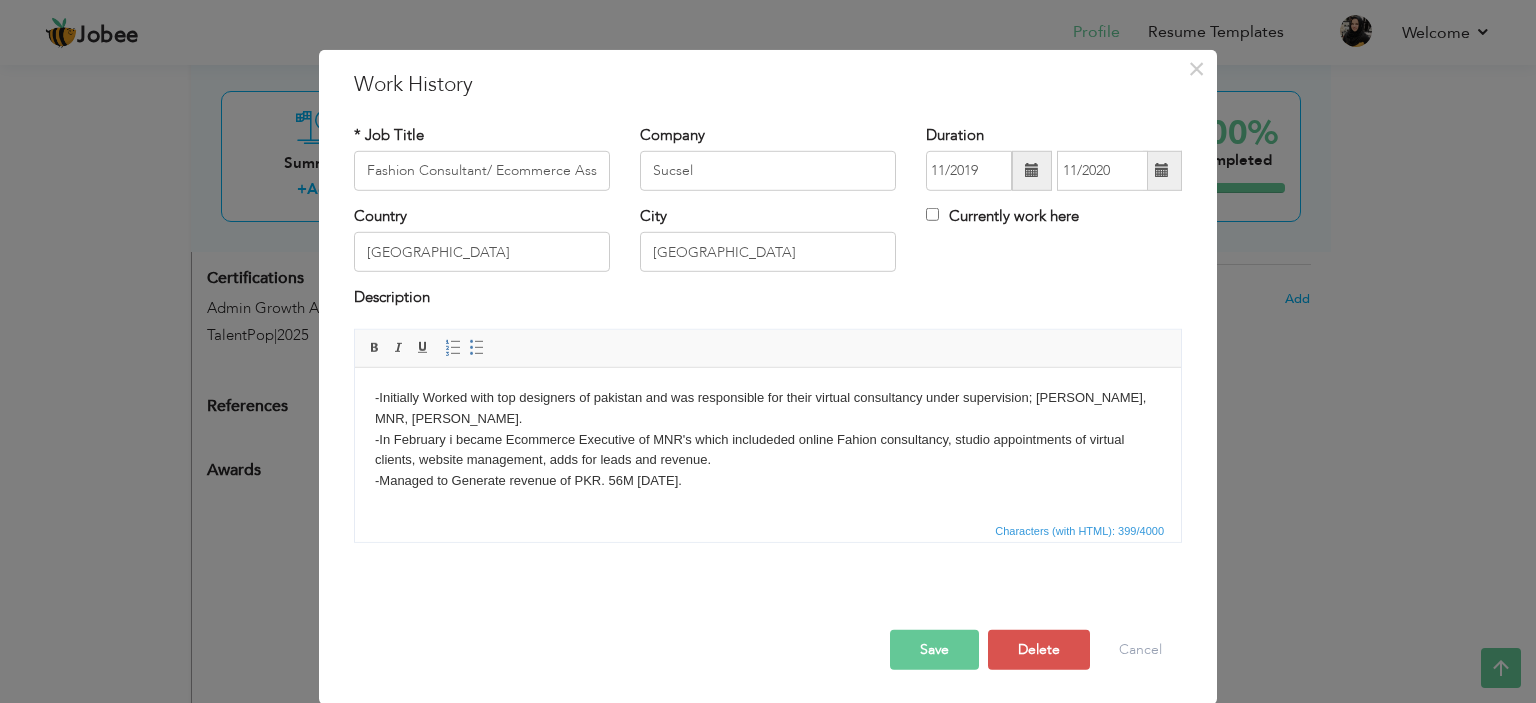 click on "-Initially Worked with top designers of pakistan and was responsible for their virtual consultancy under supervision; Zuria Dor, MNR, Shazia Kiyani. -In February i became Ecommerce Executive of MNR's which includeded online Fahion consultancy, studio appointments of virtual clients, website management, adds for leads and revenue. -Managed to Generate revenue of PKR. 56M in 8 months." at bounding box center [768, 439] 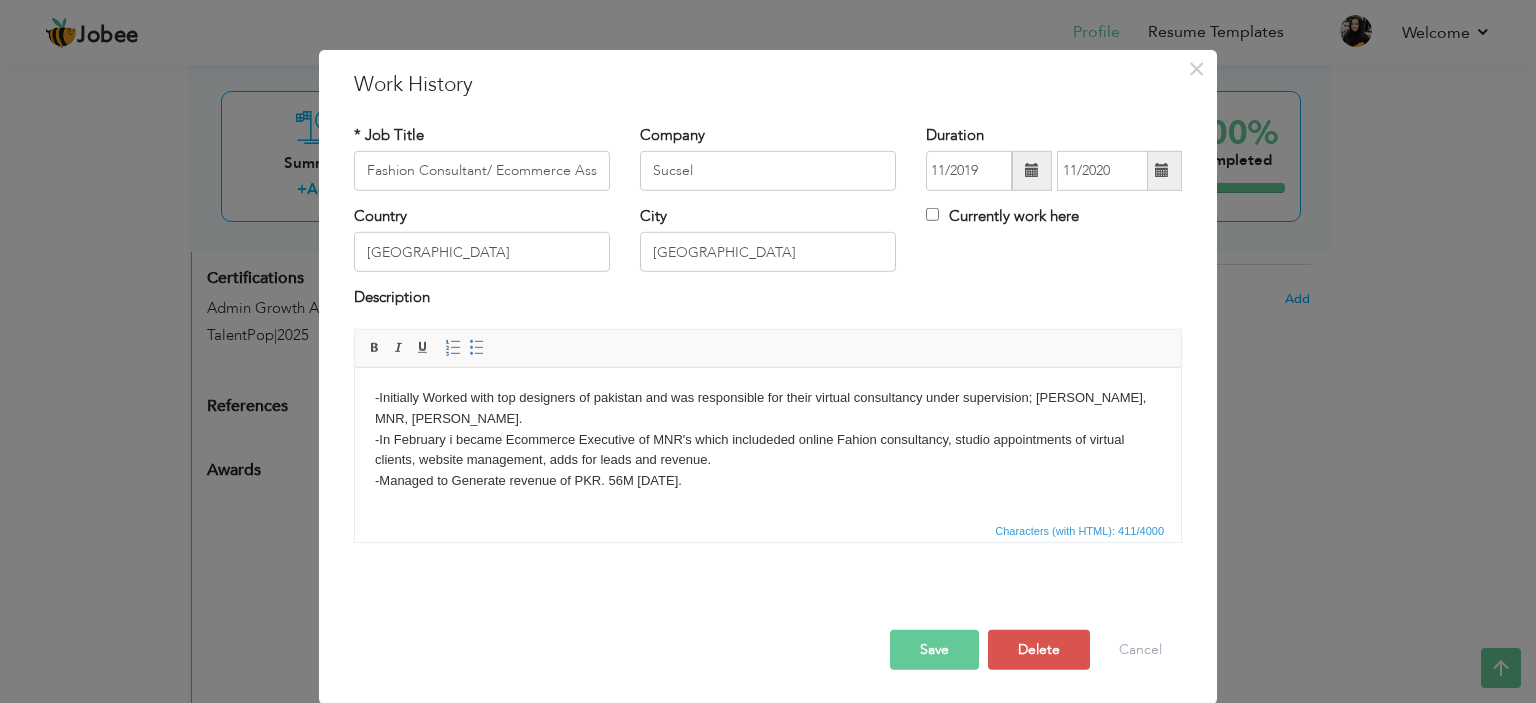 type 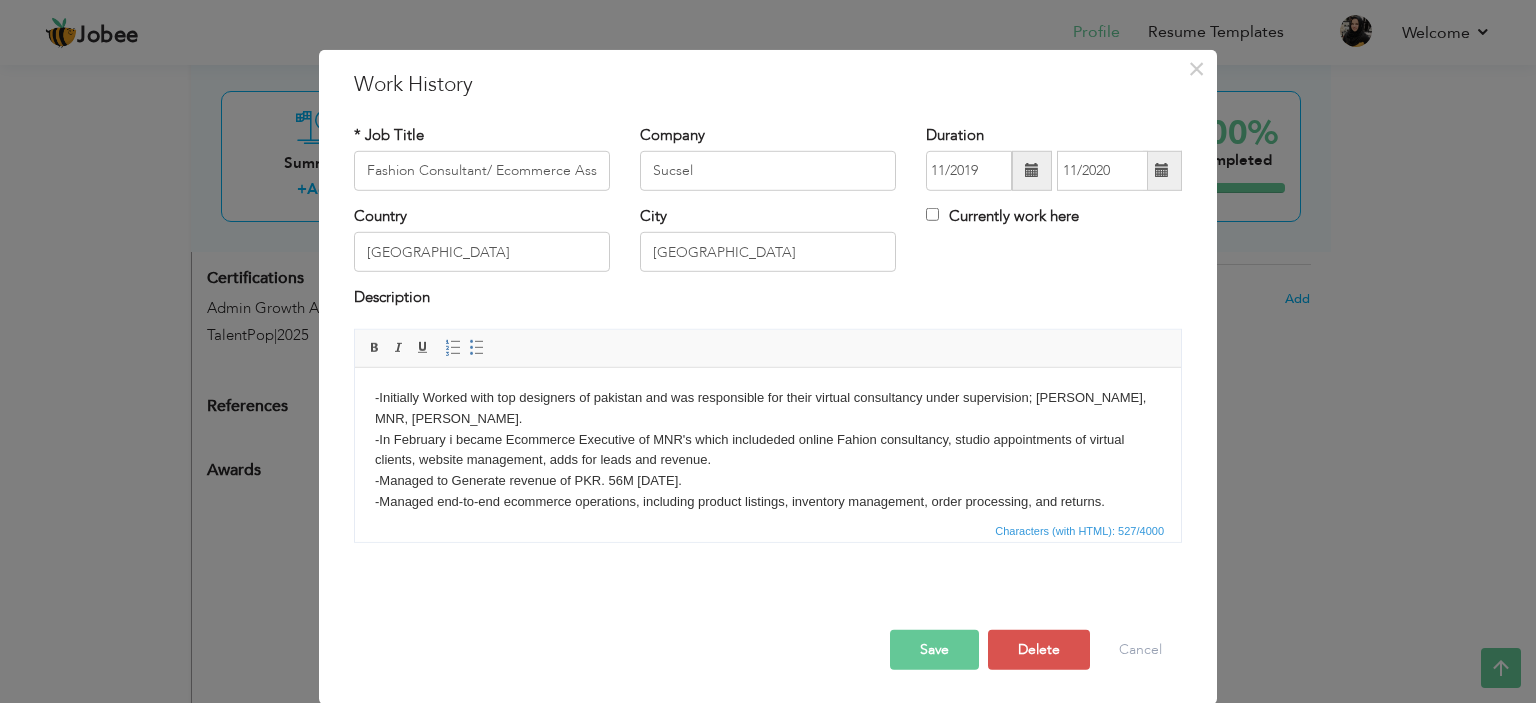 scroll, scrollTop: 12, scrollLeft: 0, axis: vertical 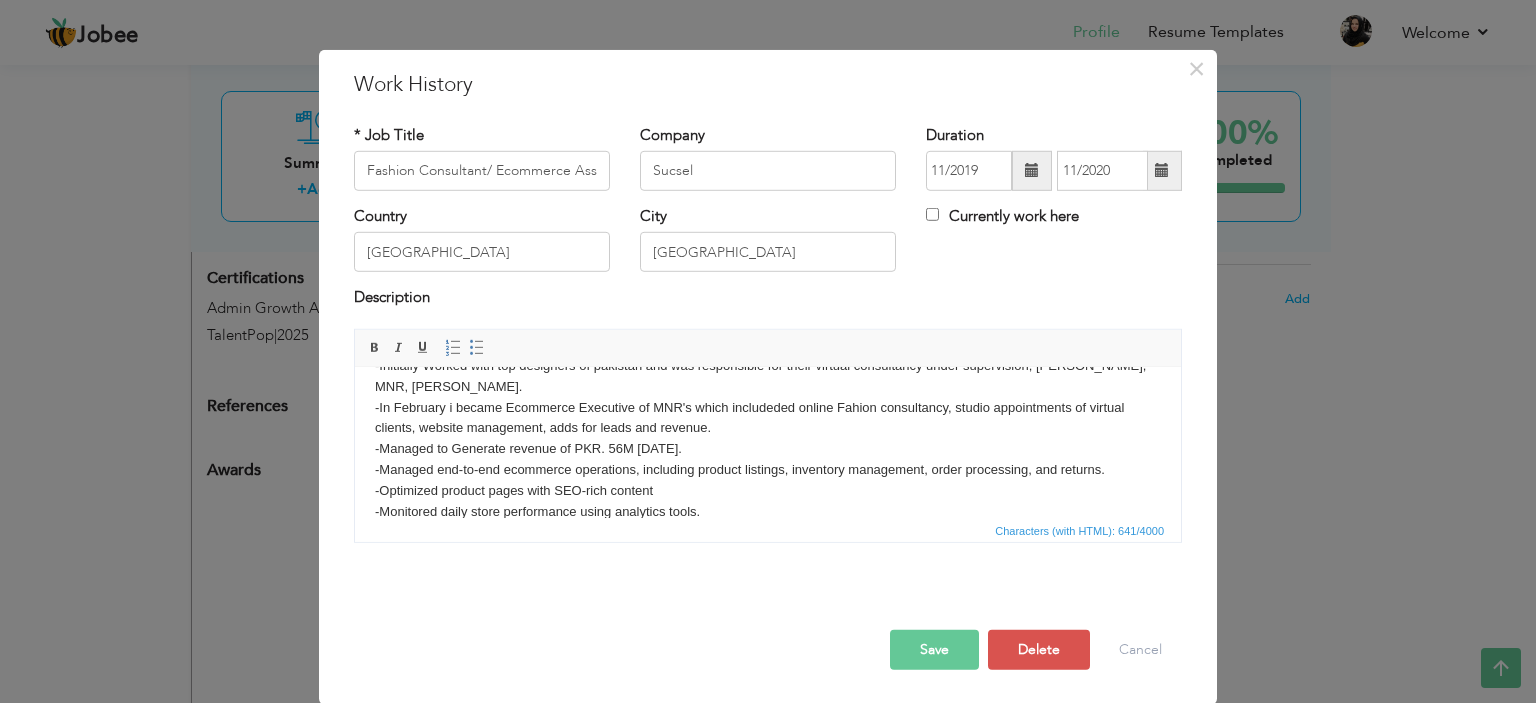 click on "-Initially Worked with top designers of pakistan and was responsible for their virtual consultancy under supervision; Zuria Dor, MNR, Shazia Kiyani. -In February i became Ecommerce Executive of MNR's which includeded online Fahion consultancy, studio appointments of virtual clients, website management, adds for leads and revenue. -Managed to Generate revenue of PKR. 56M in 8 months. - Managed end-to-end ecommerce operations, including product listings, inventory management, order processing, and returns. - Optimized product pages with SEO-rich content ​​​​​​​- Monitored daily store performance using analytics tools." at bounding box center (768, 438) 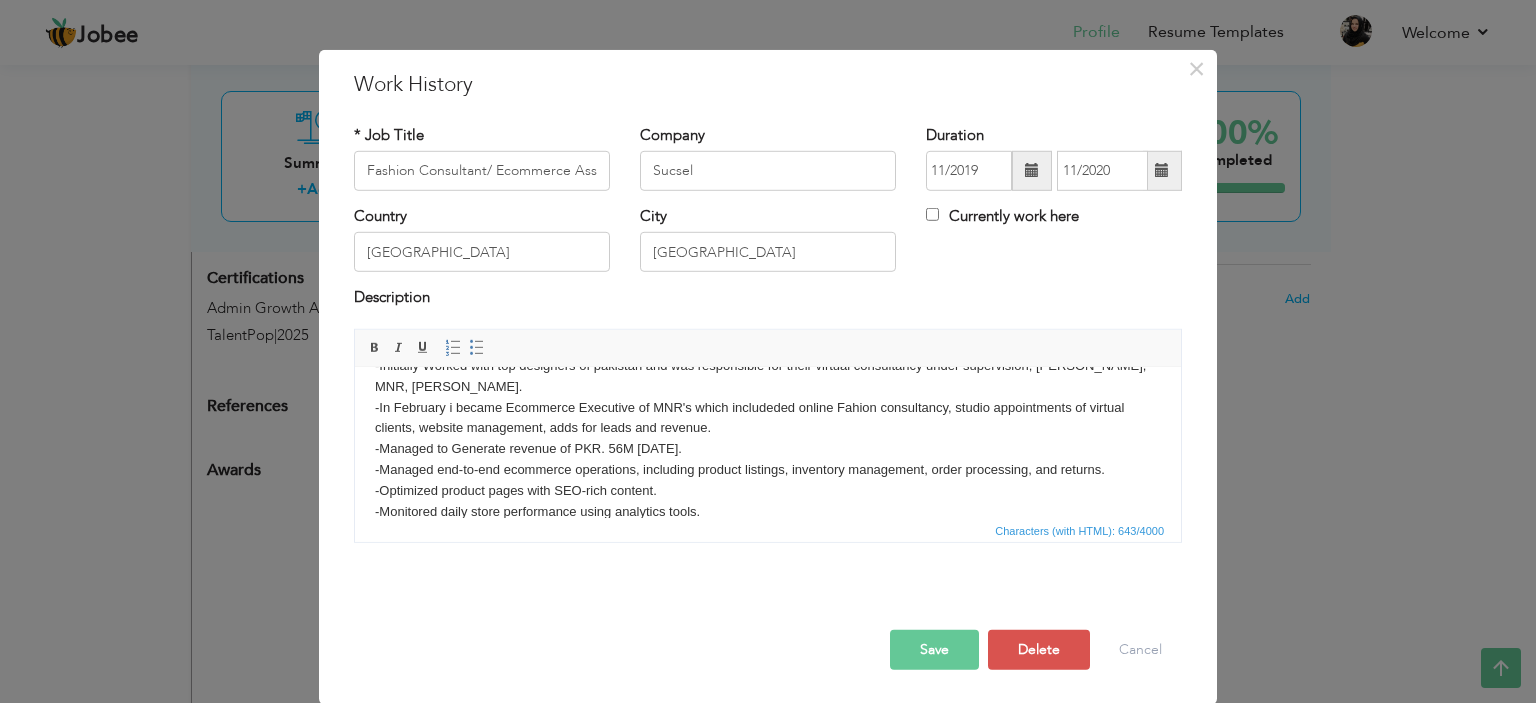 scroll, scrollTop: 0, scrollLeft: 0, axis: both 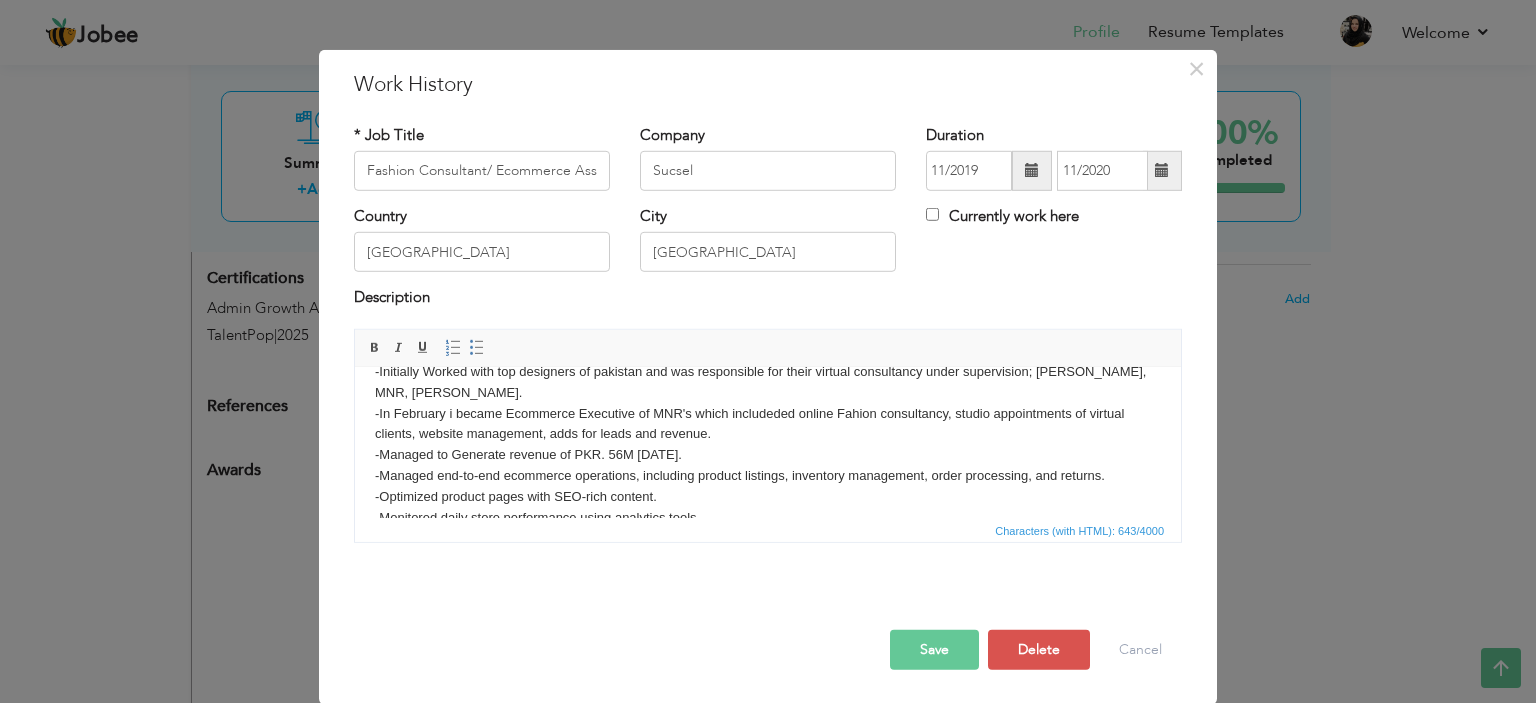 click on "-Initially Worked with top designers of pakistan and was responsible for their virtual consultancy under supervision; [PERSON_NAME], MNR, [PERSON_NAME]. -In February i became Ecommerce Executive of MNR's which includeded online Fahion consultancy, studio appointments of virtual clients, website management, adds for leads and revenue. -Managed to Generate revenue of PKR. 56M [DATE]. - Managed end-to-end ecommerce operations, including product listings, inventory management, order processing, and returns. - Optimized product pages with SEO-rich content. ​​​​​​​- Monitored daily store performance using analytics tools." at bounding box center [768, 444] 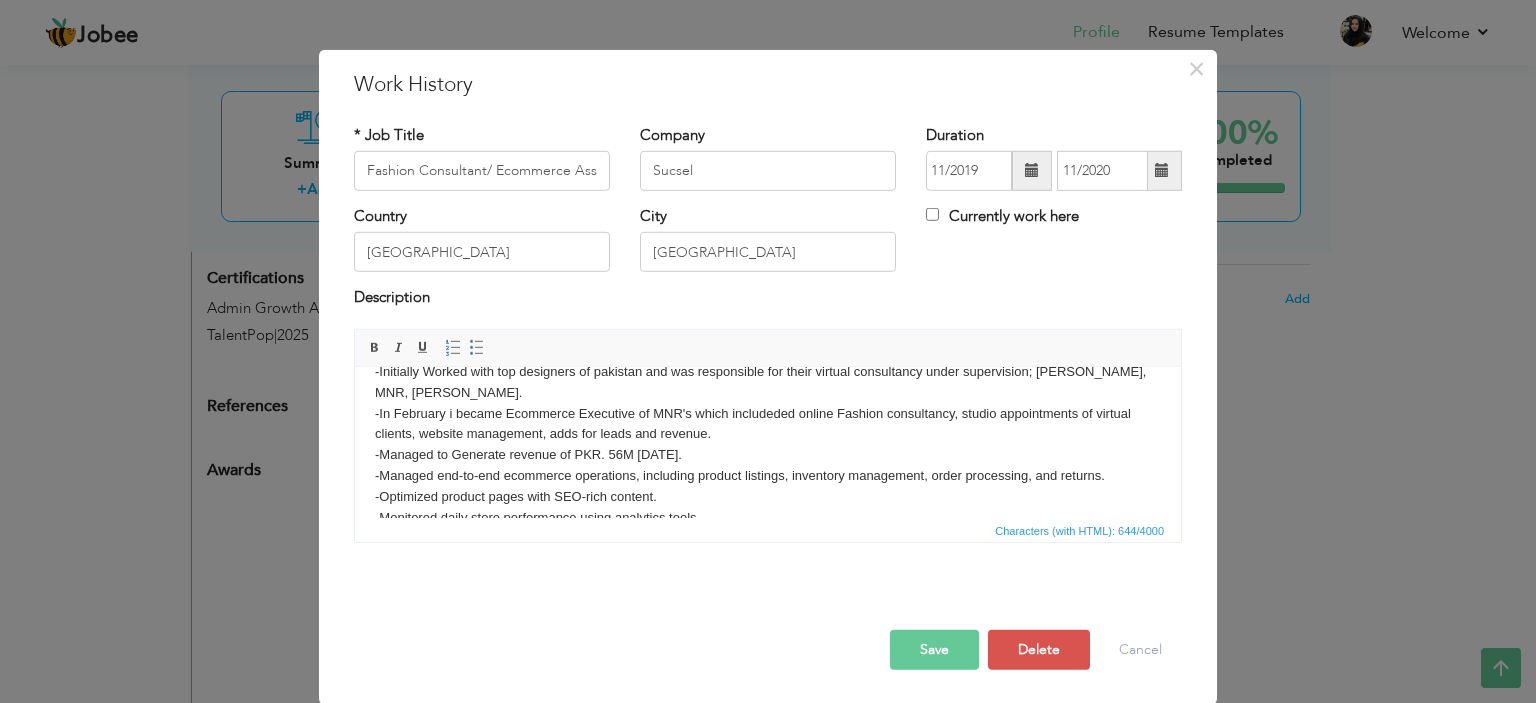 click on "Save" at bounding box center (934, 650) 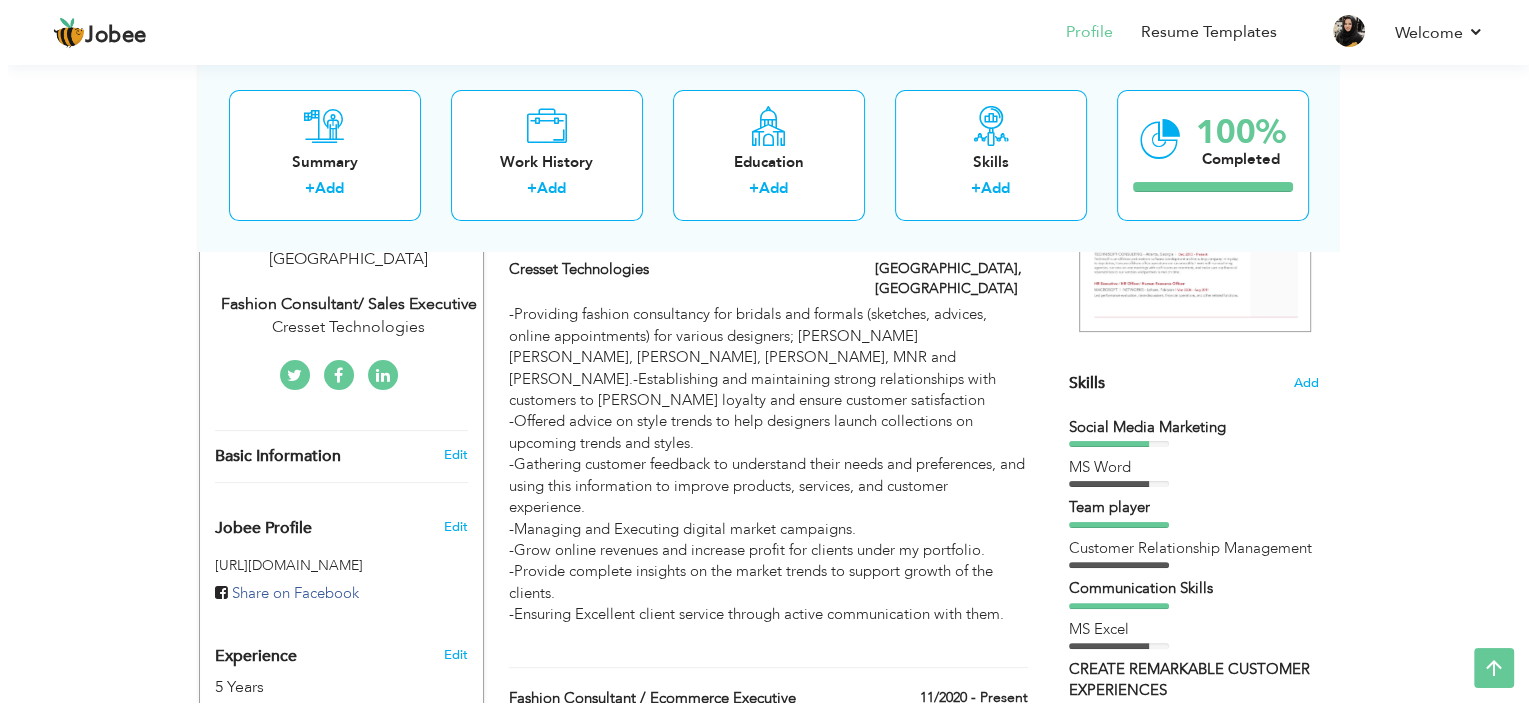 scroll, scrollTop: 367, scrollLeft: 0, axis: vertical 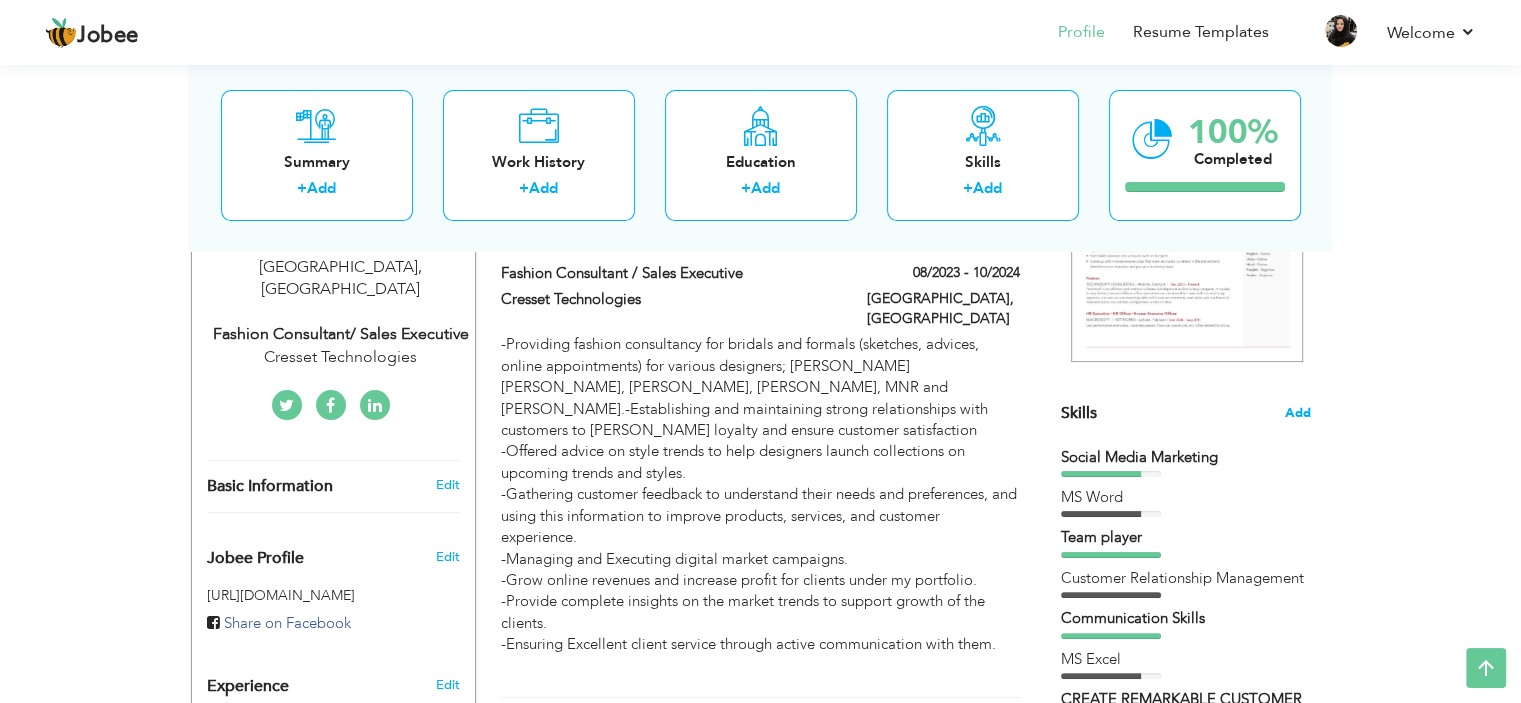 click on "Add" at bounding box center [1298, 413] 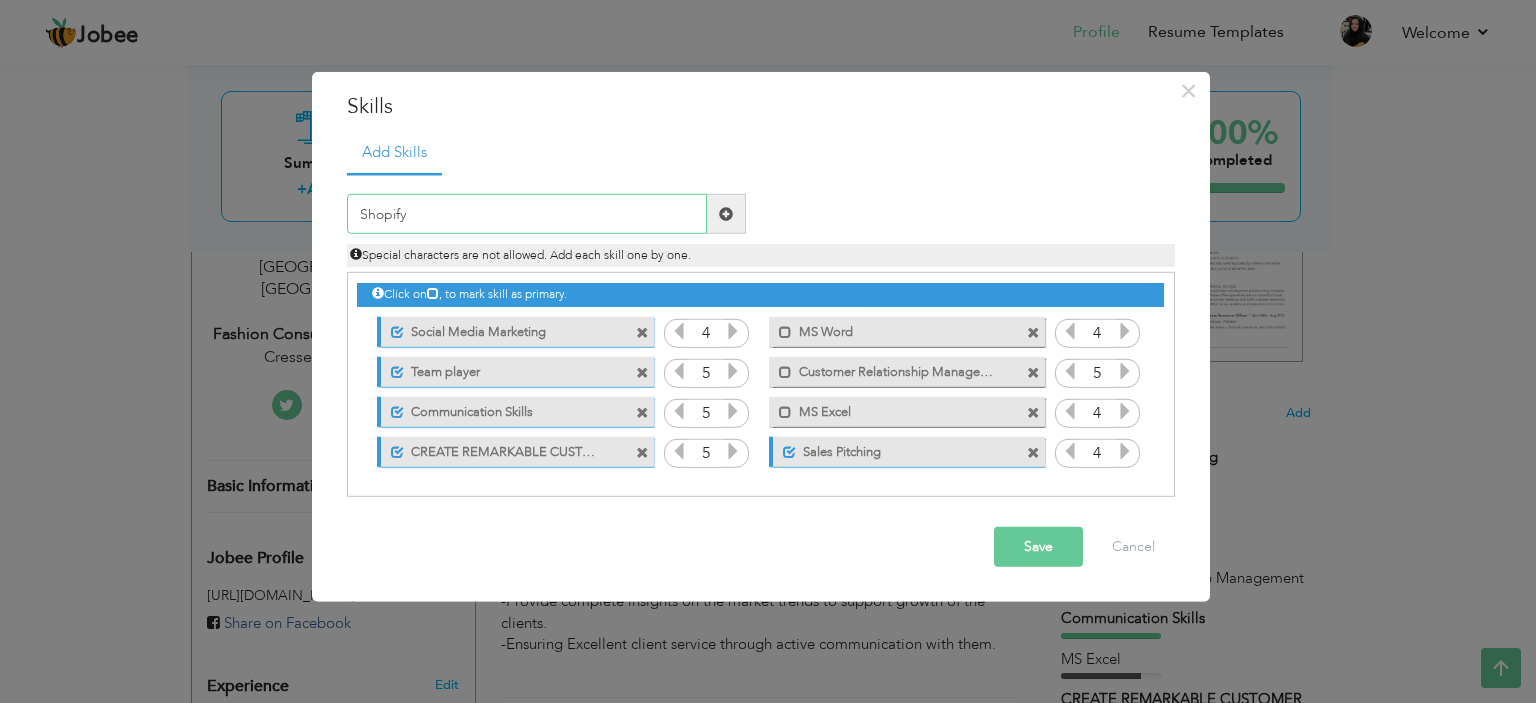 type on "Shopify" 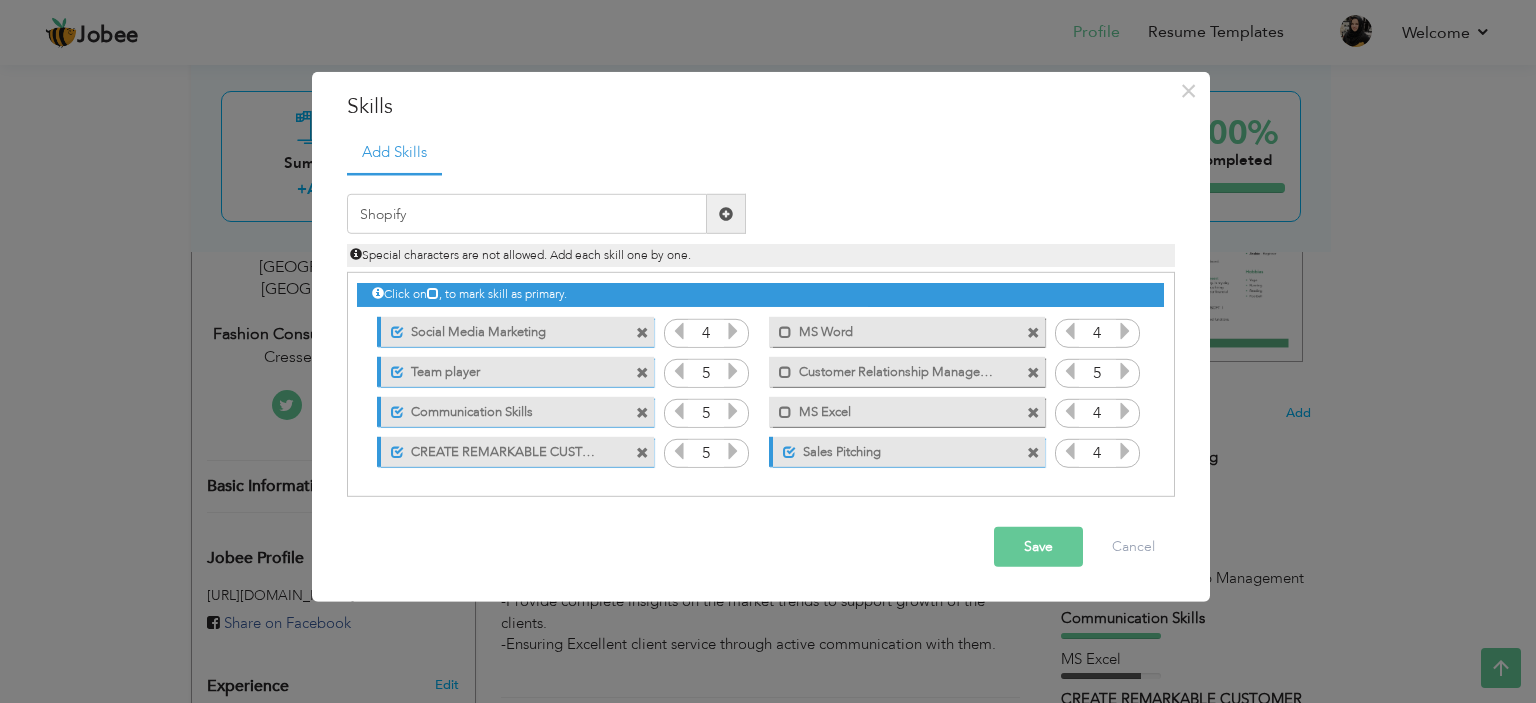 click at bounding box center [726, 214] 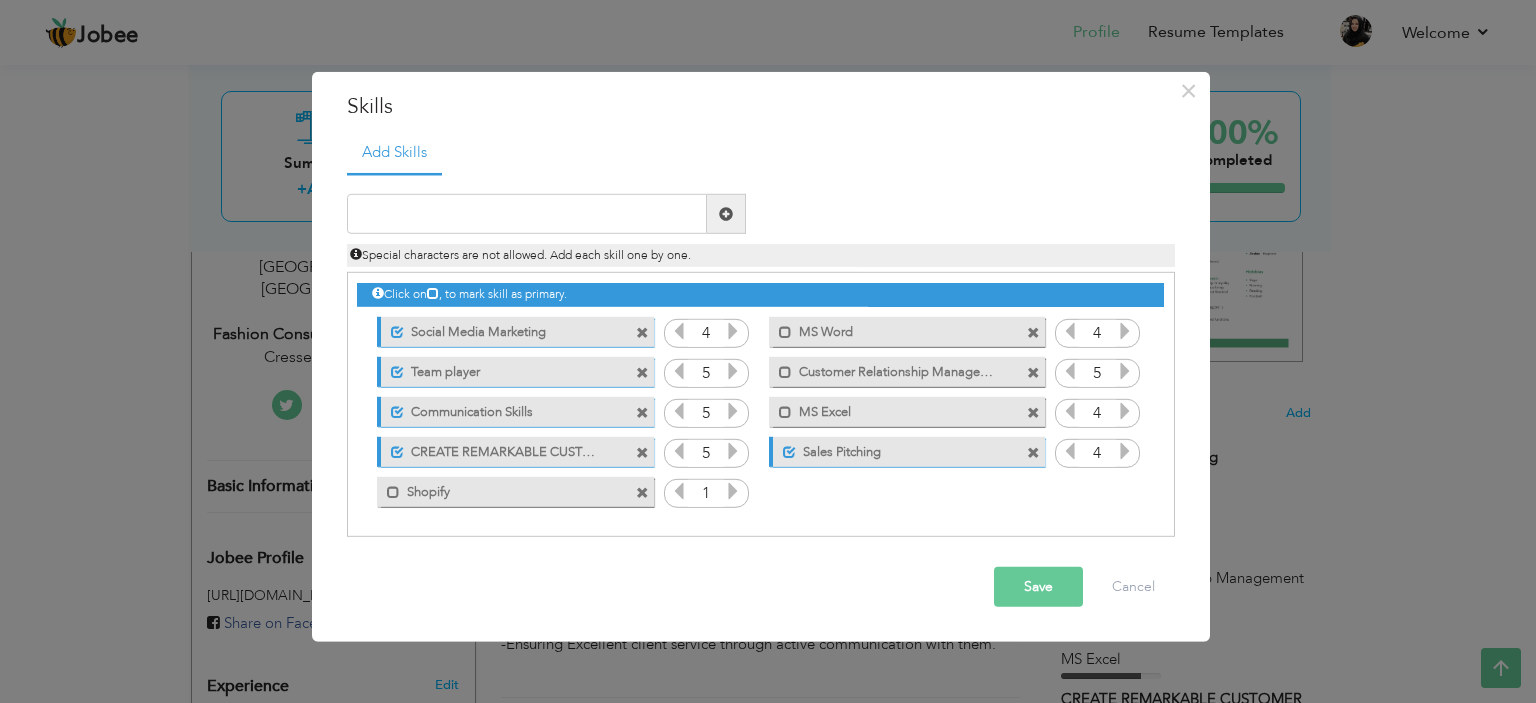 click at bounding box center (733, 491) 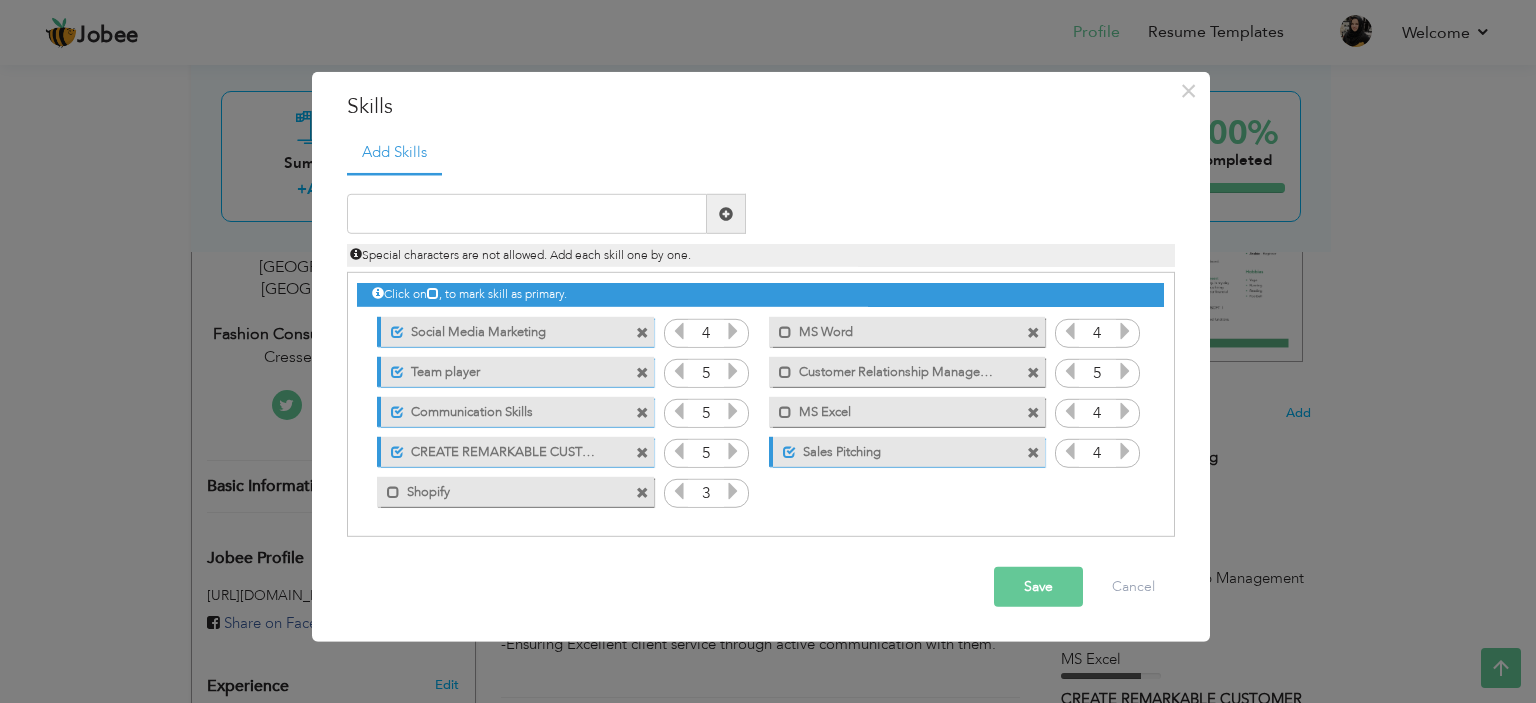 click at bounding box center [733, 491] 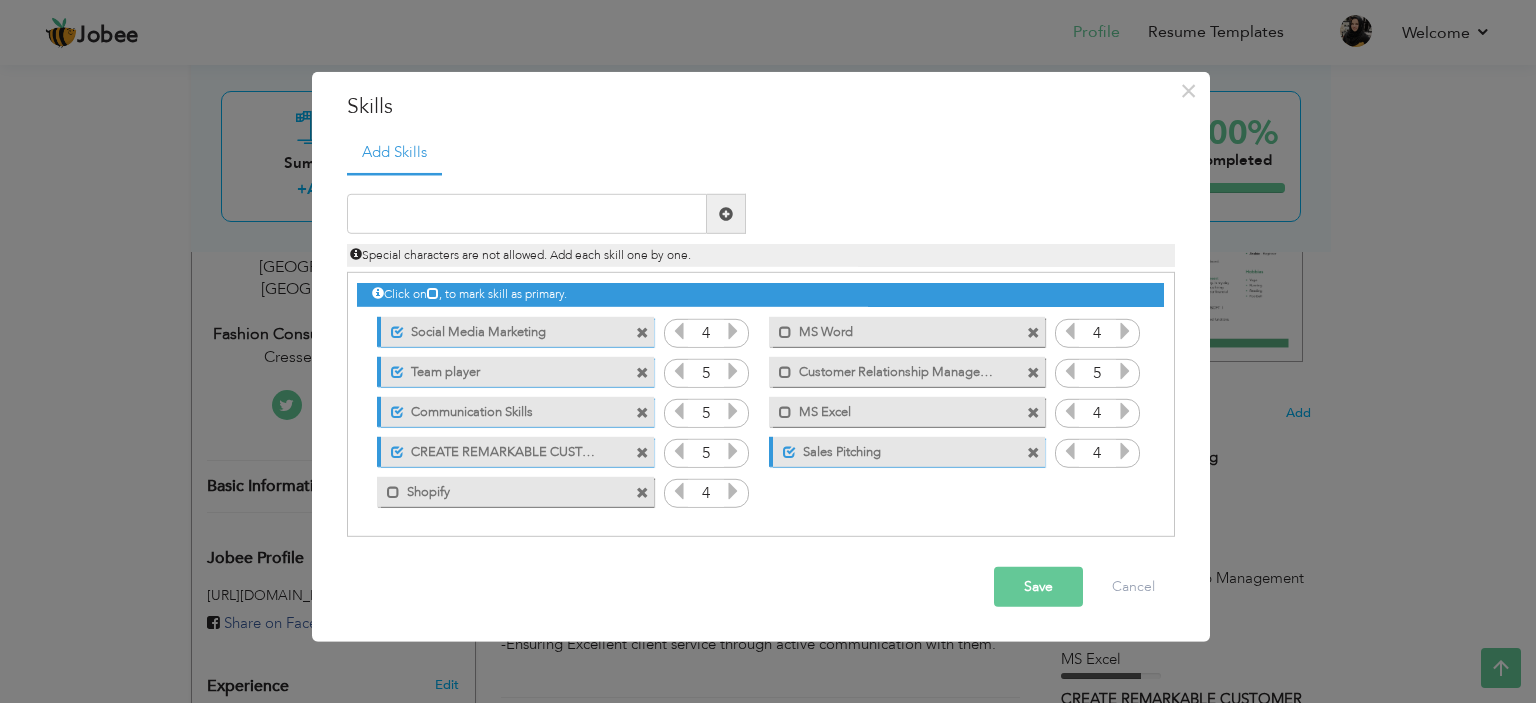 click at bounding box center [733, 491] 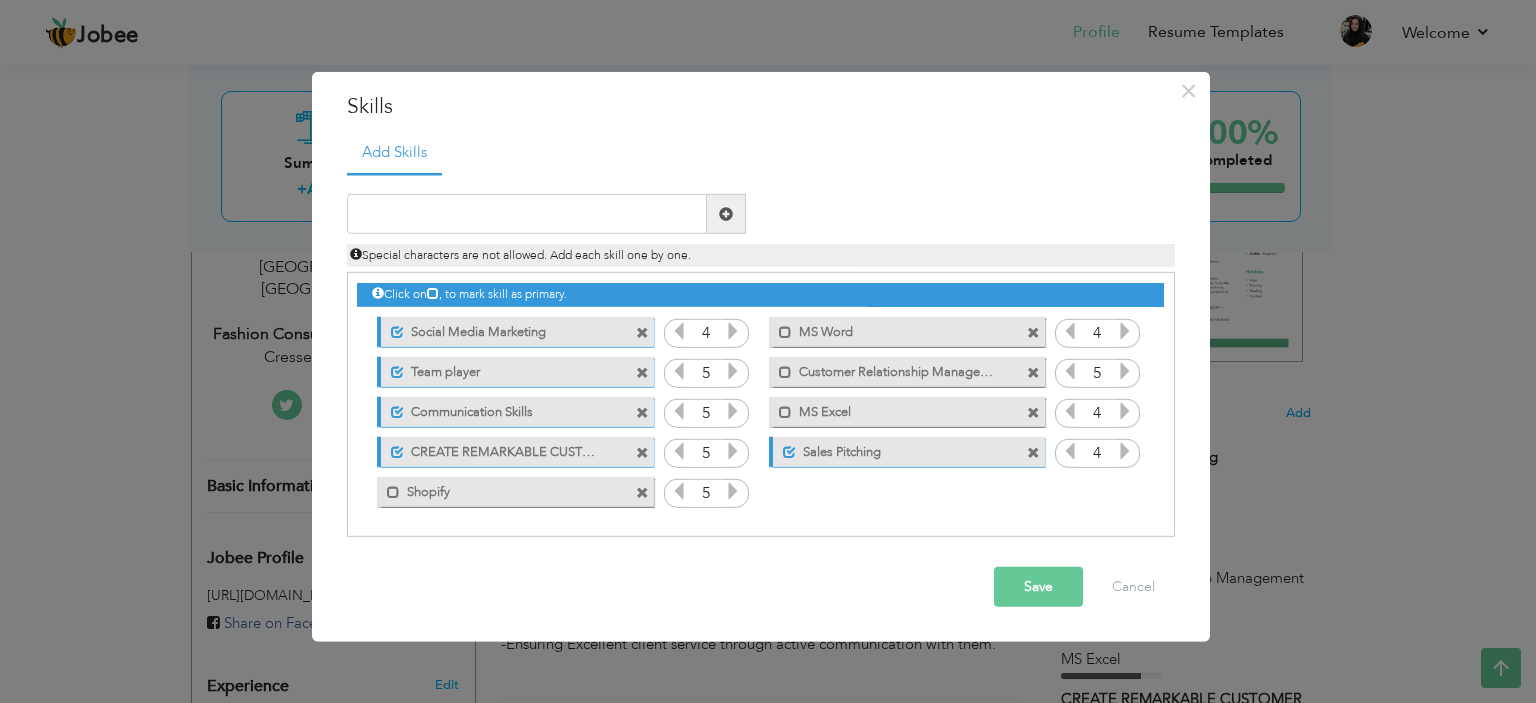 click at bounding box center (733, 491) 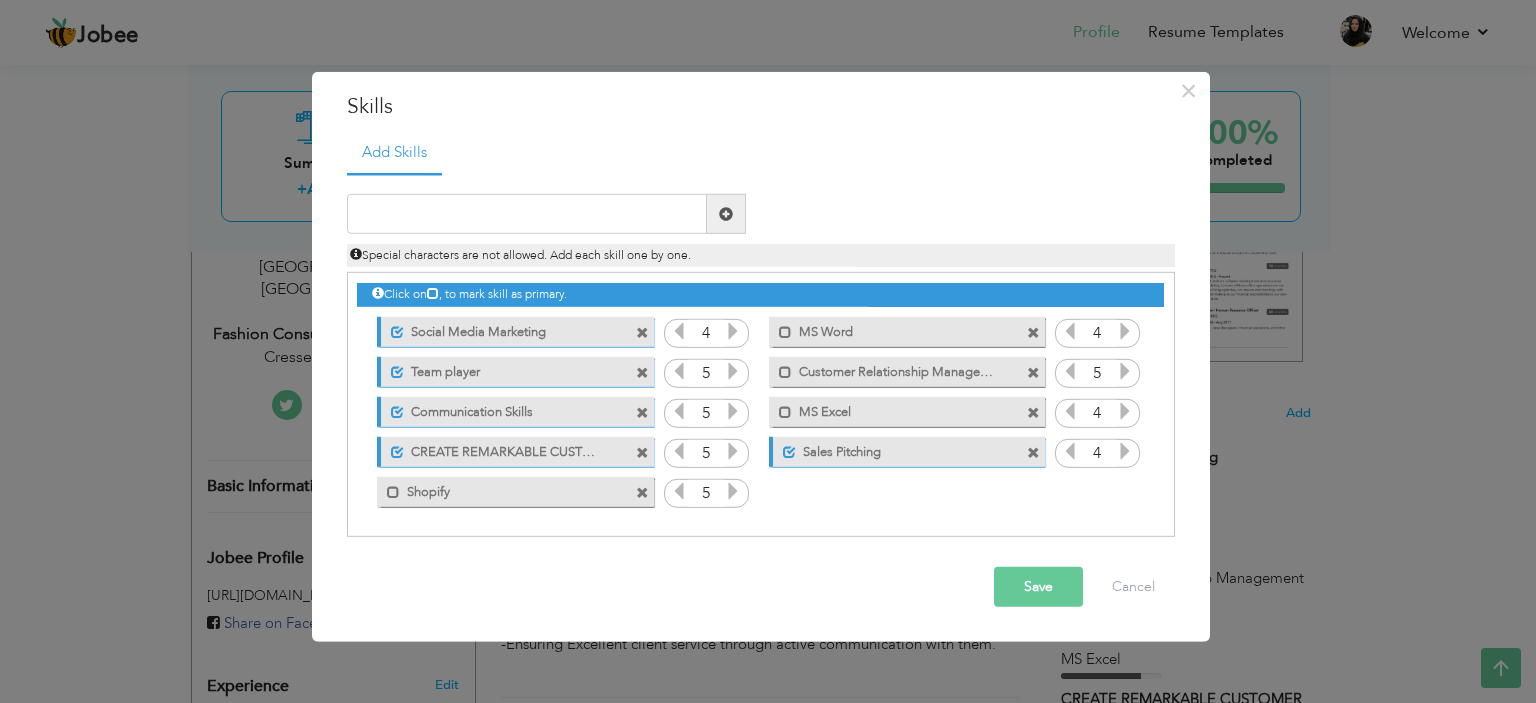 click at bounding box center [1033, 372] 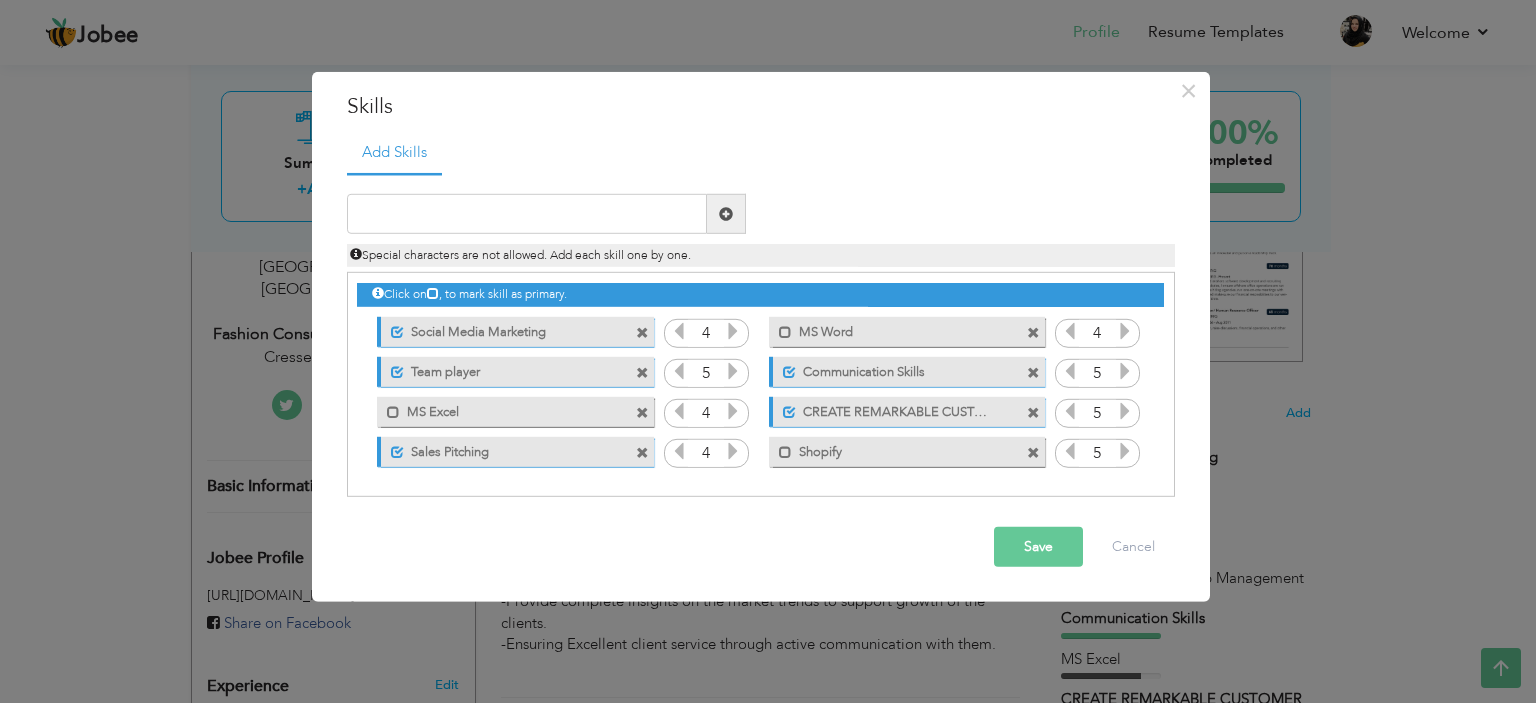 click at bounding box center (1033, 372) 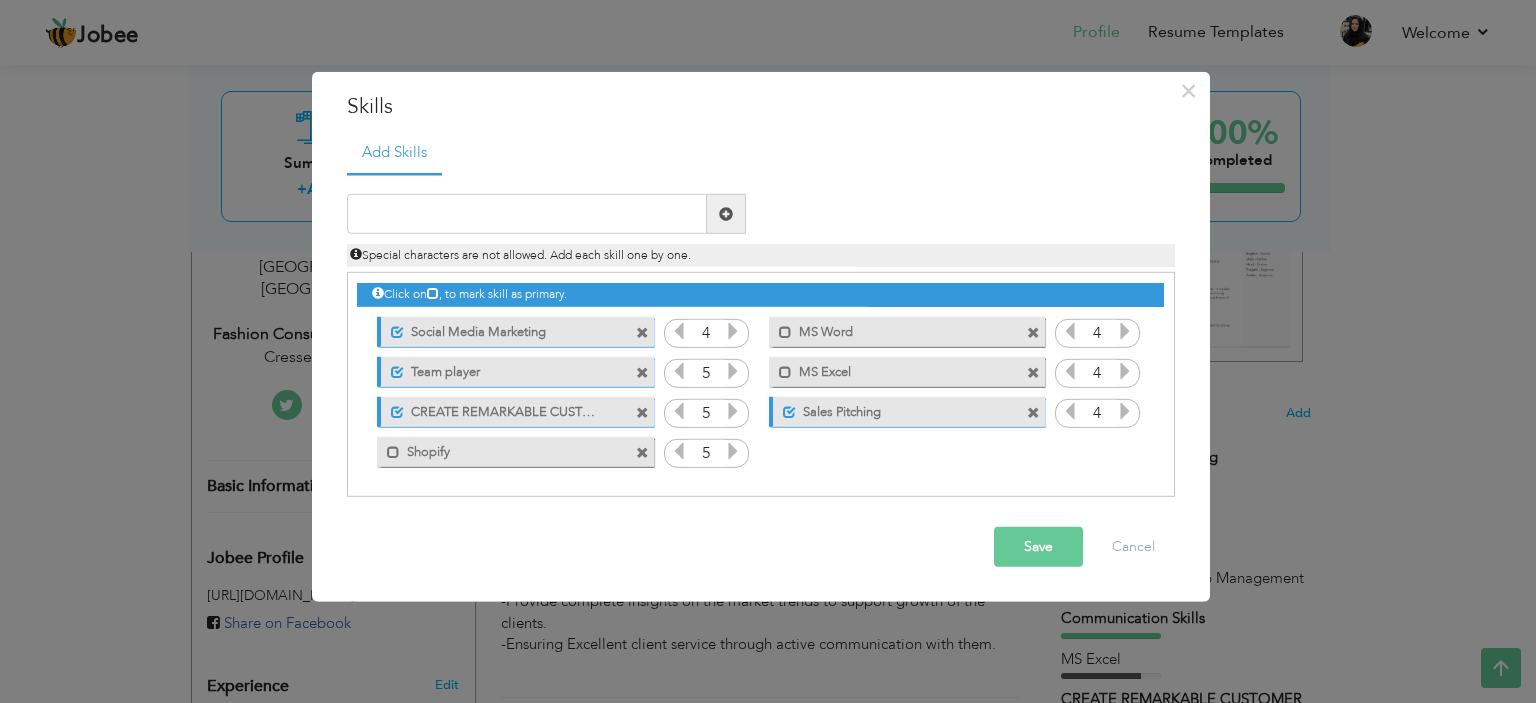 click at bounding box center [642, 372] 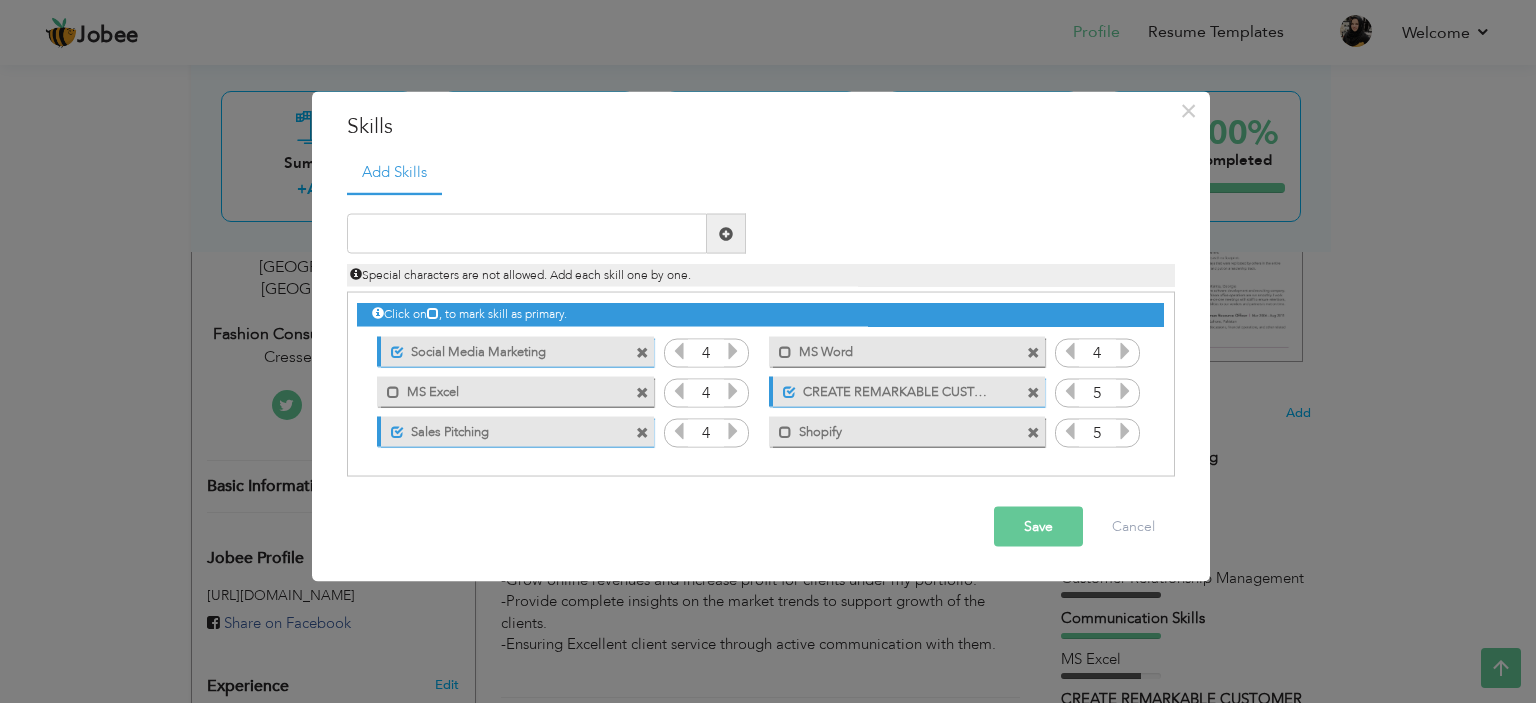 click at bounding box center [1033, 392] 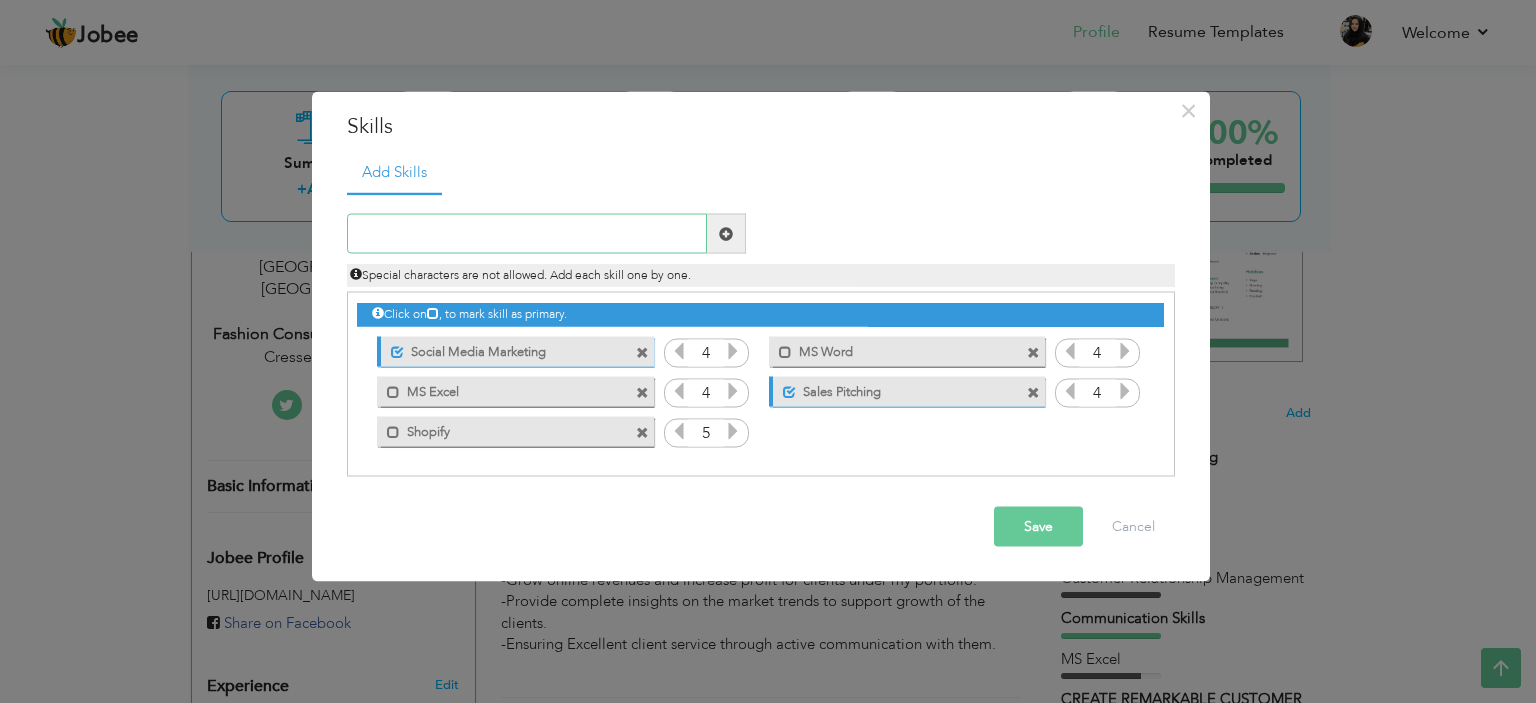 click at bounding box center (527, 234) 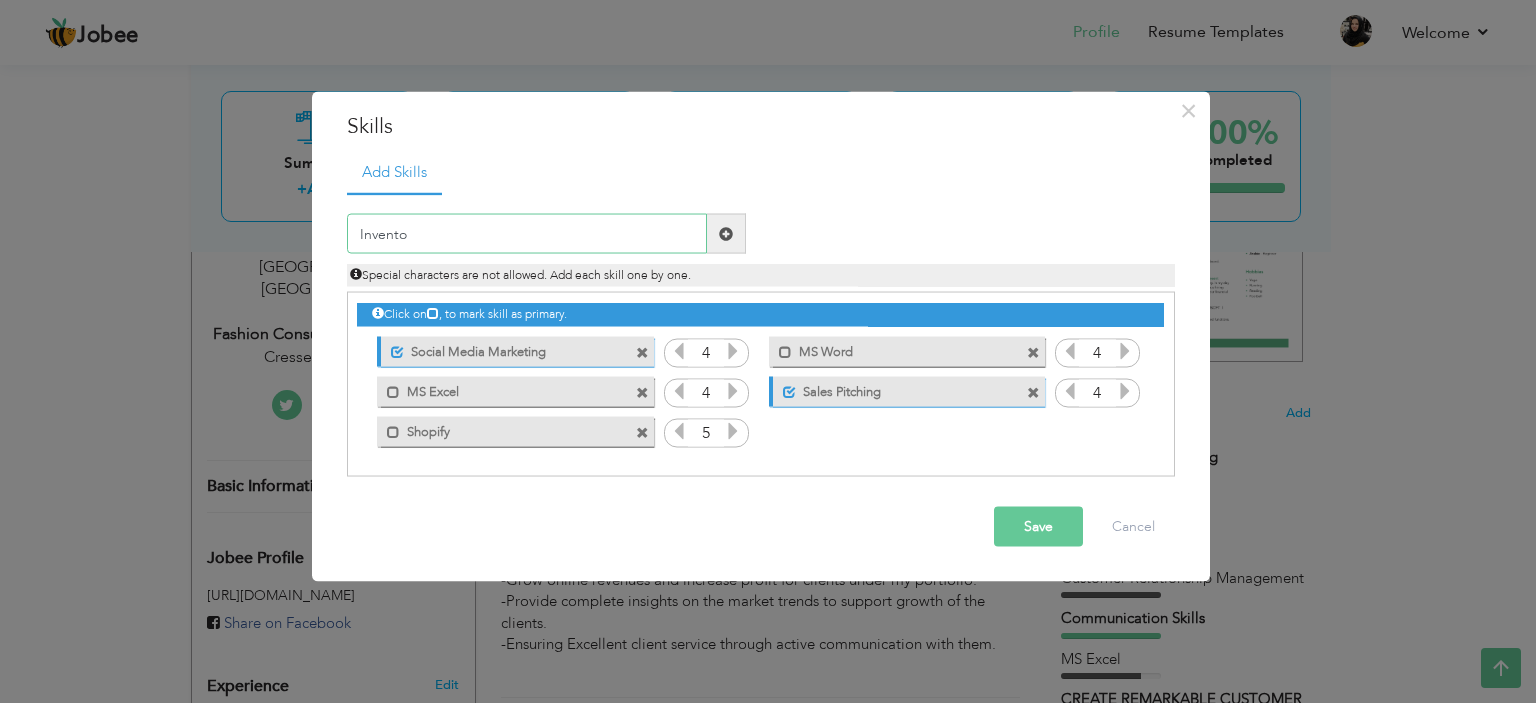 type on "Inventor" 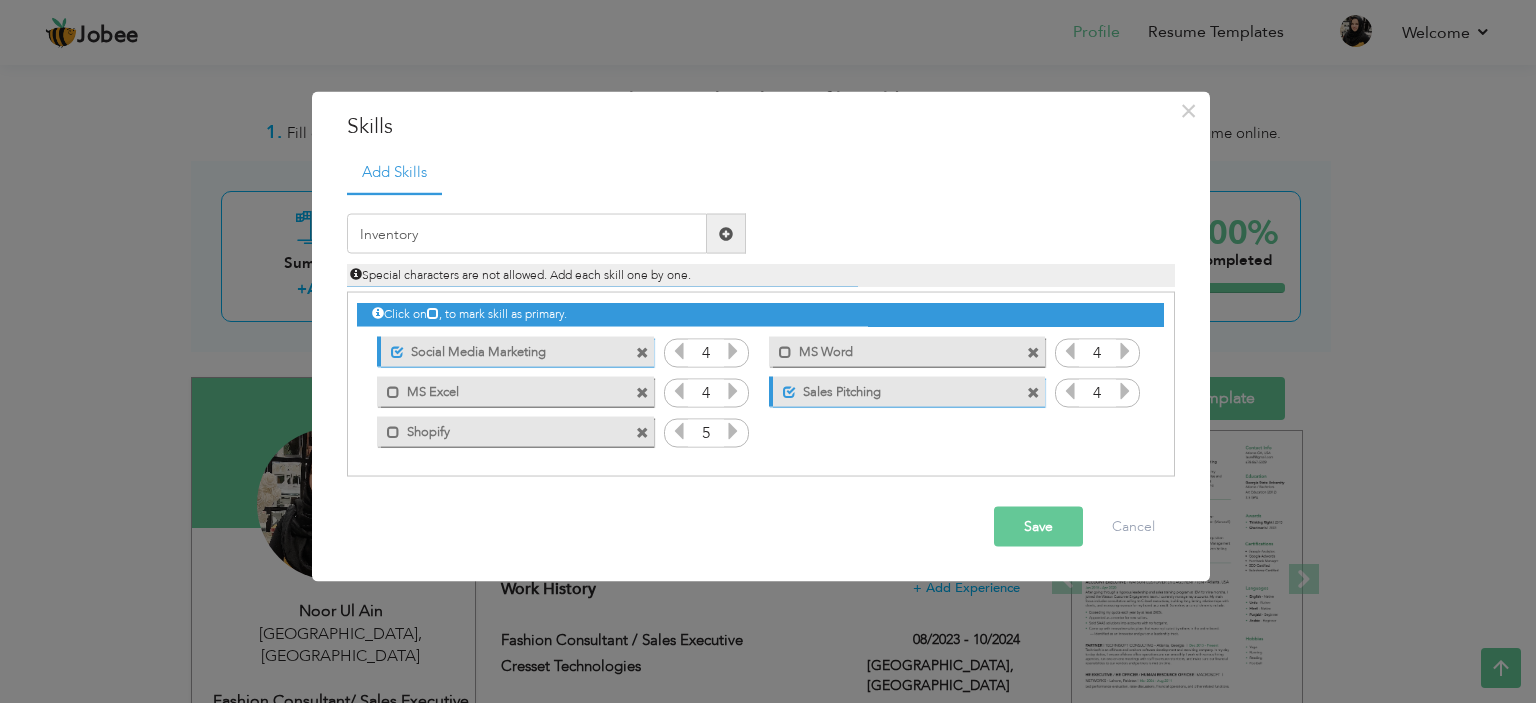 scroll, scrollTop: 367, scrollLeft: 0, axis: vertical 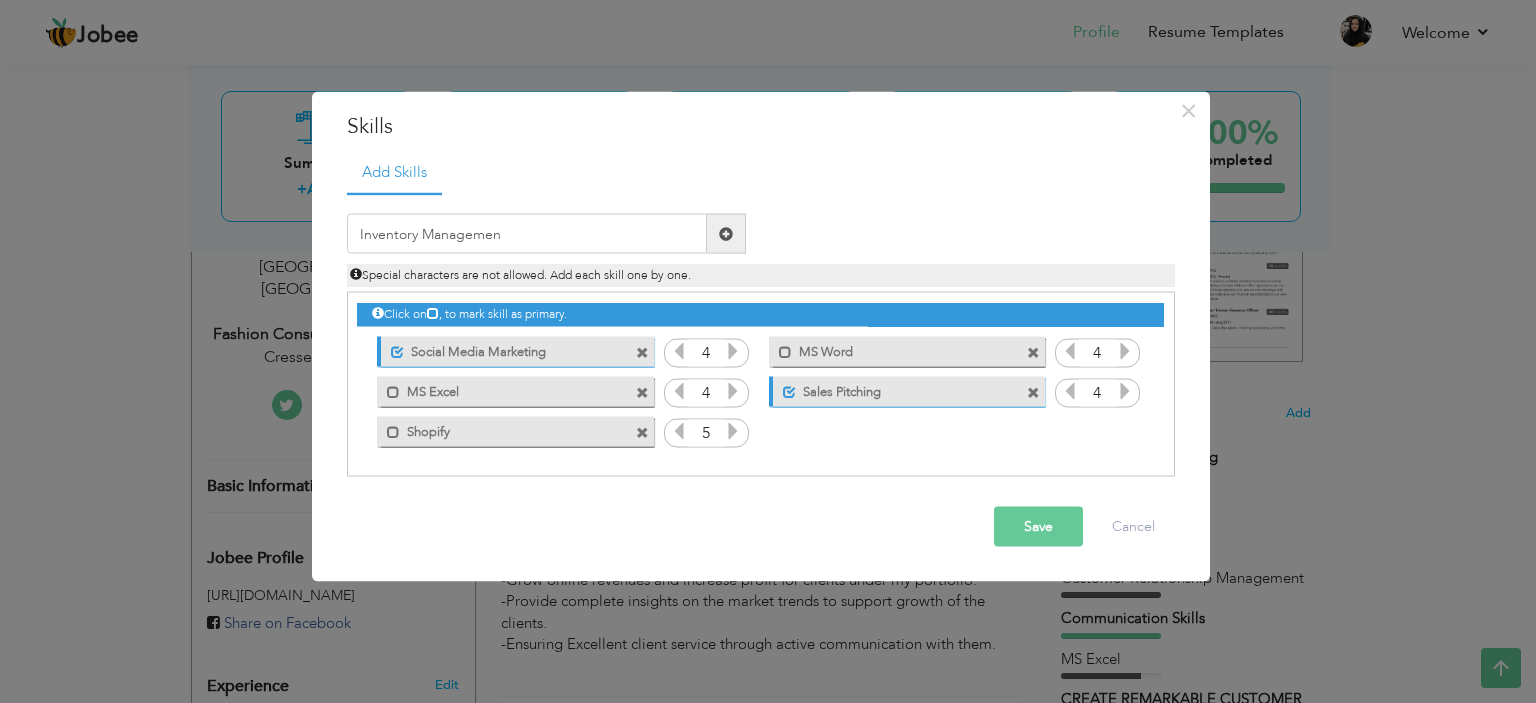type on "Inventory Management" 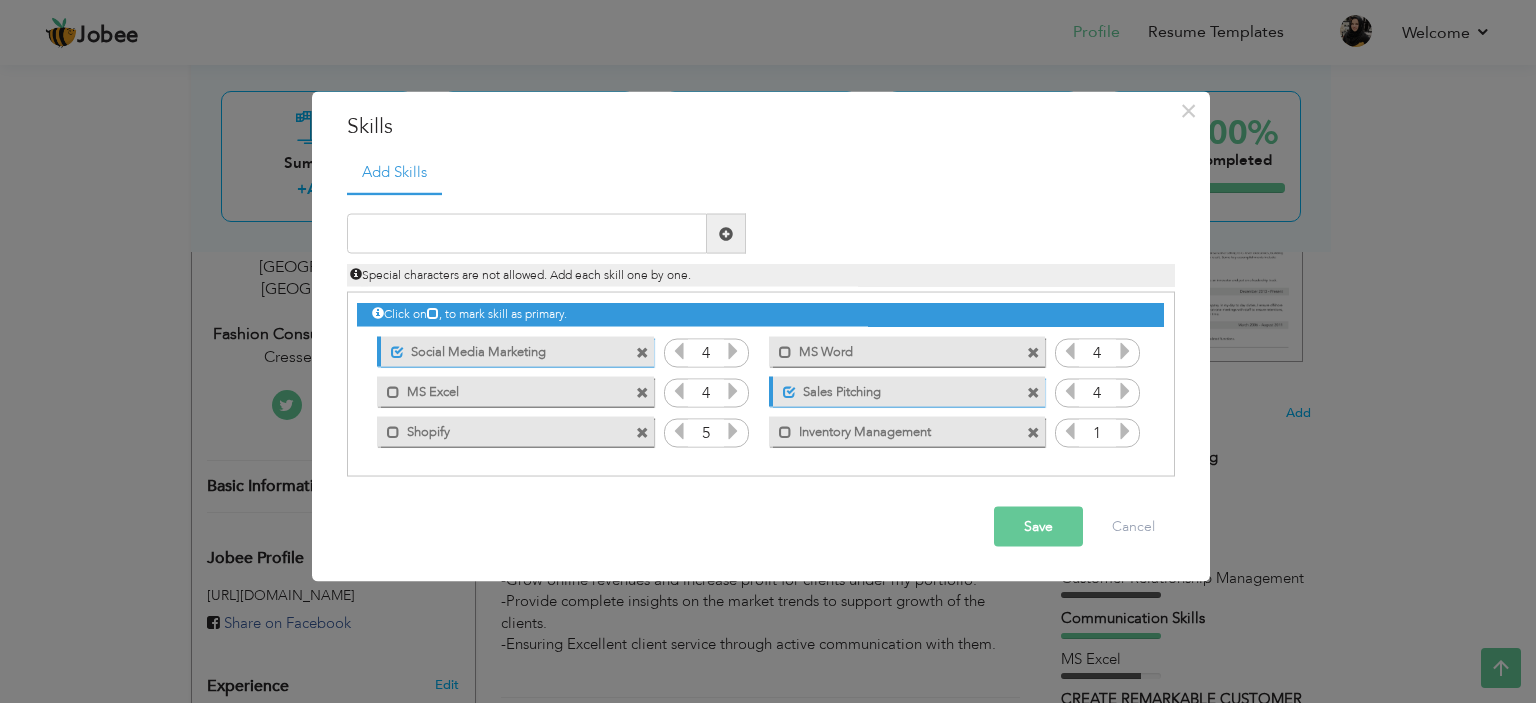 click at bounding box center [1125, 431] 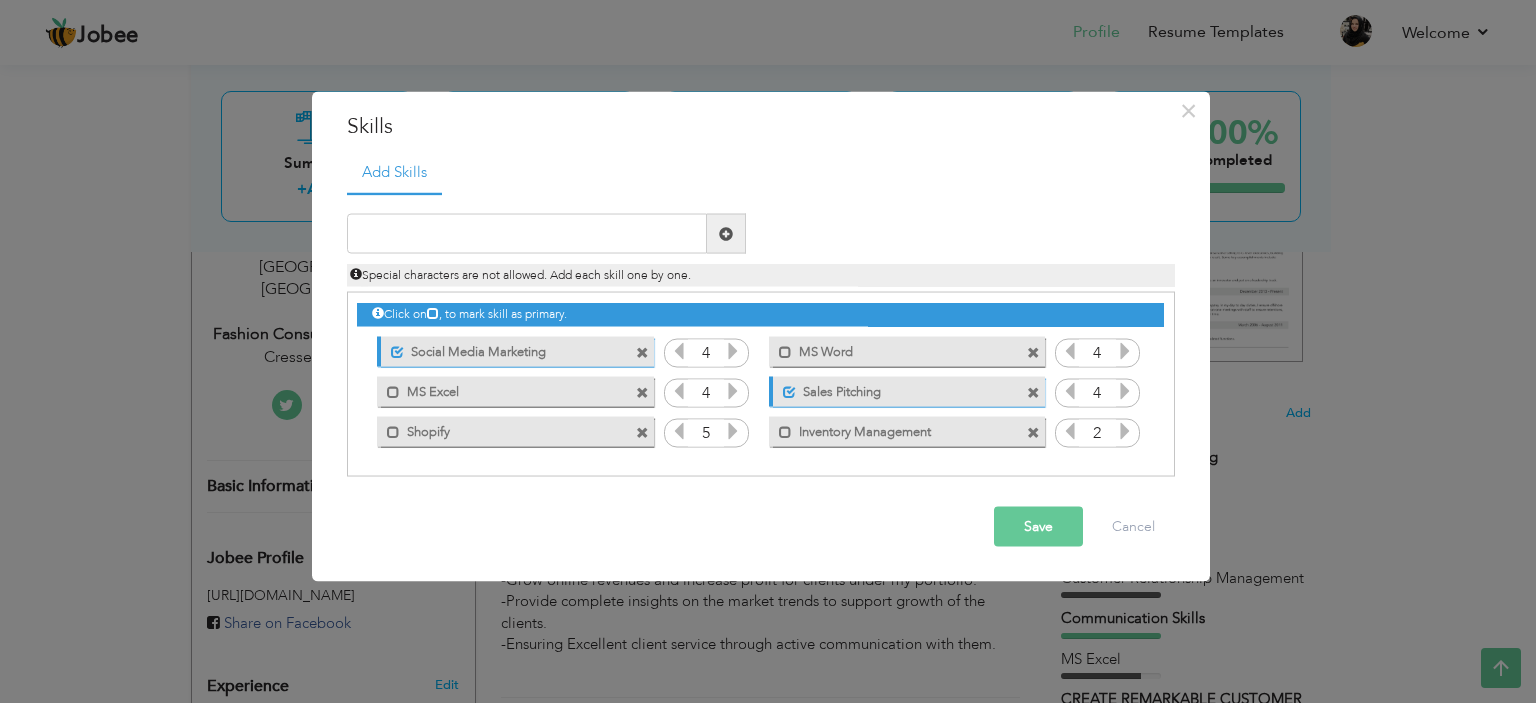 click at bounding box center [1125, 431] 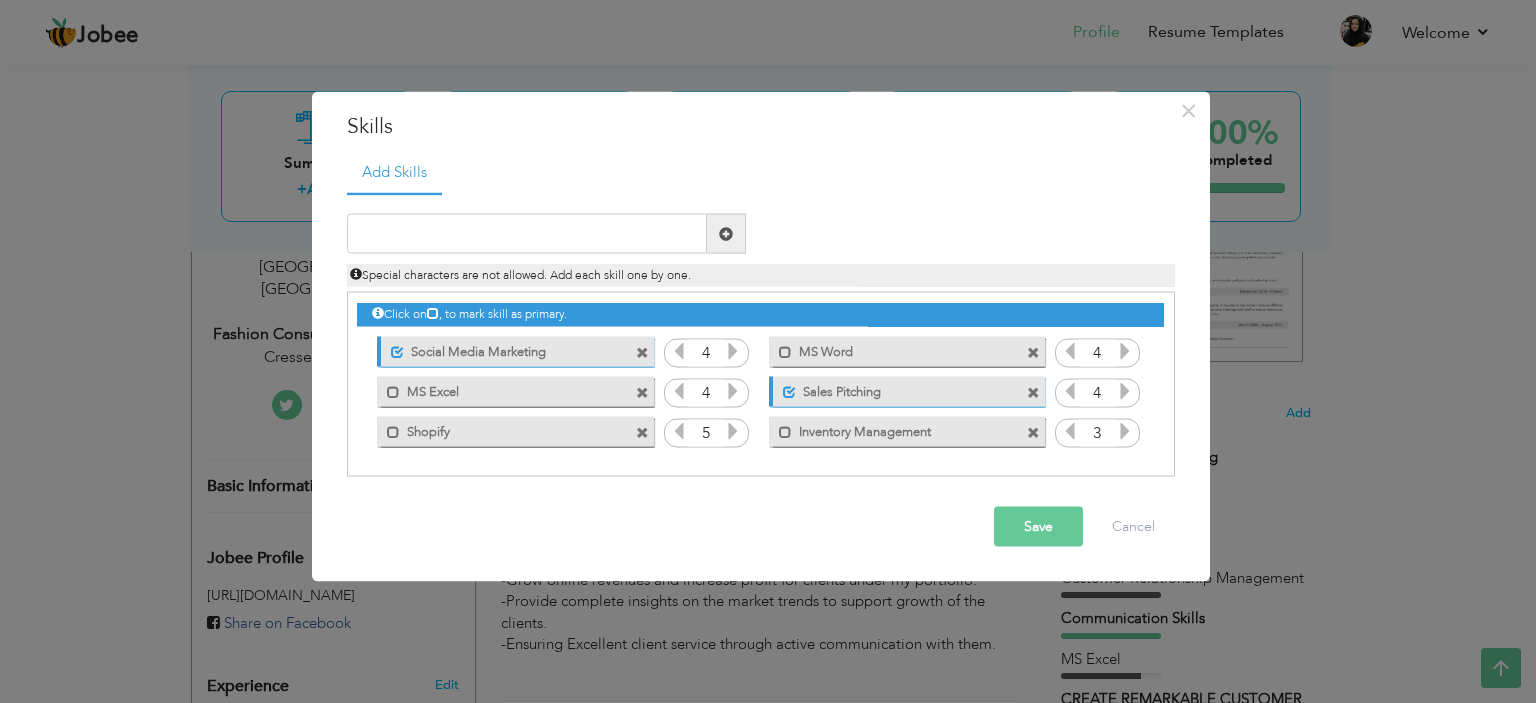click at bounding box center [1125, 431] 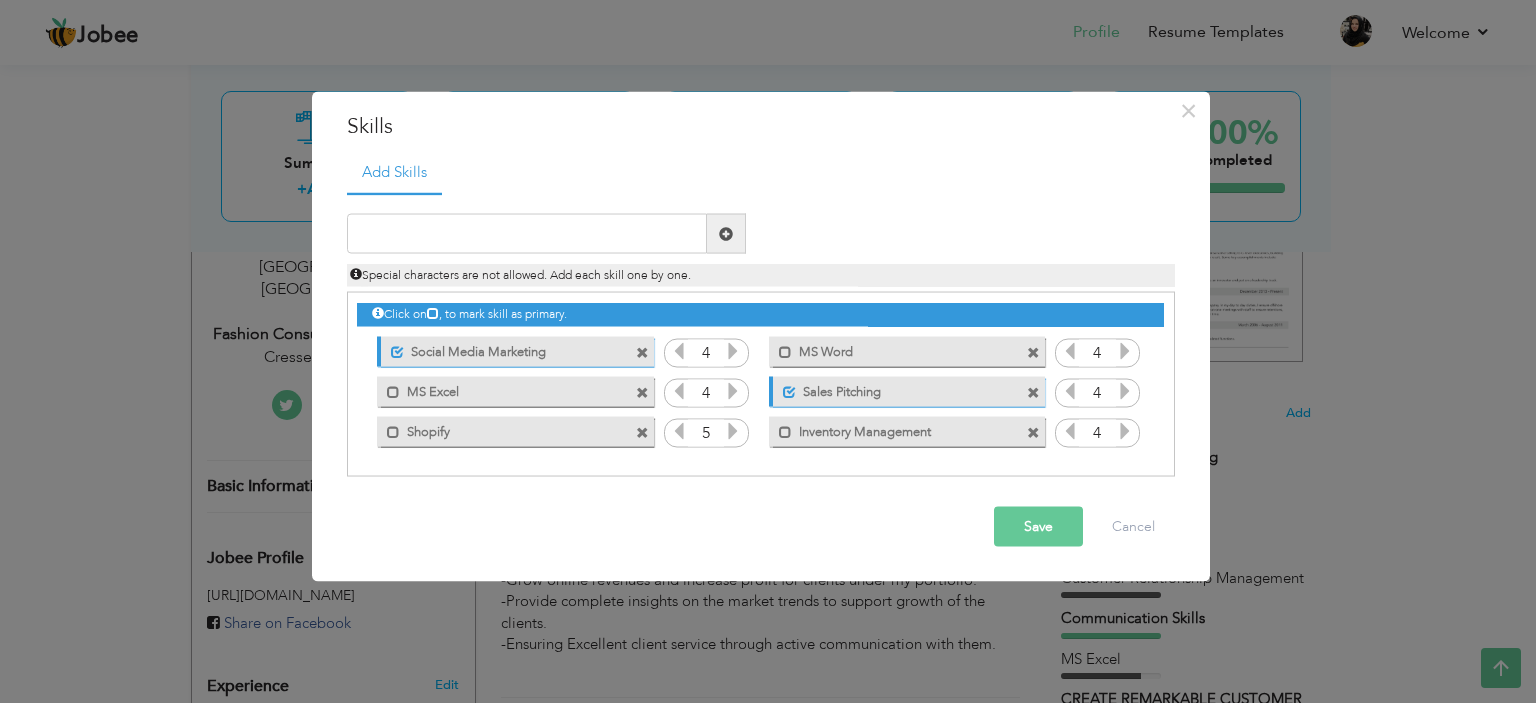 click at bounding box center (1125, 431) 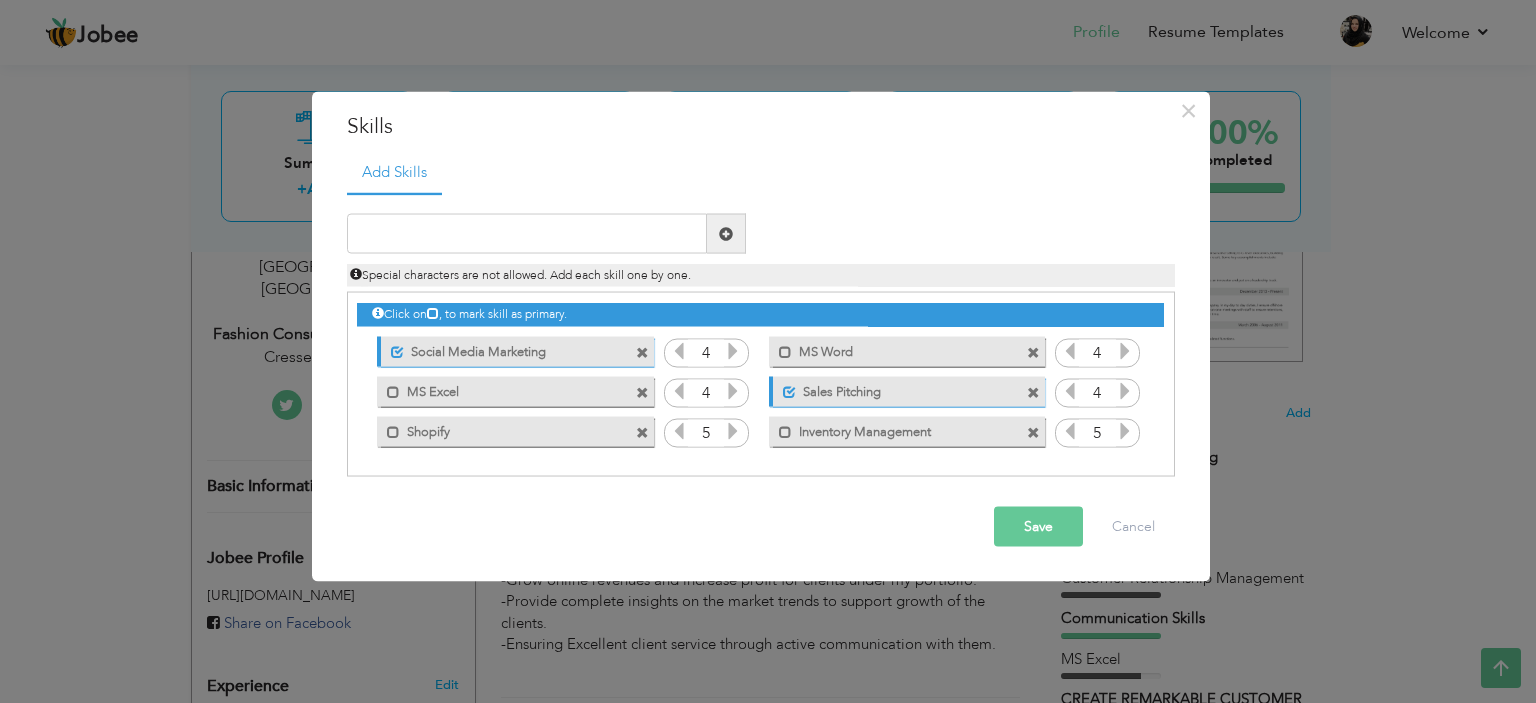 click at bounding box center (1070, 431) 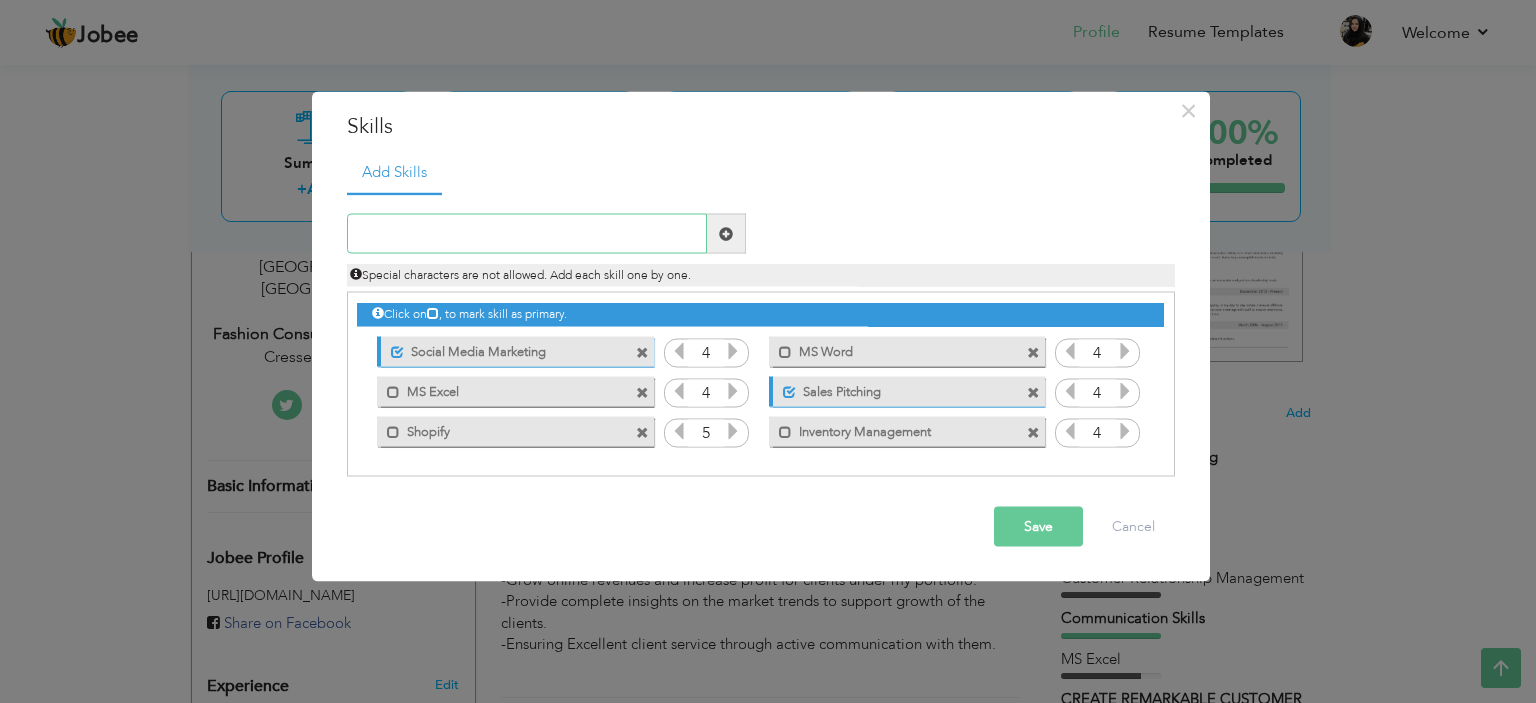 click at bounding box center [527, 234] 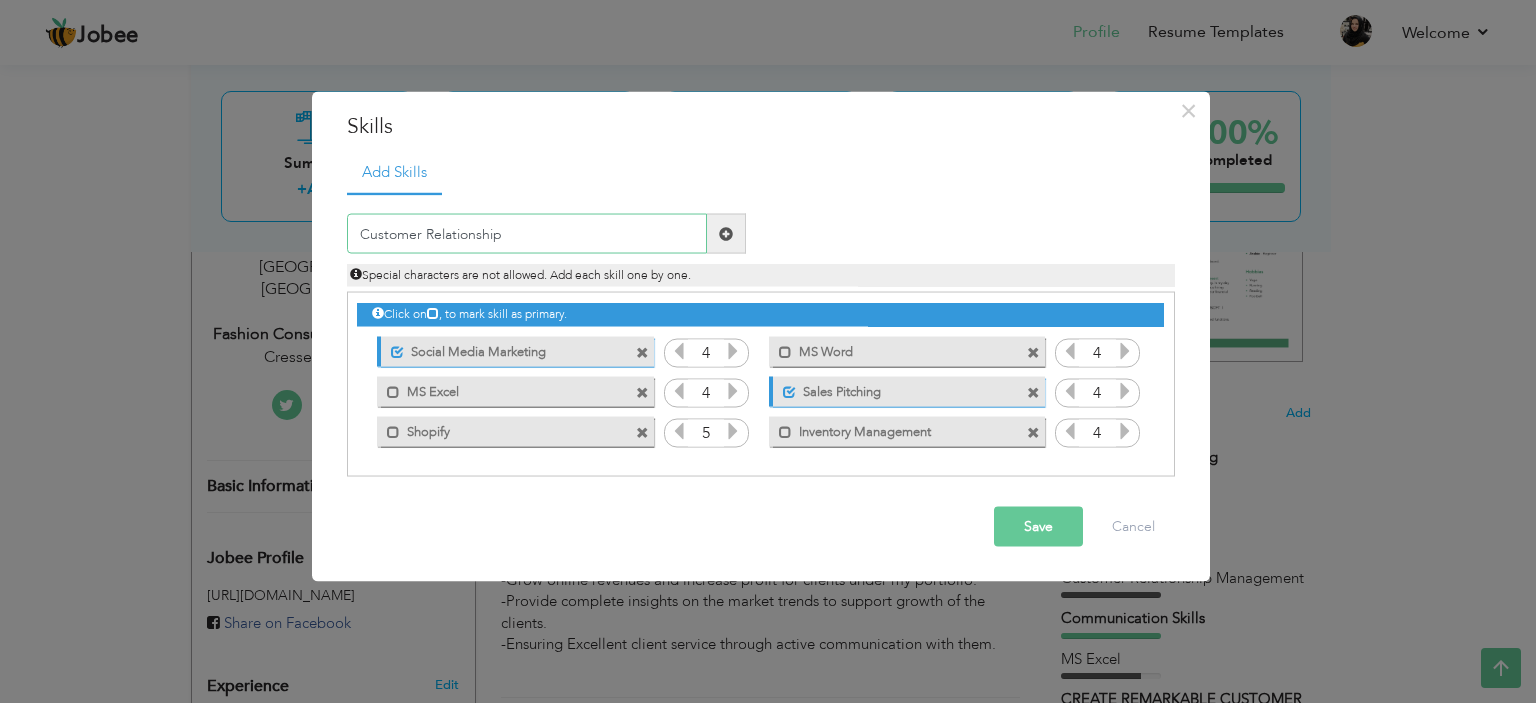 type on "Customer Relationship" 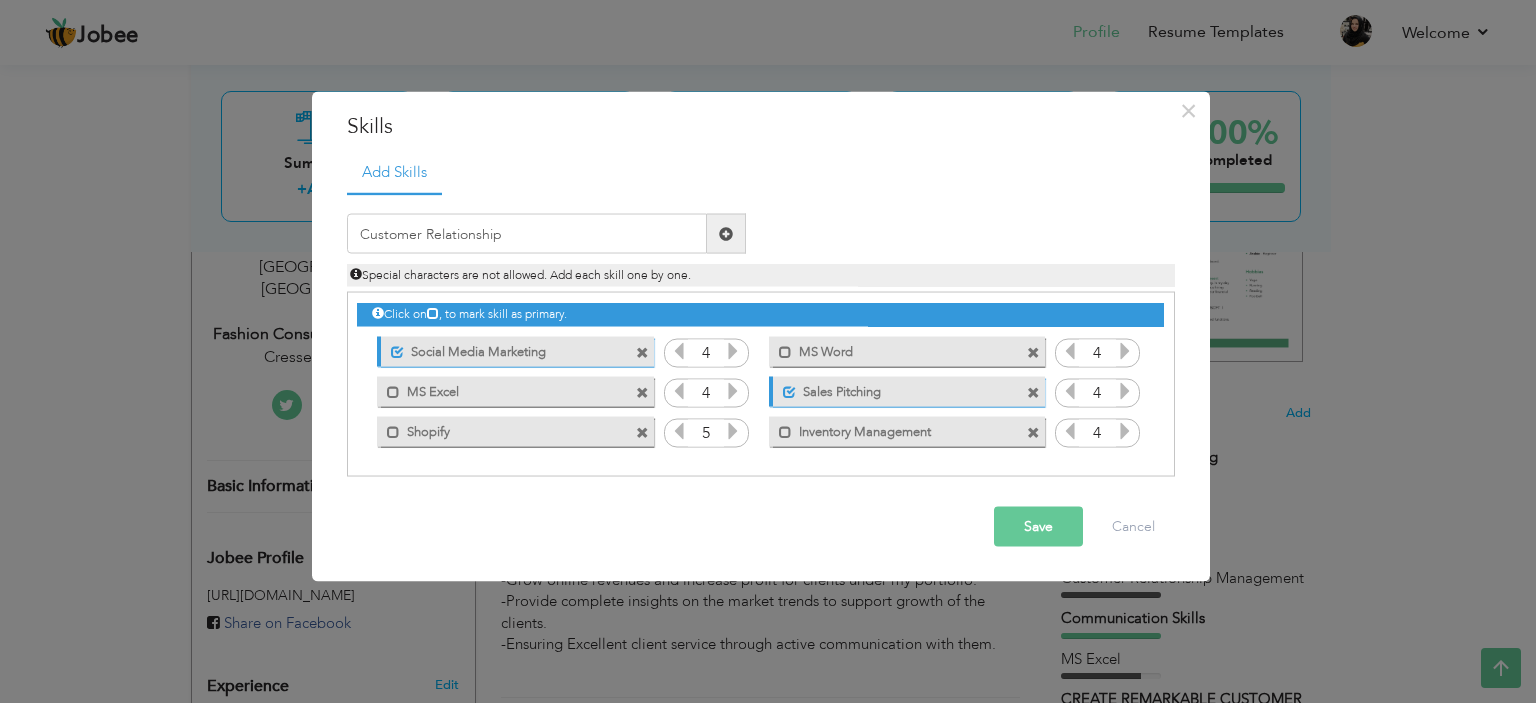 click at bounding box center (726, 234) 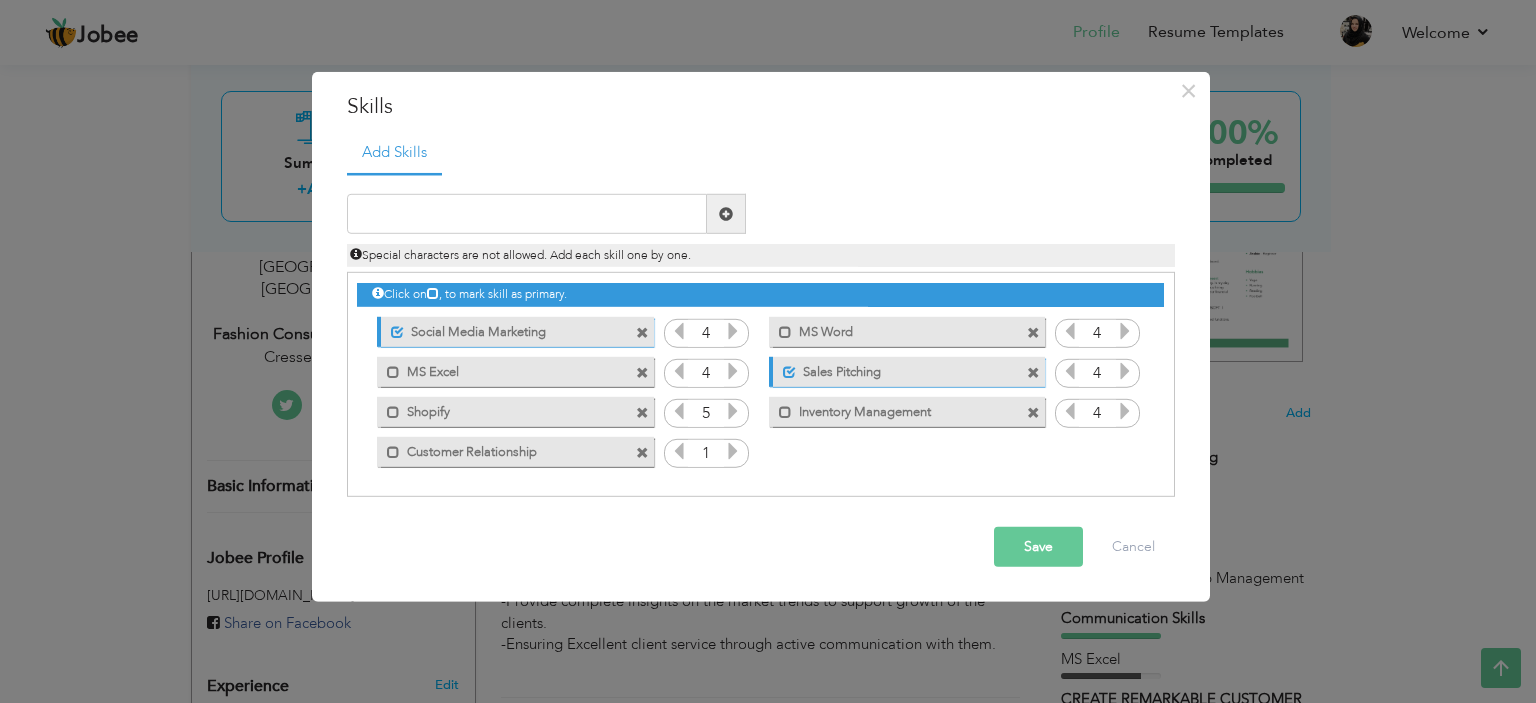 click at bounding box center [733, 451] 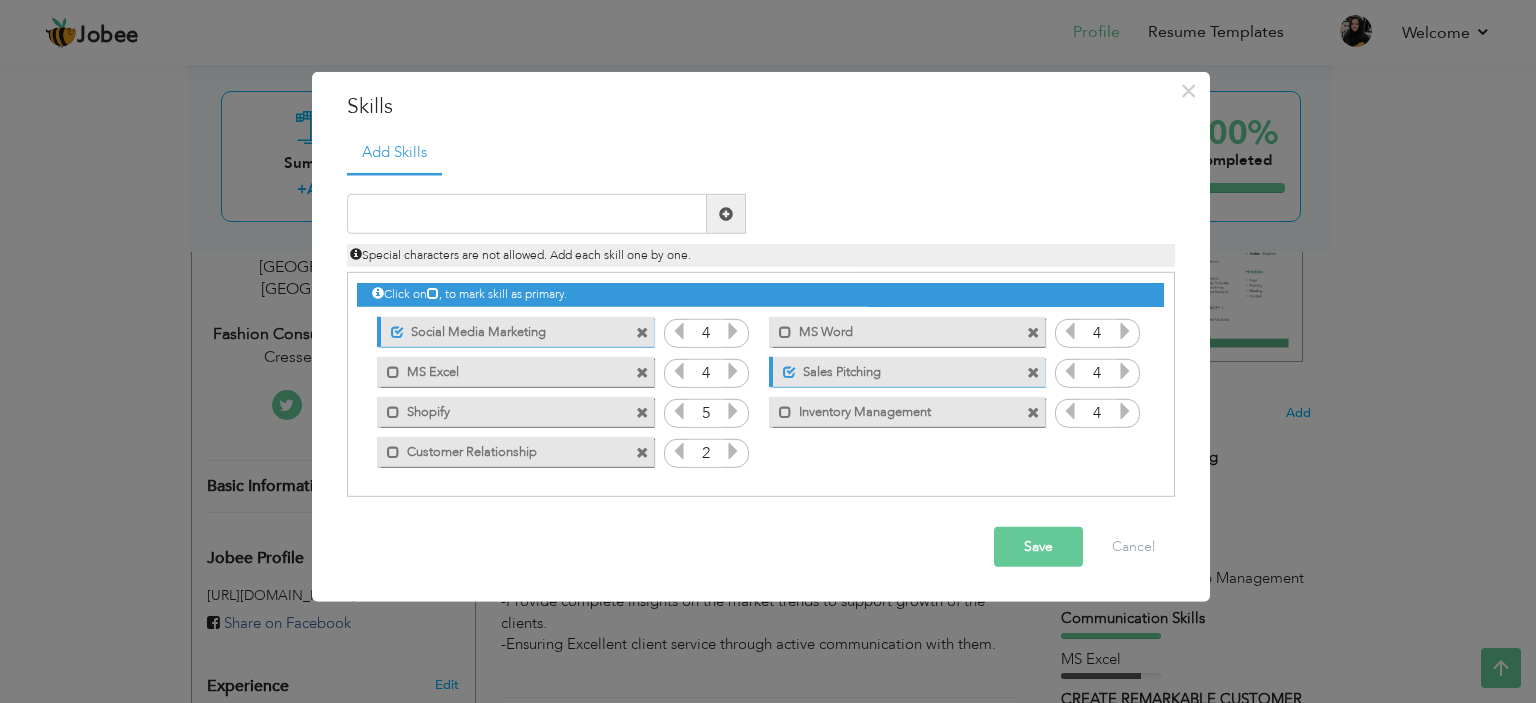 click at bounding box center (733, 451) 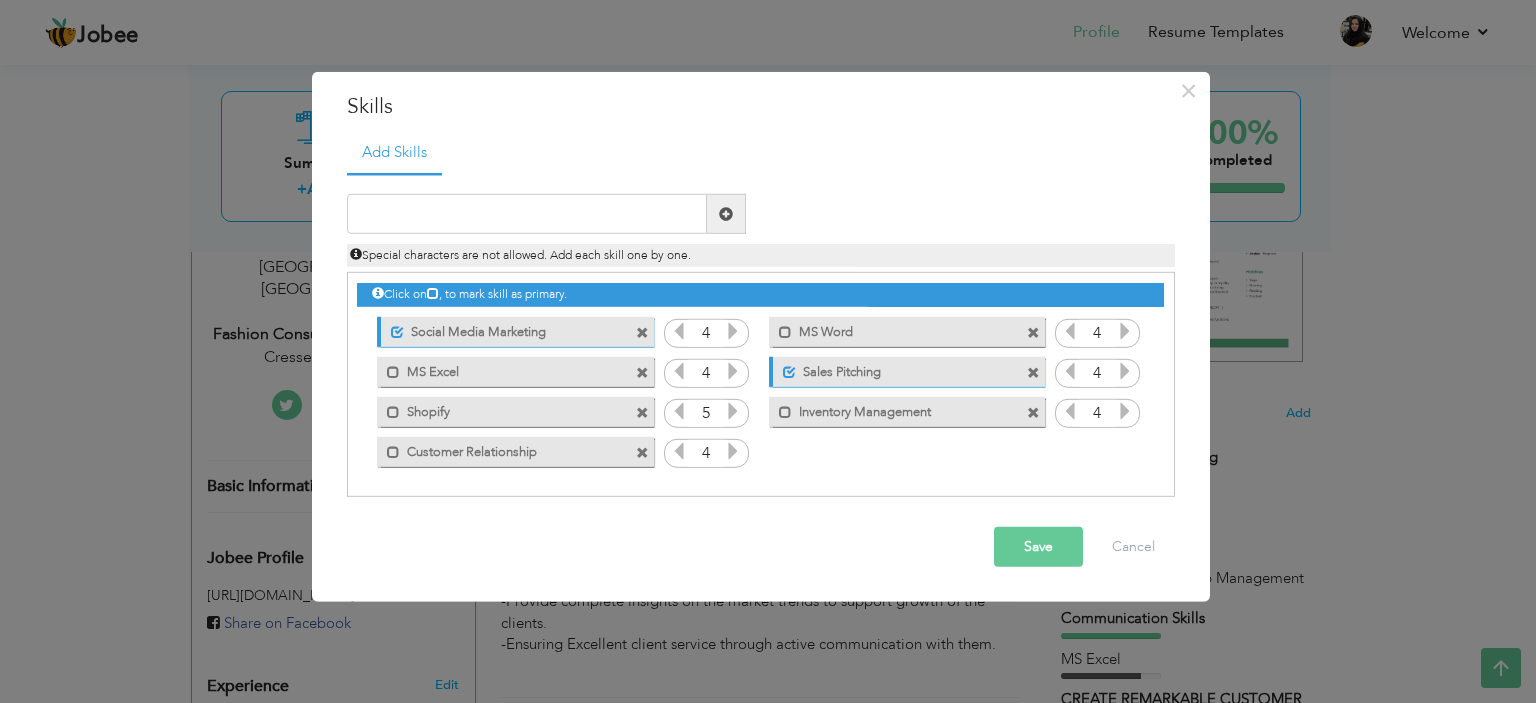 click at bounding box center (733, 451) 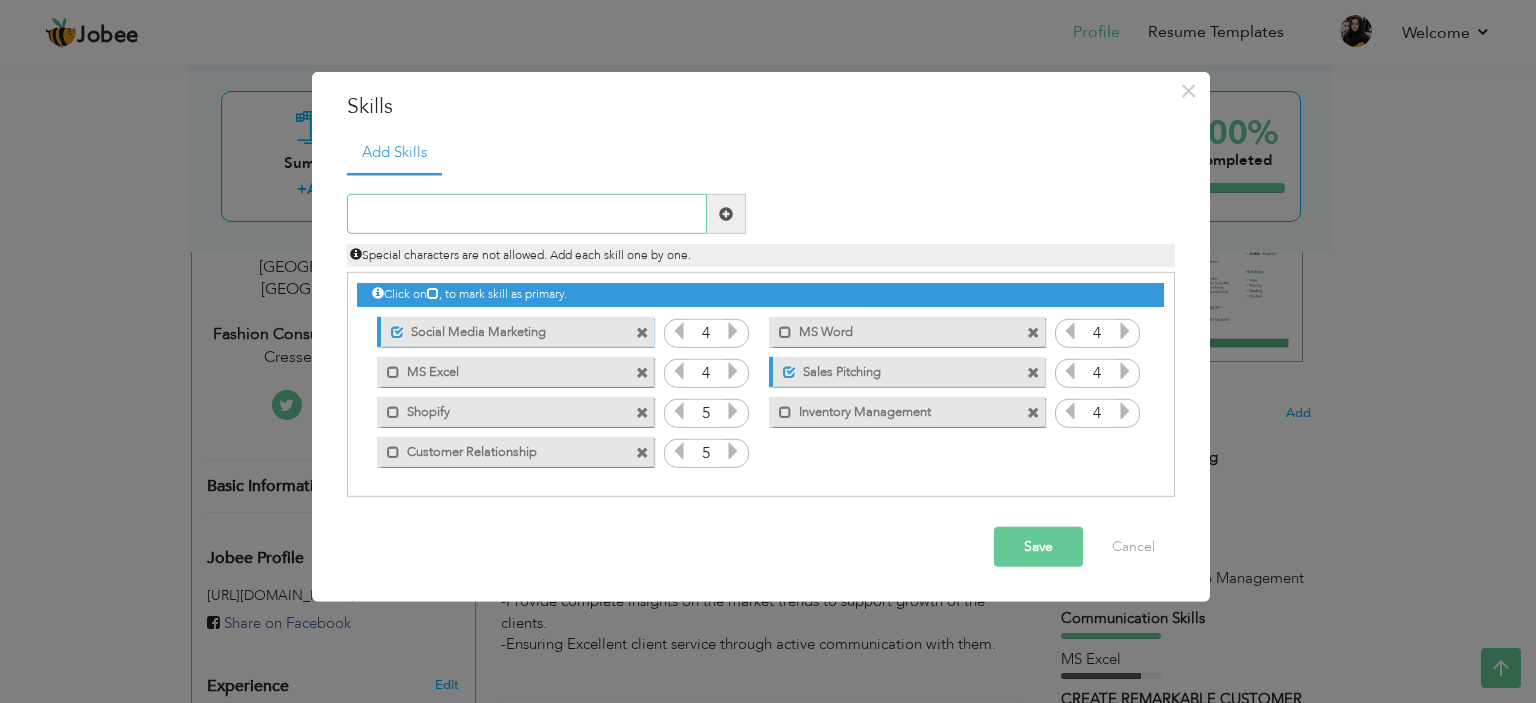 click at bounding box center [527, 214] 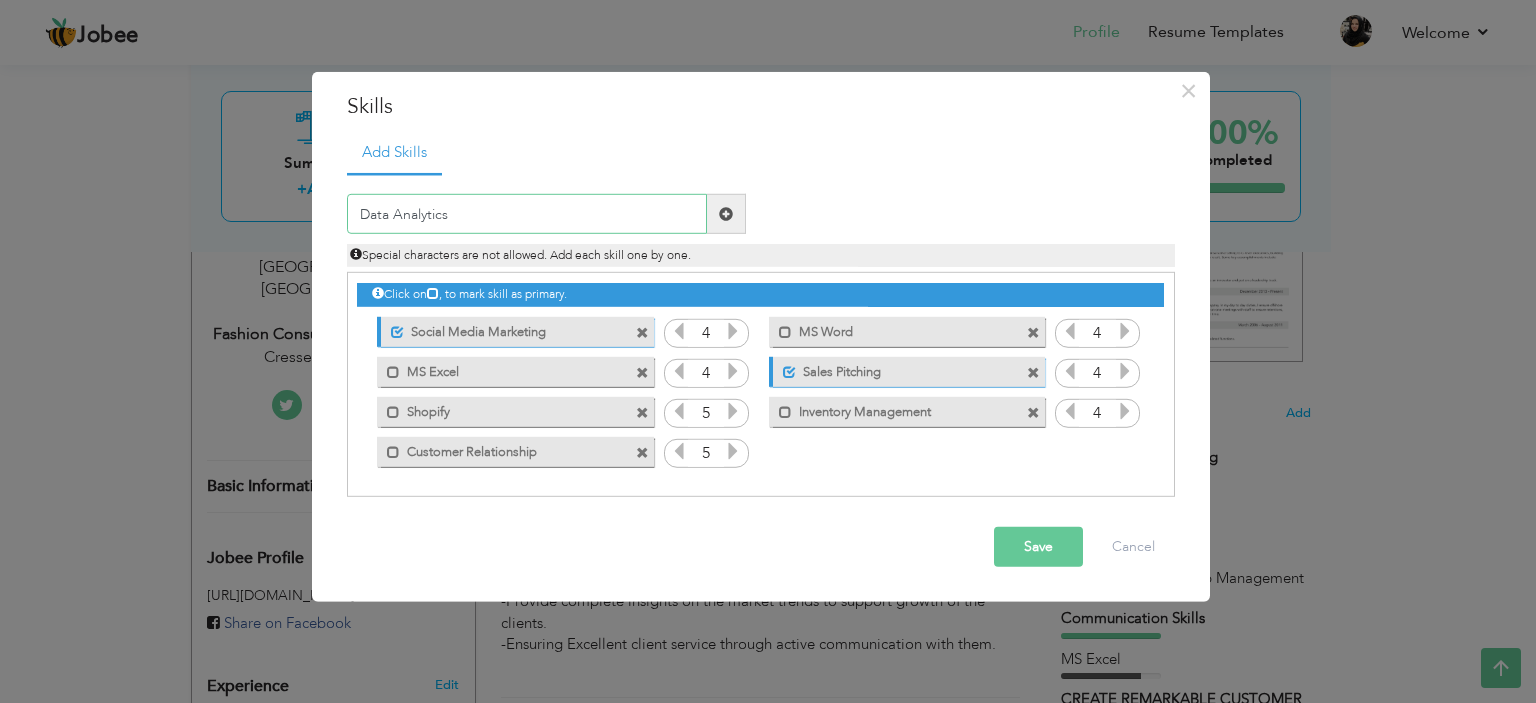 type on "Data Analytics" 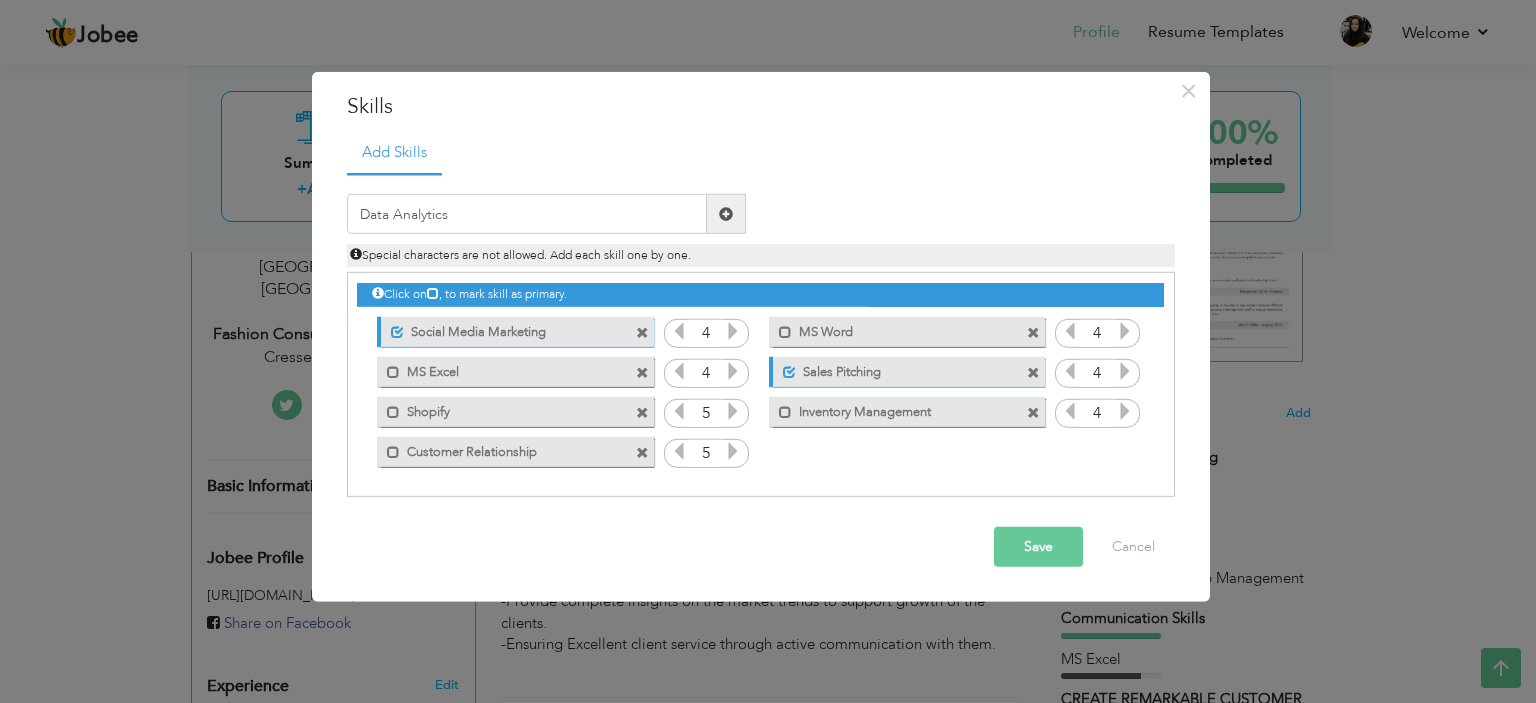 click at bounding box center [726, 214] 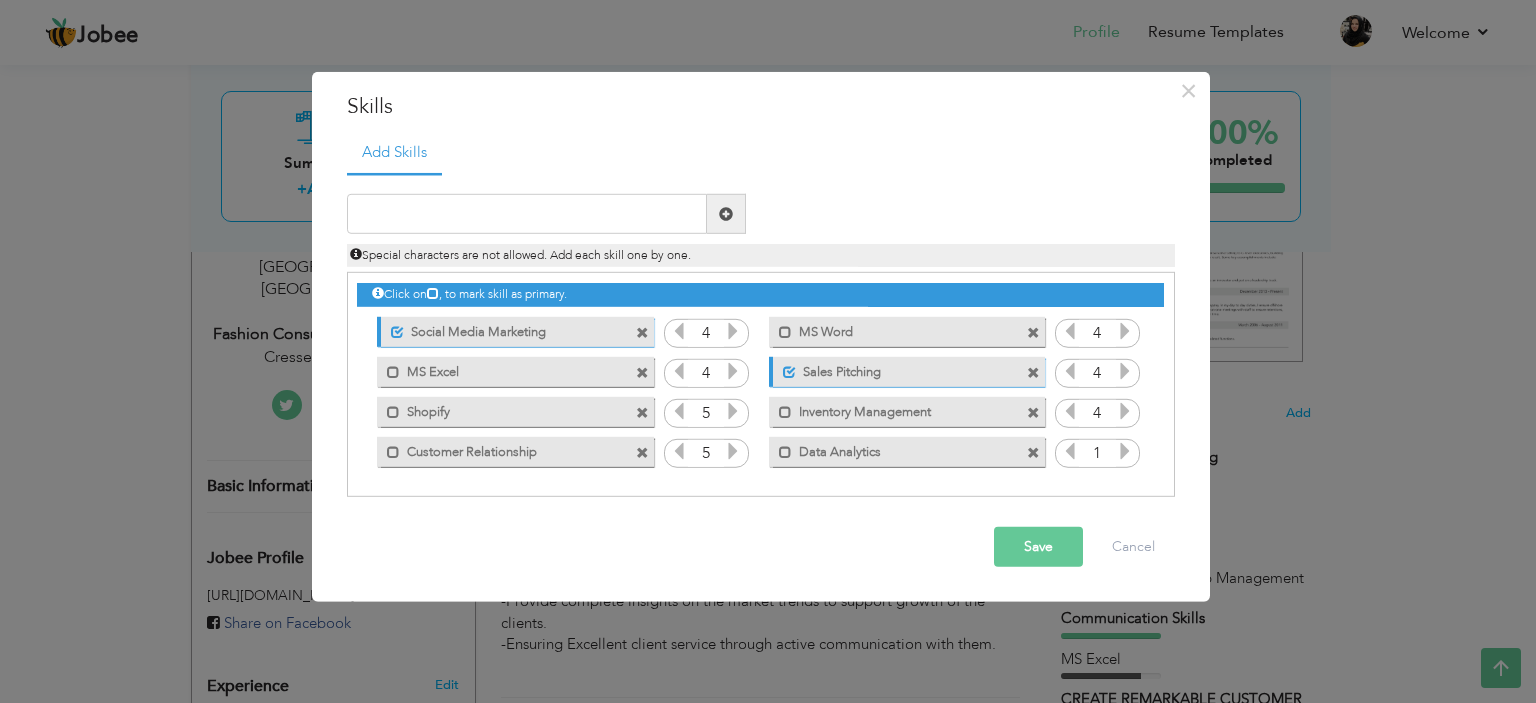 click at bounding box center (1125, 451) 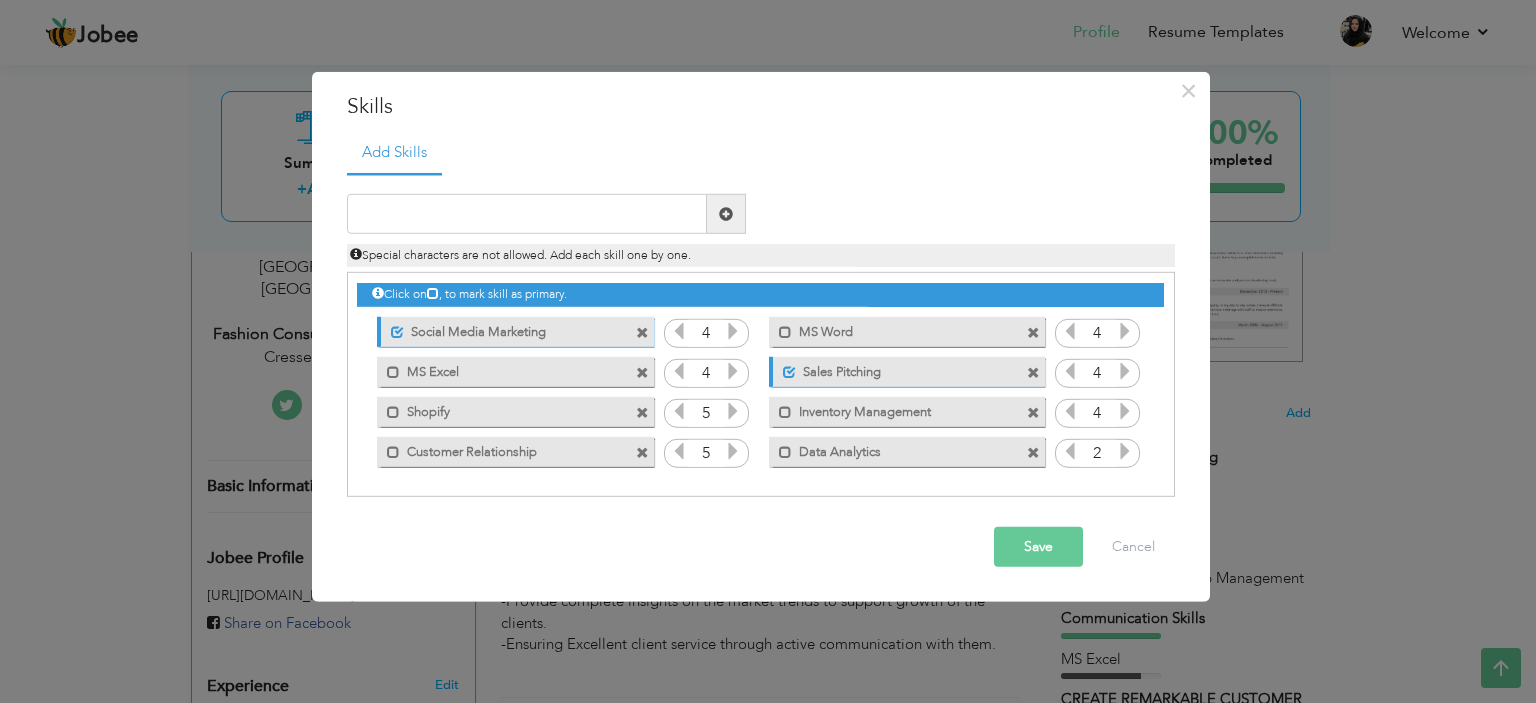click at bounding box center [1125, 451] 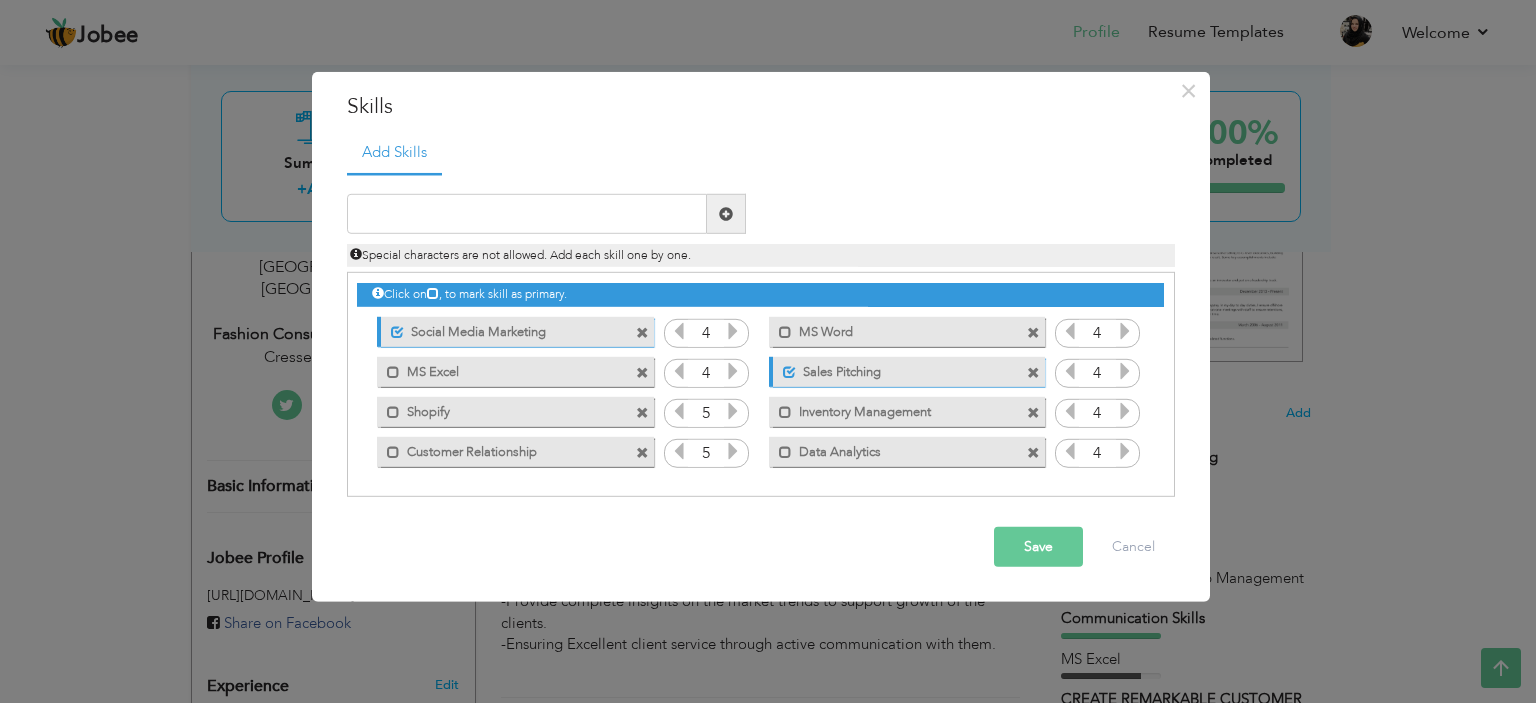 click at bounding box center [1125, 451] 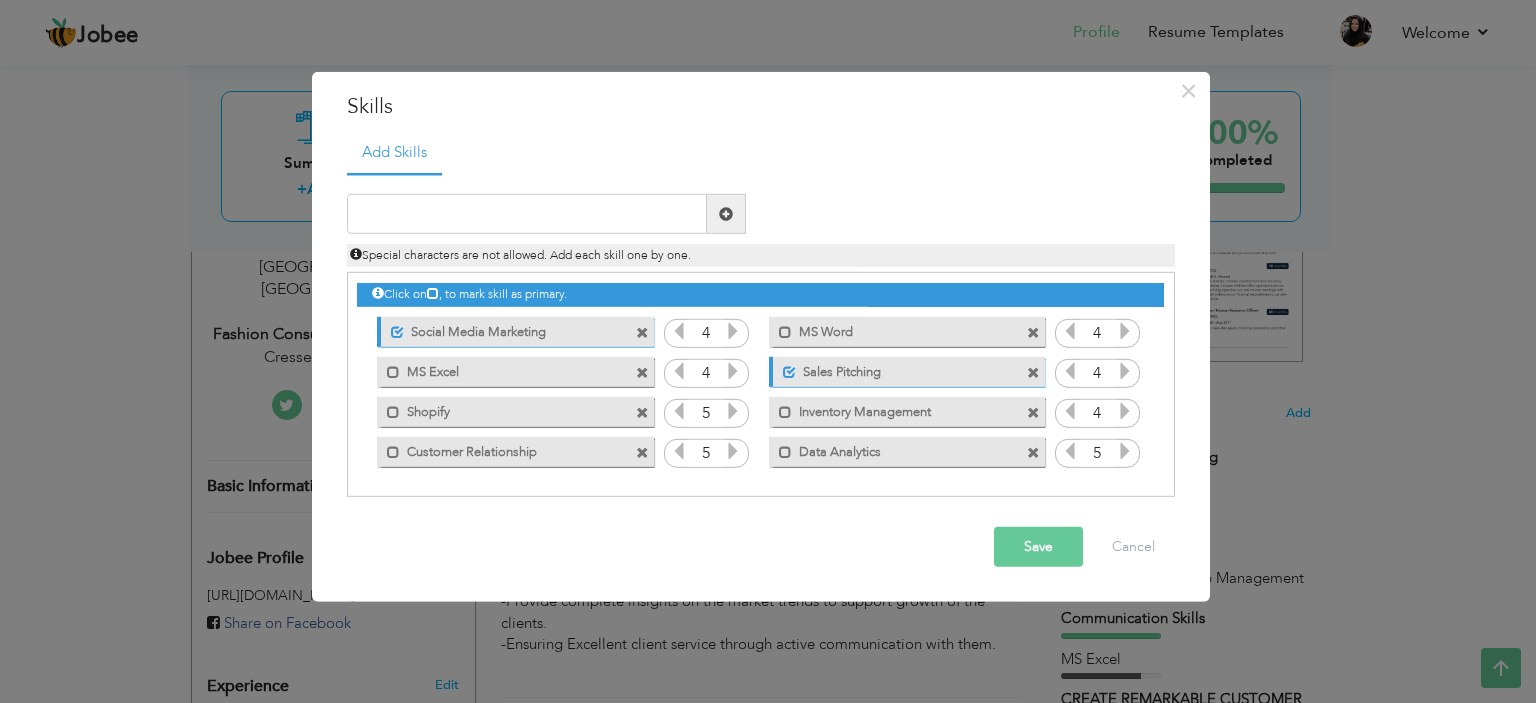 click at bounding box center (1070, 451) 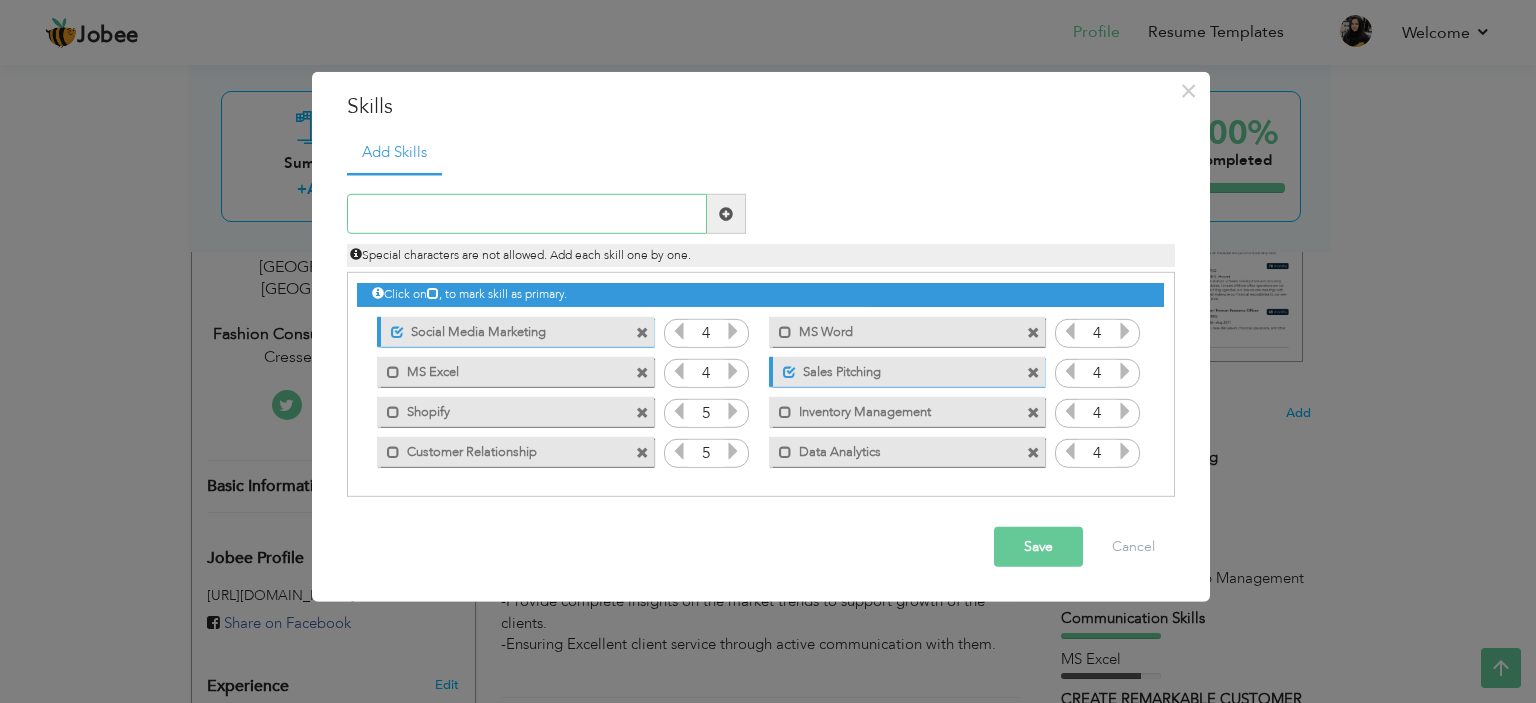 click at bounding box center (527, 214) 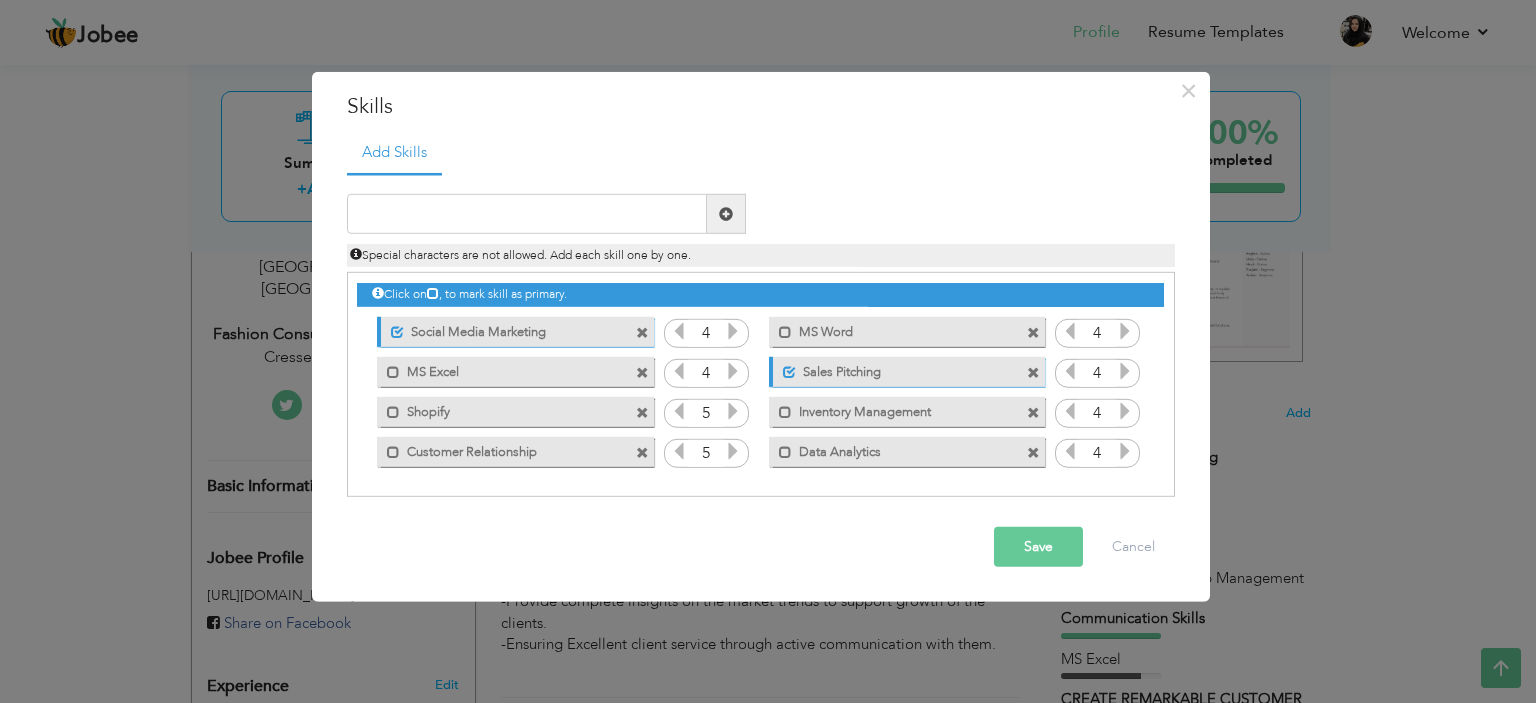 click on "Save" at bounding box center [1038, 547] 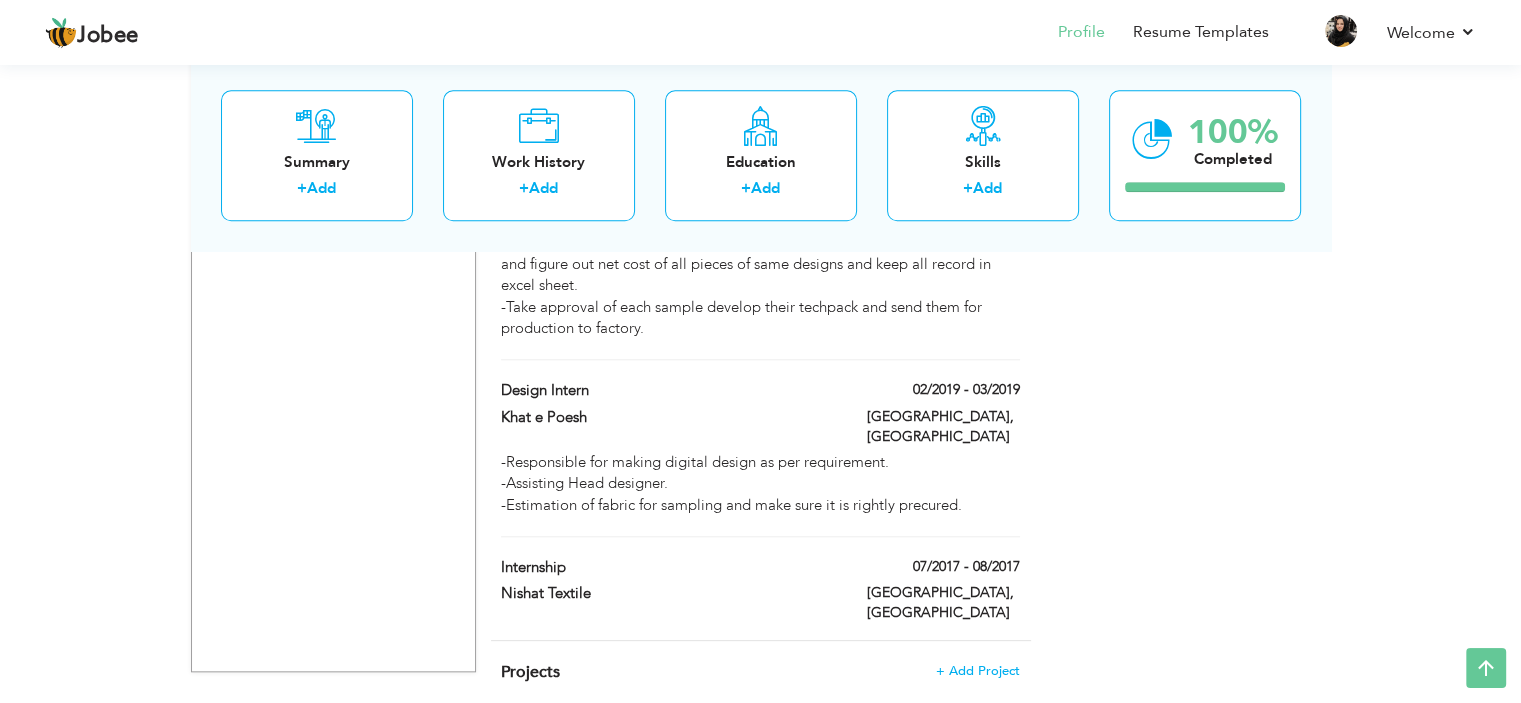 scroll, scrollTop: 1903, scrollLeft: 0, axis: vertical 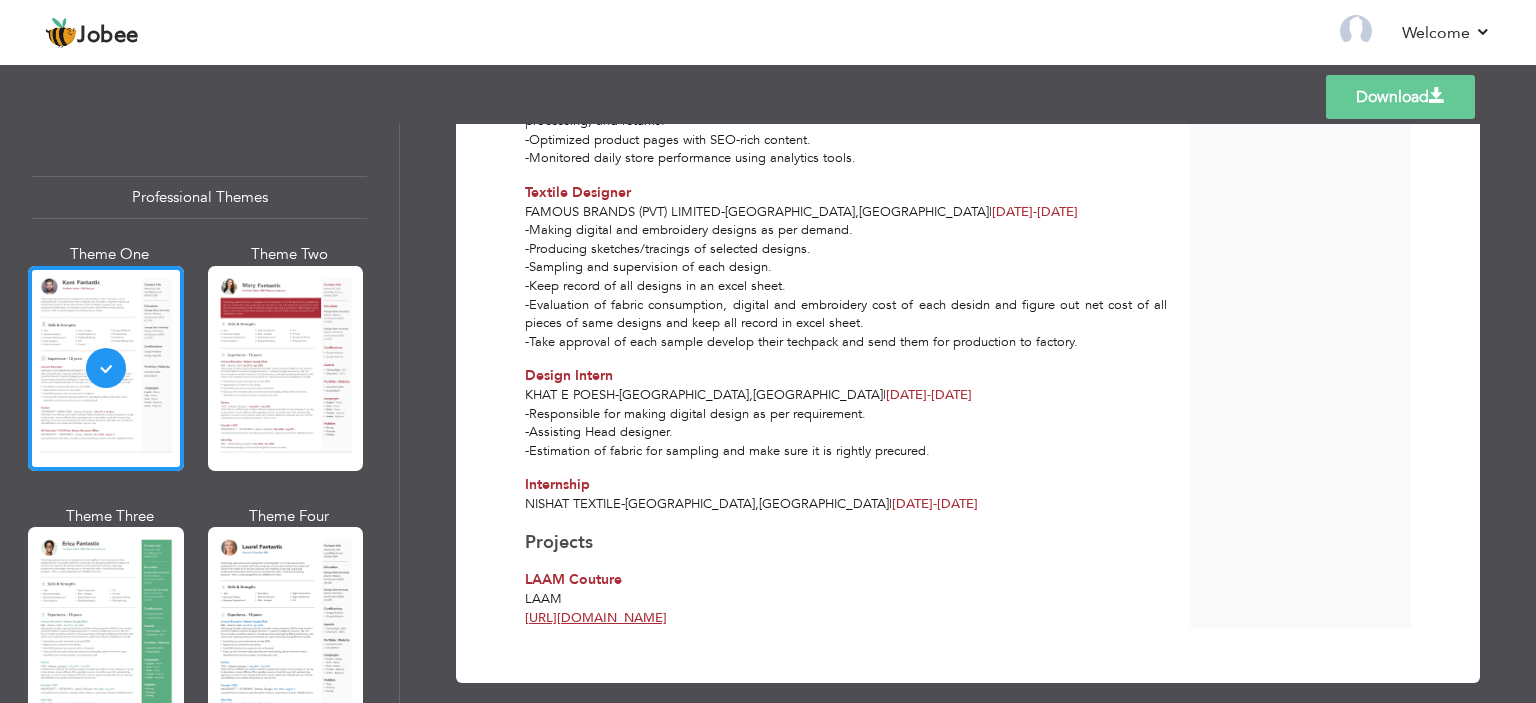 click on "Download" at bounding box center (1400, 97) 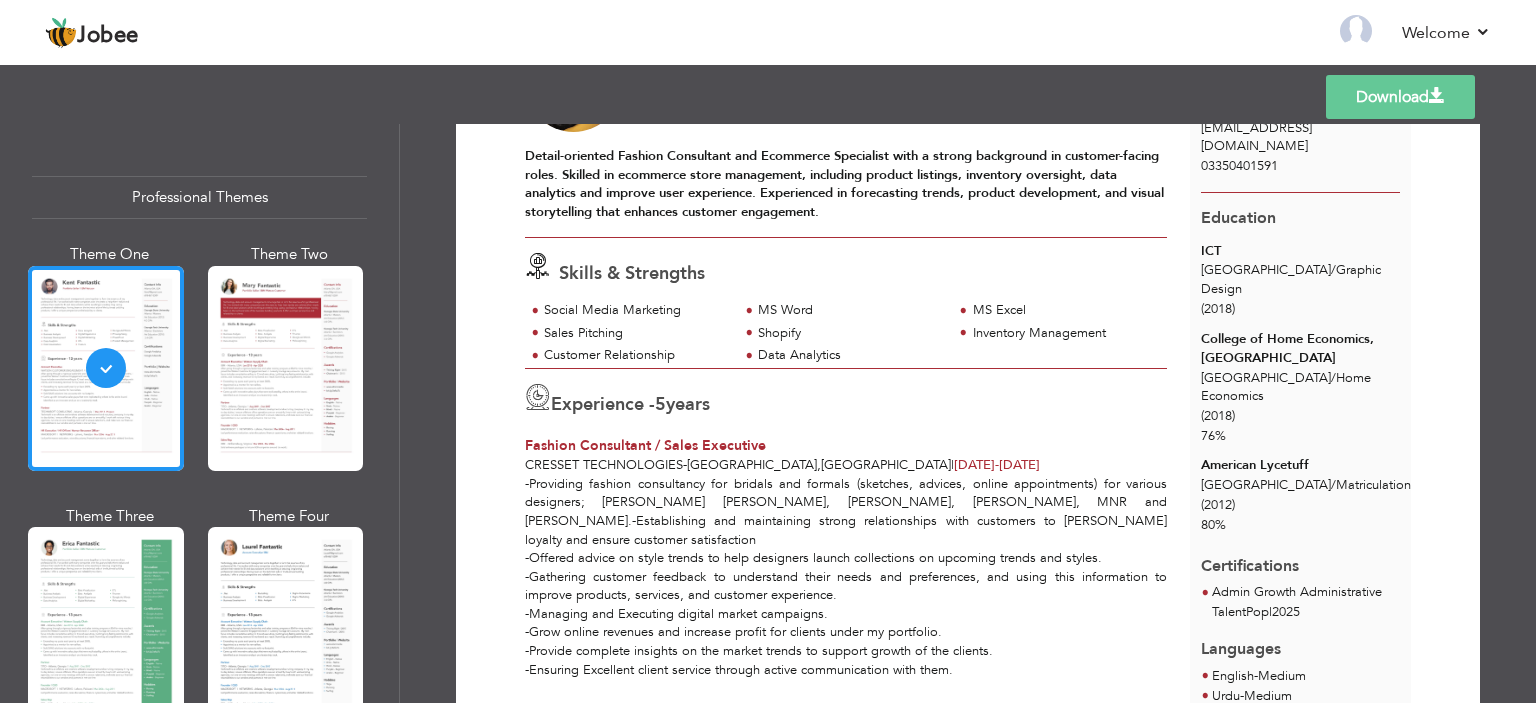 scroll, scrollTop: 0, scrollLeft: 0, axis: both 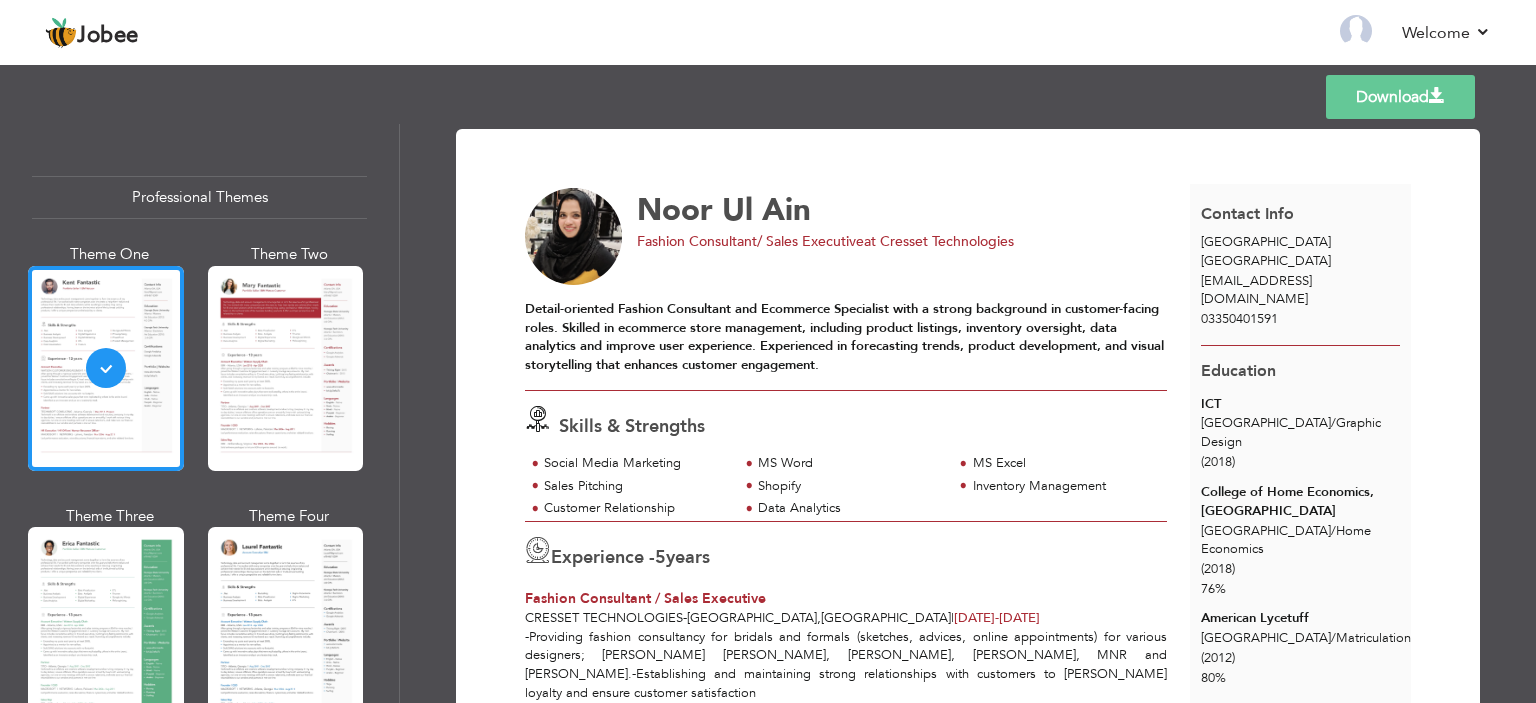 drag, startPoint x: 944, startPoint y: 431, endPoint x: 520, endPoint y: 309, distance: 441.2029 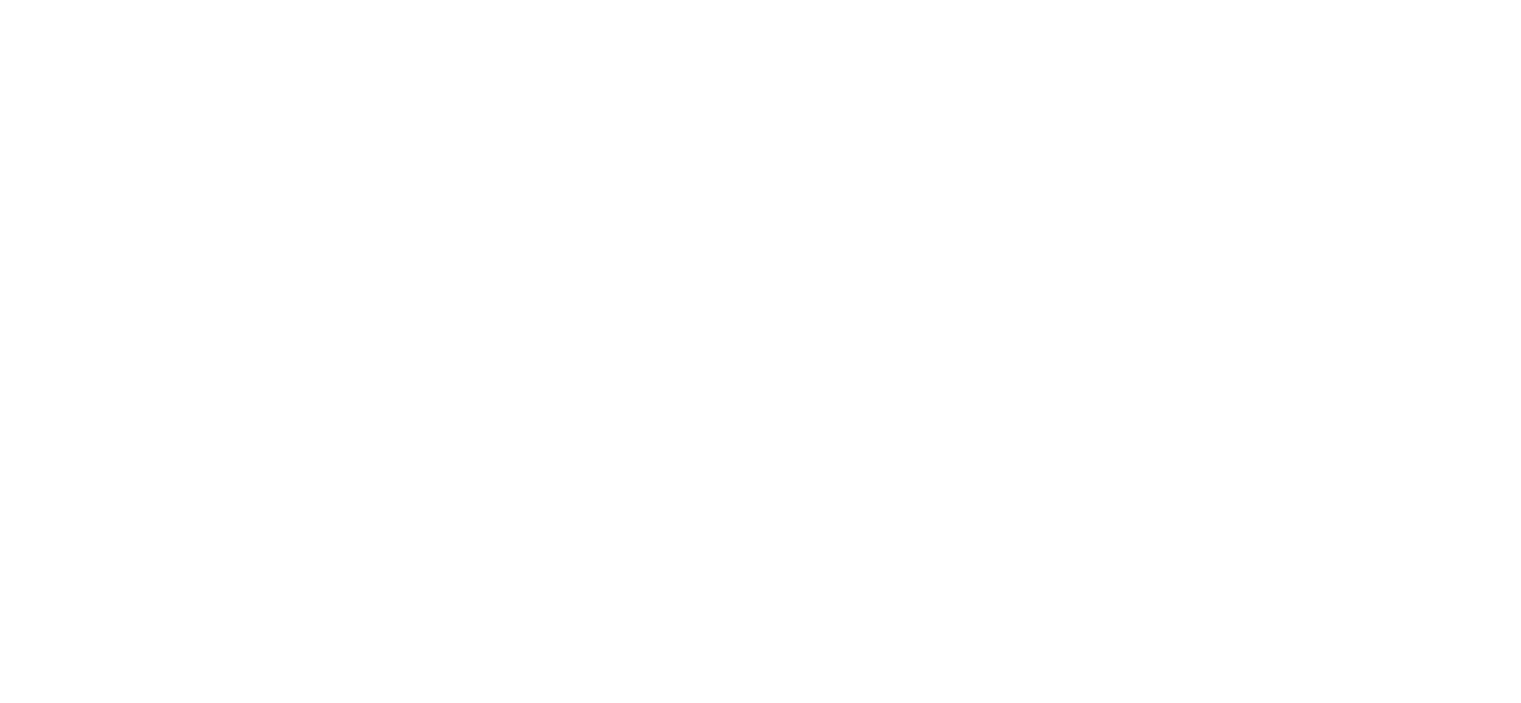 scroll, scrollTop: 0, scrollLeft: 0, axis: both 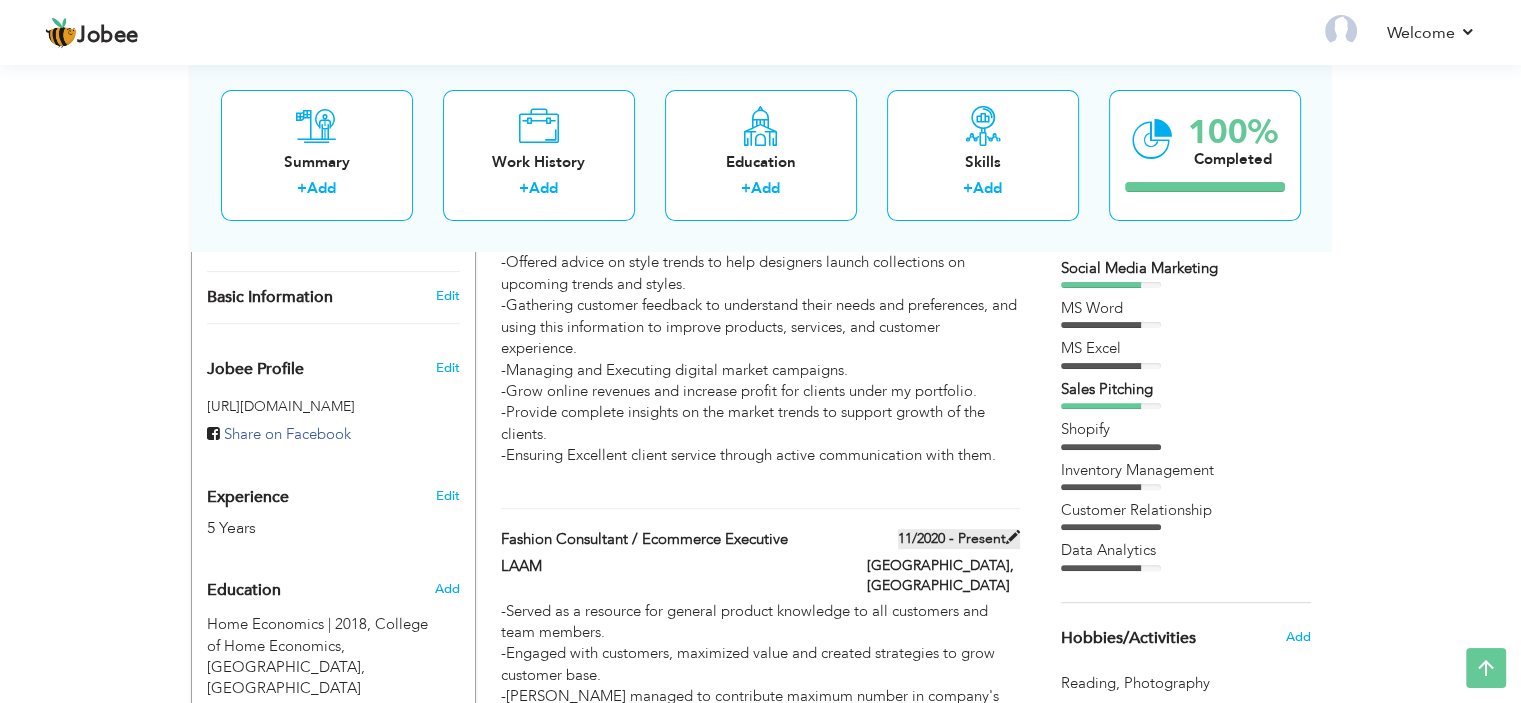 click at bounding box center (1013, 537) 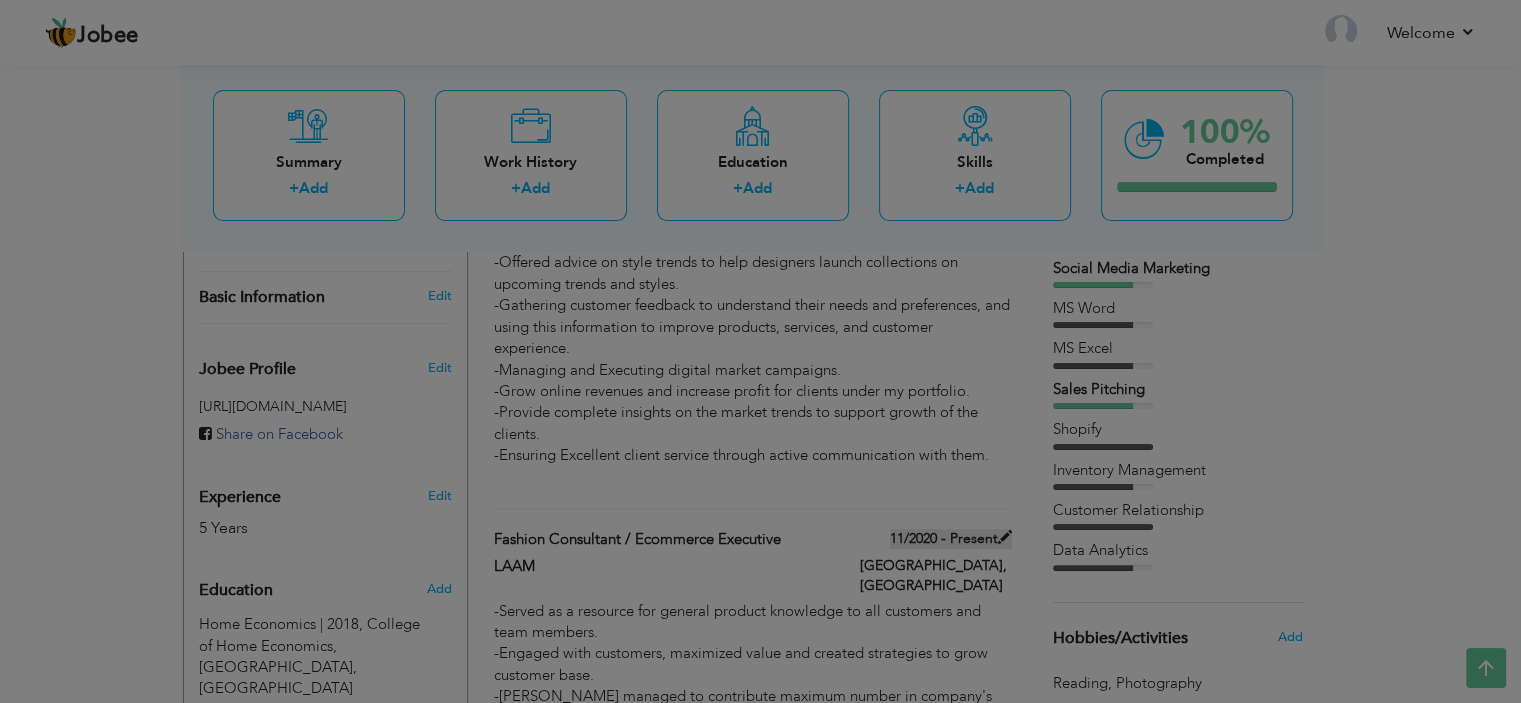 type on "Fashion Consultant / Ecommerce Executive" 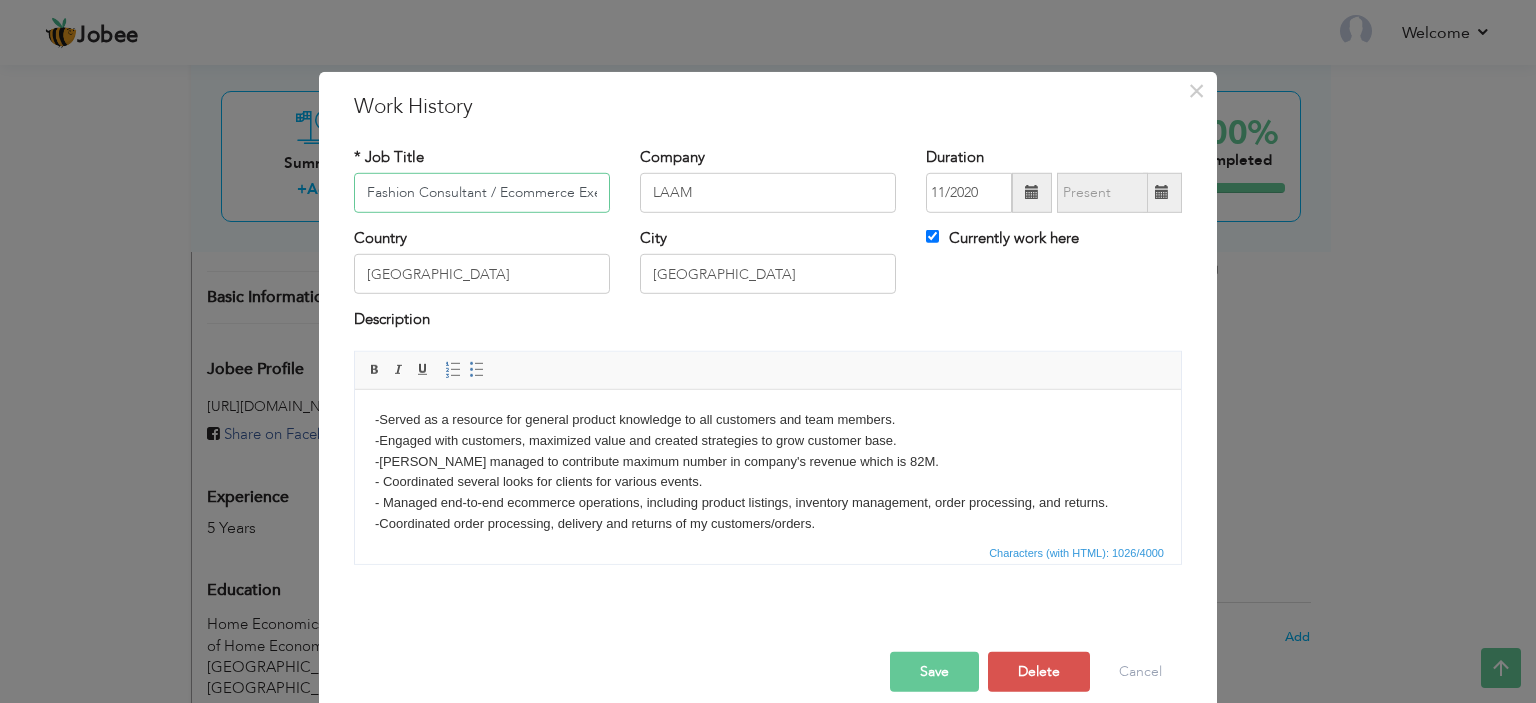 scroll, scrollTop: 0, scrollLeft: 38, axis: horizontal 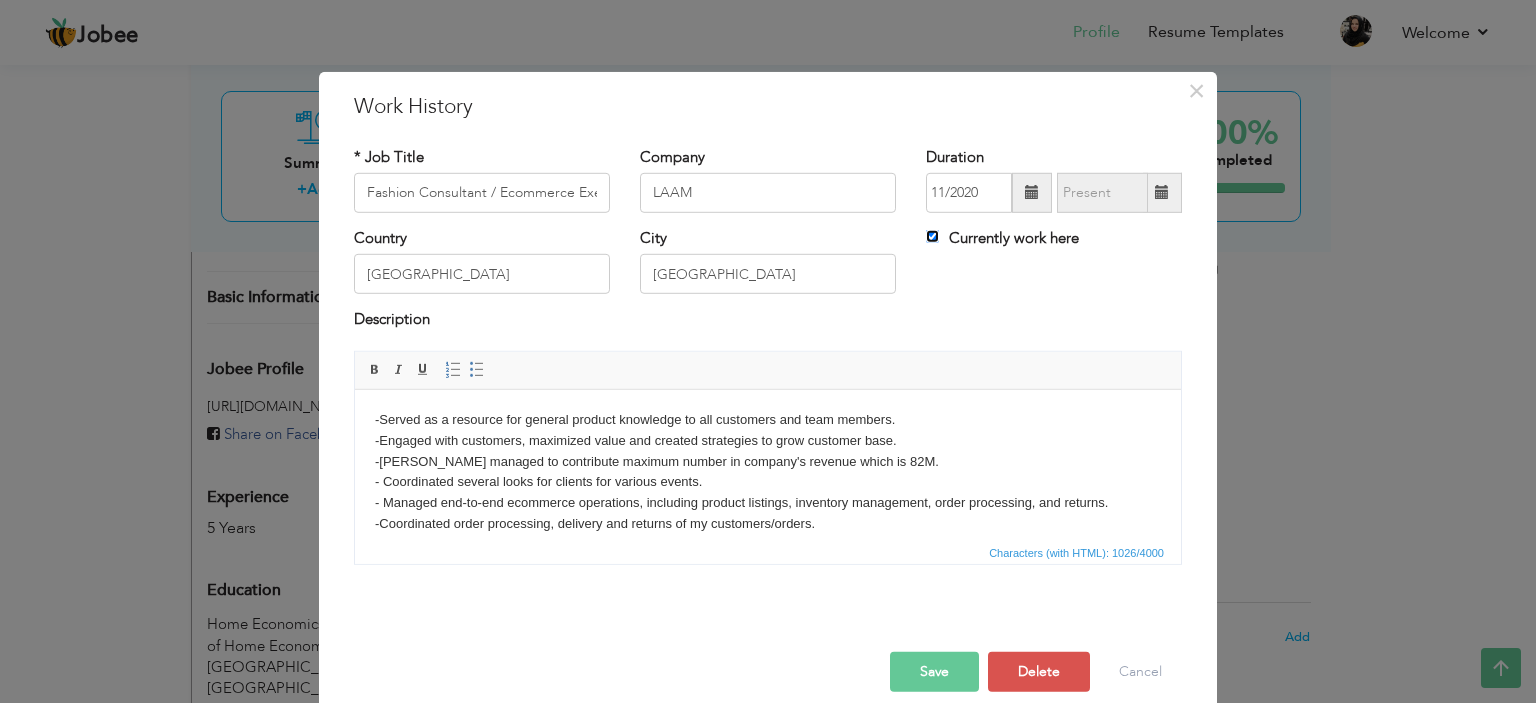 click on "Currently work here" at bounding box center [932, 236] 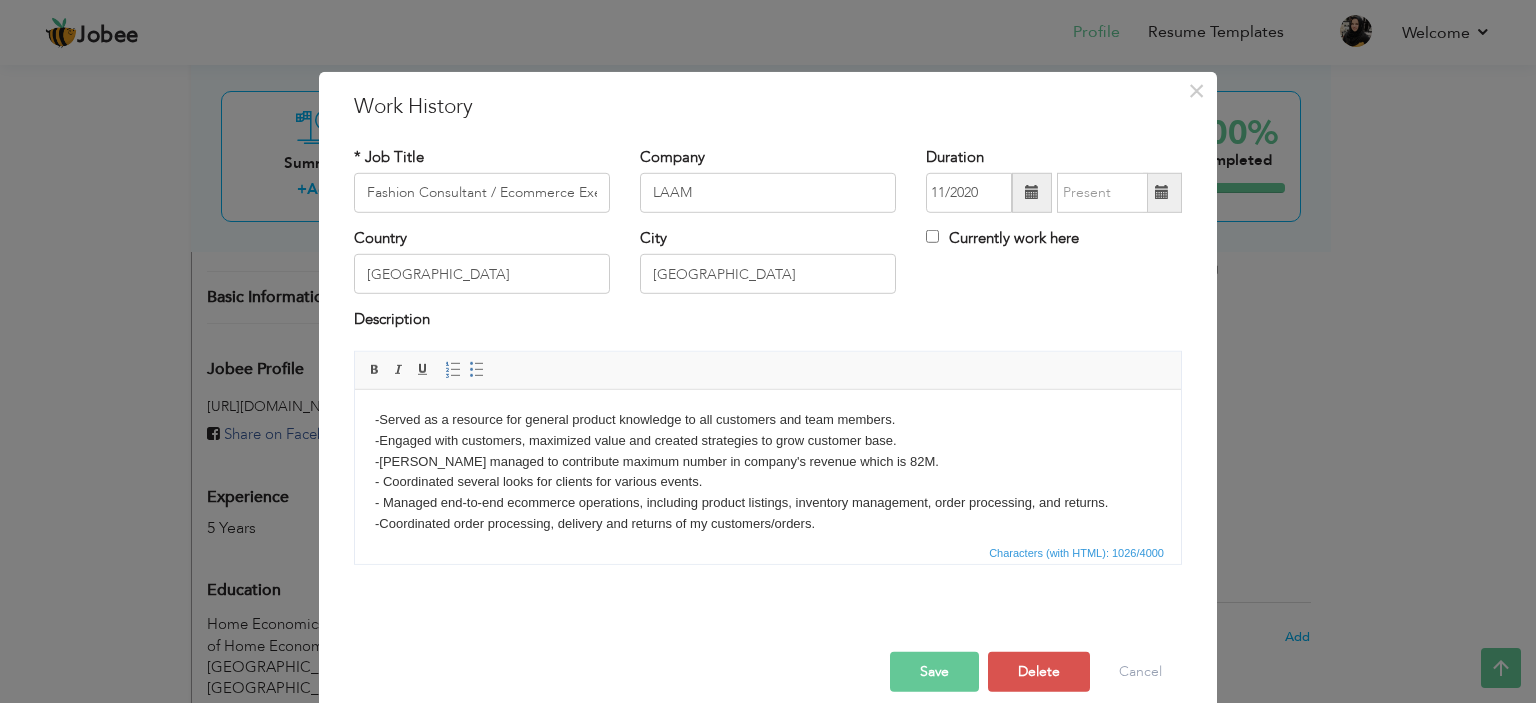 click at bounding box center (1162, 192) 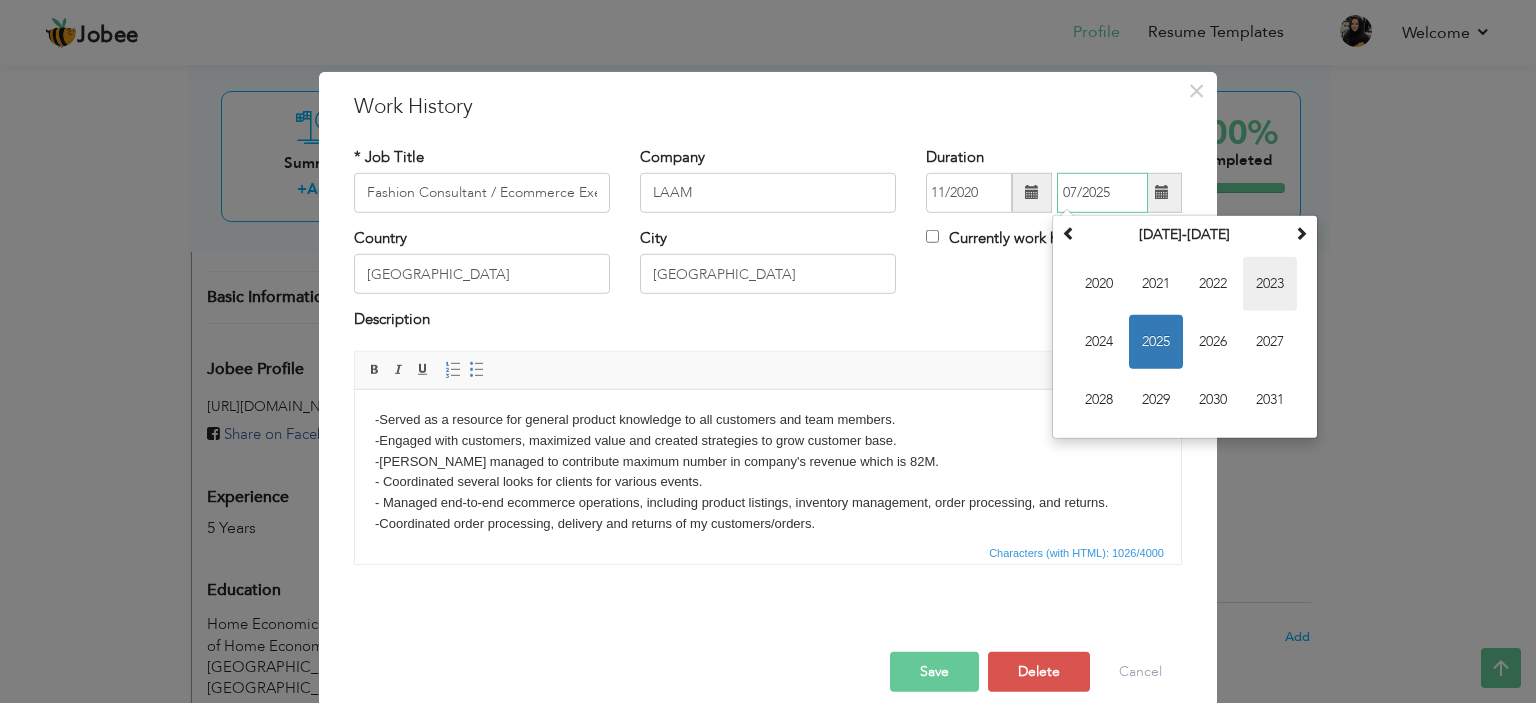 click on "2023" at bounding box center [1270, 284] 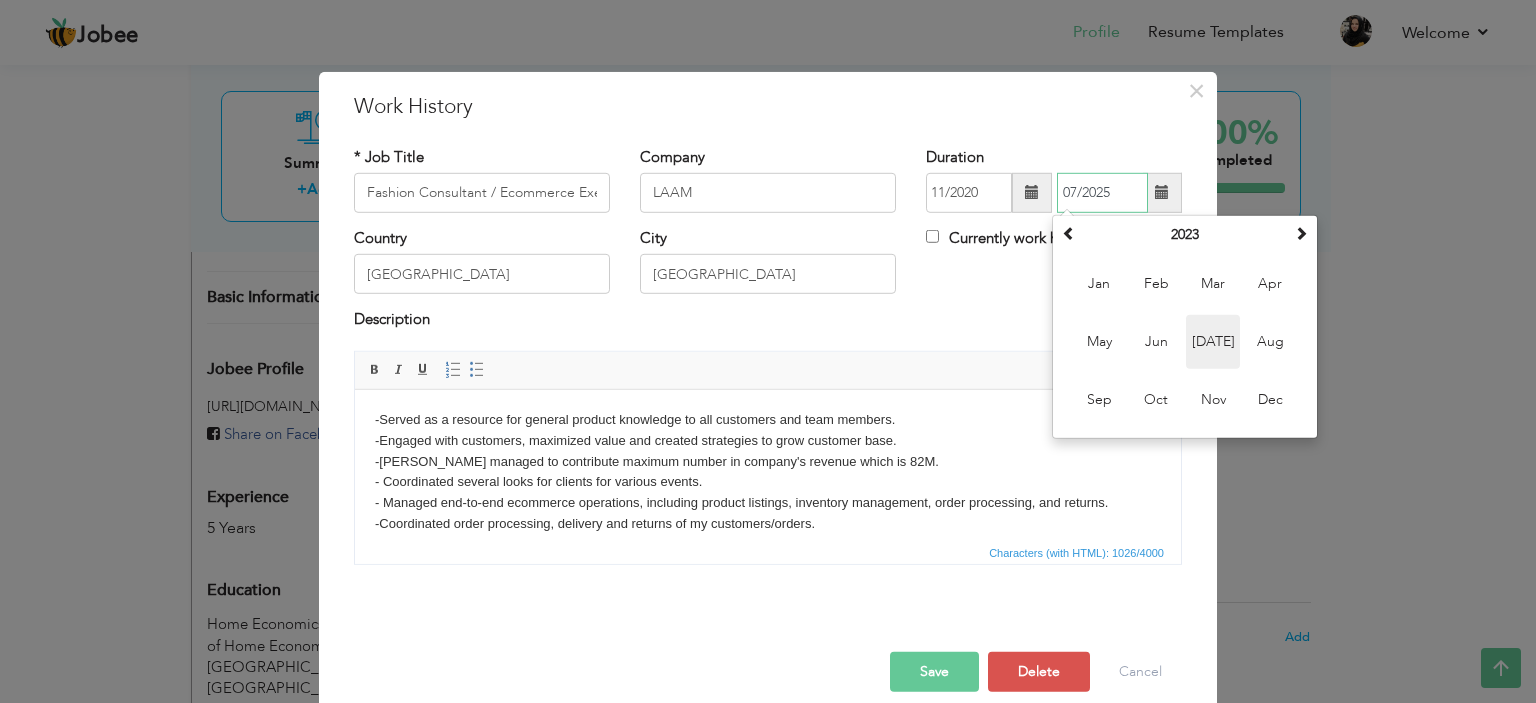 click on "Jul" at bounding box center (1213, 342) 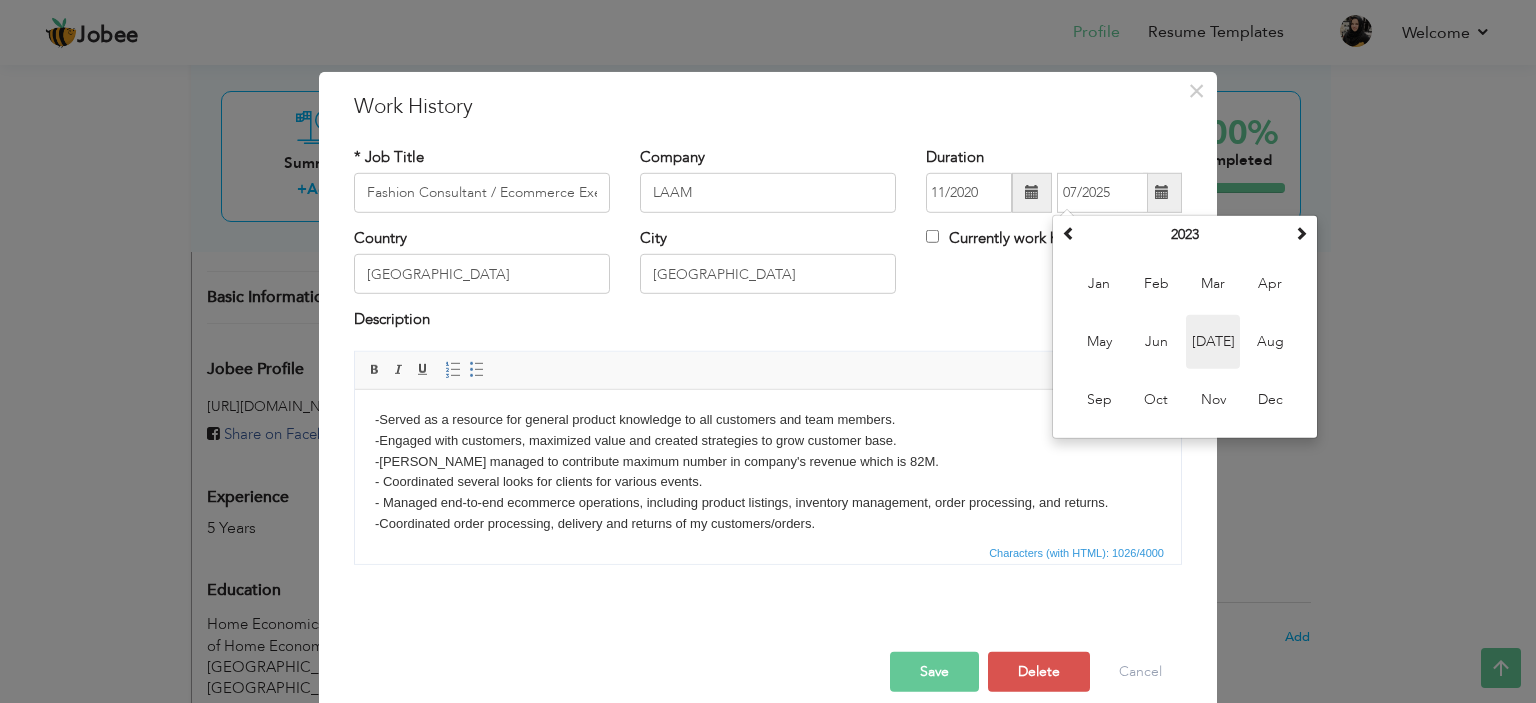 type on "07/2023" 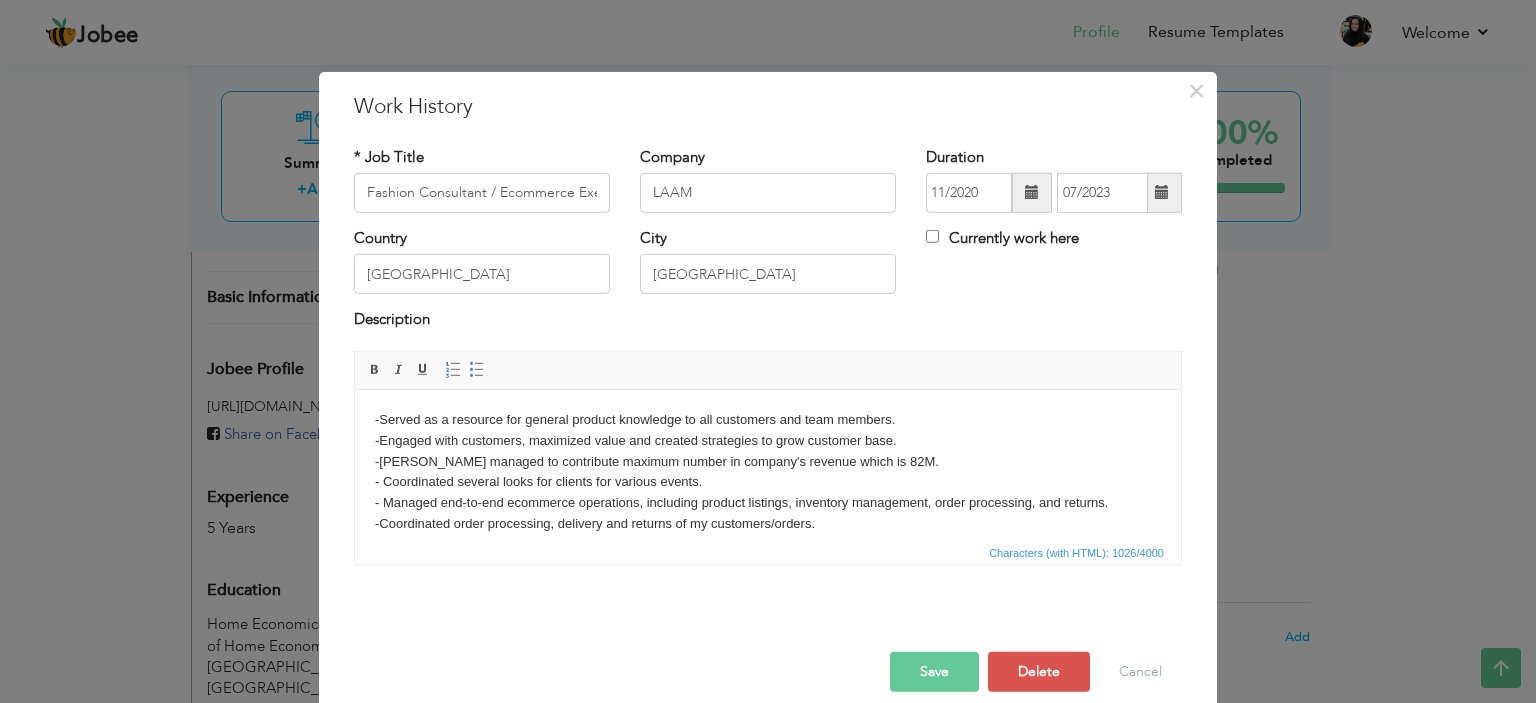 click on "Save" at bounding box center [934, 672] 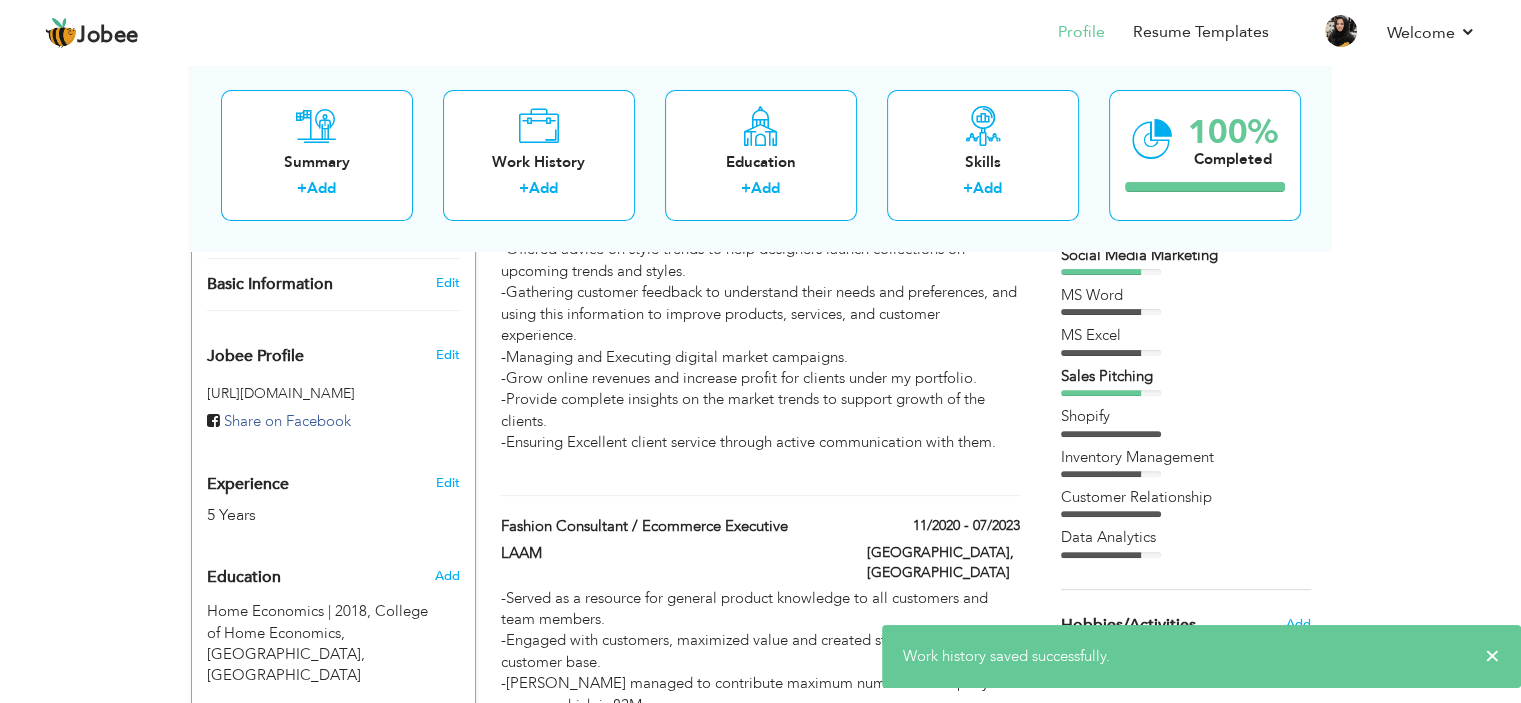 scroll, scrollTop: 0, scrollLeft: 0, axis: both 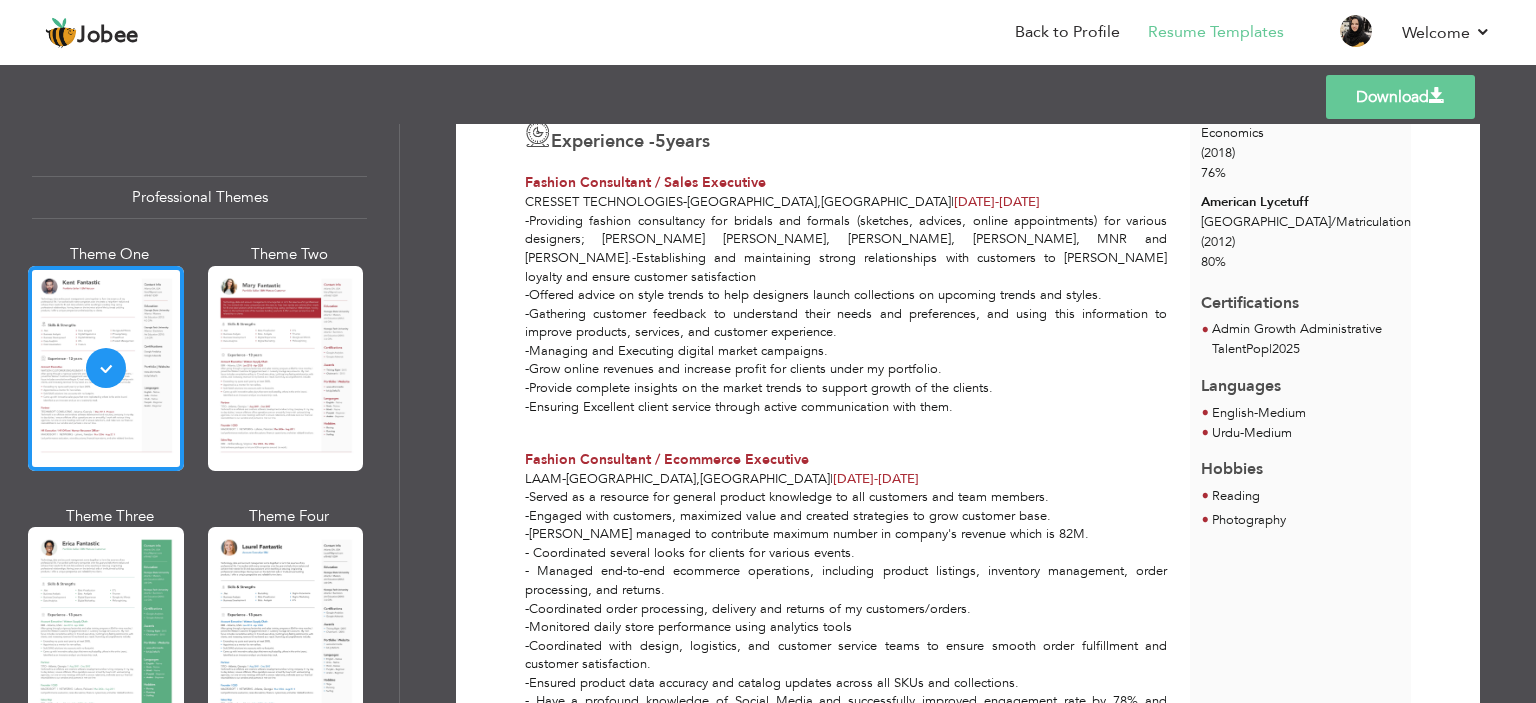 click on "Download" at bounding box center (1400, 97) 